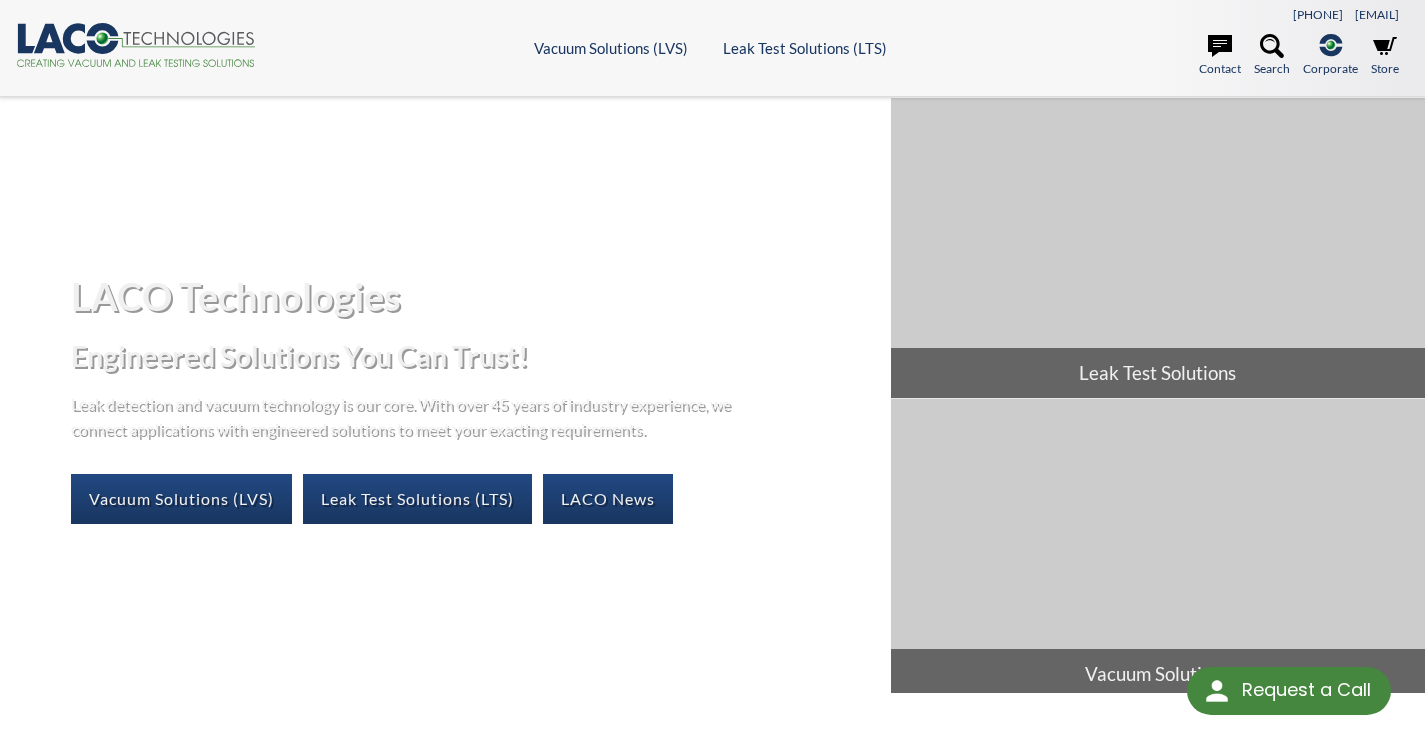 scroll, scrollTop: 0, scrollLeft: 0, axis: both 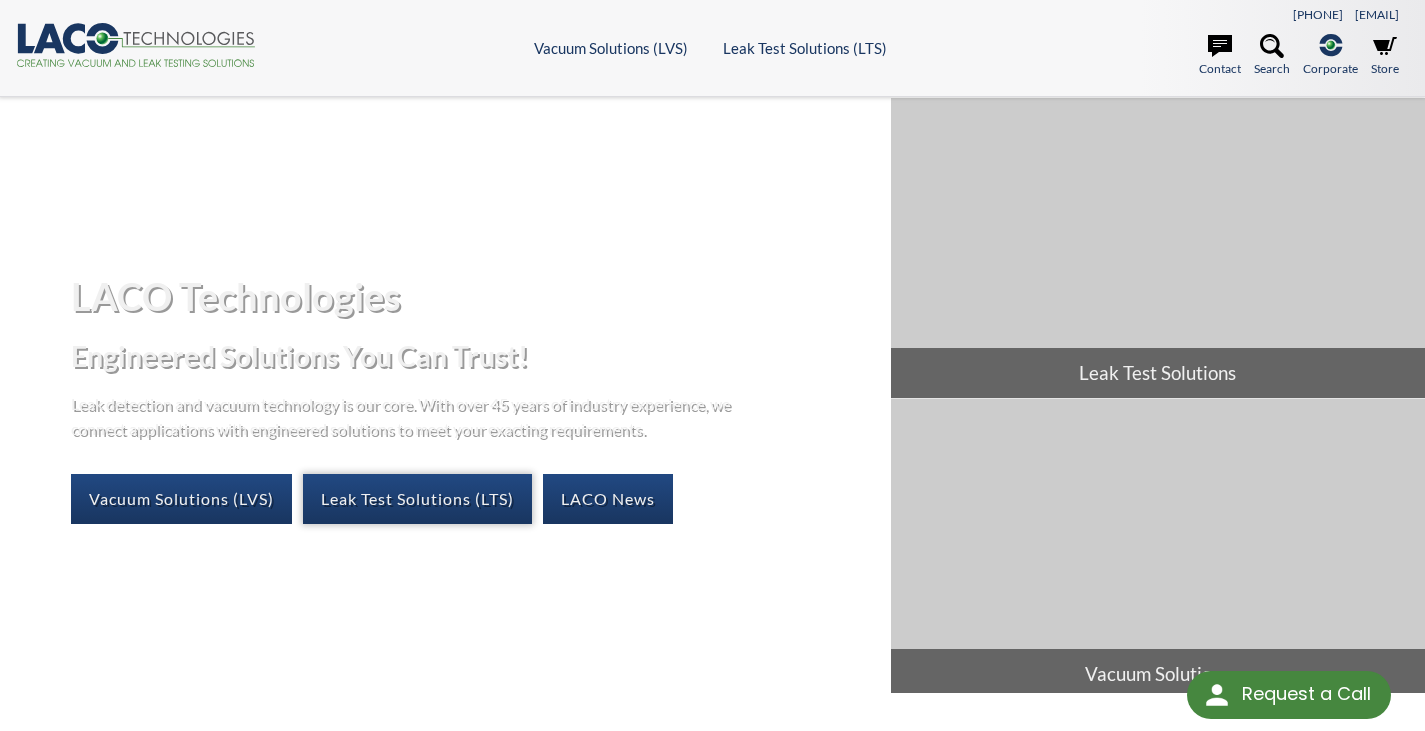 click on "Leak Test Solutions (LTS)" at bounding box center (417, 499) 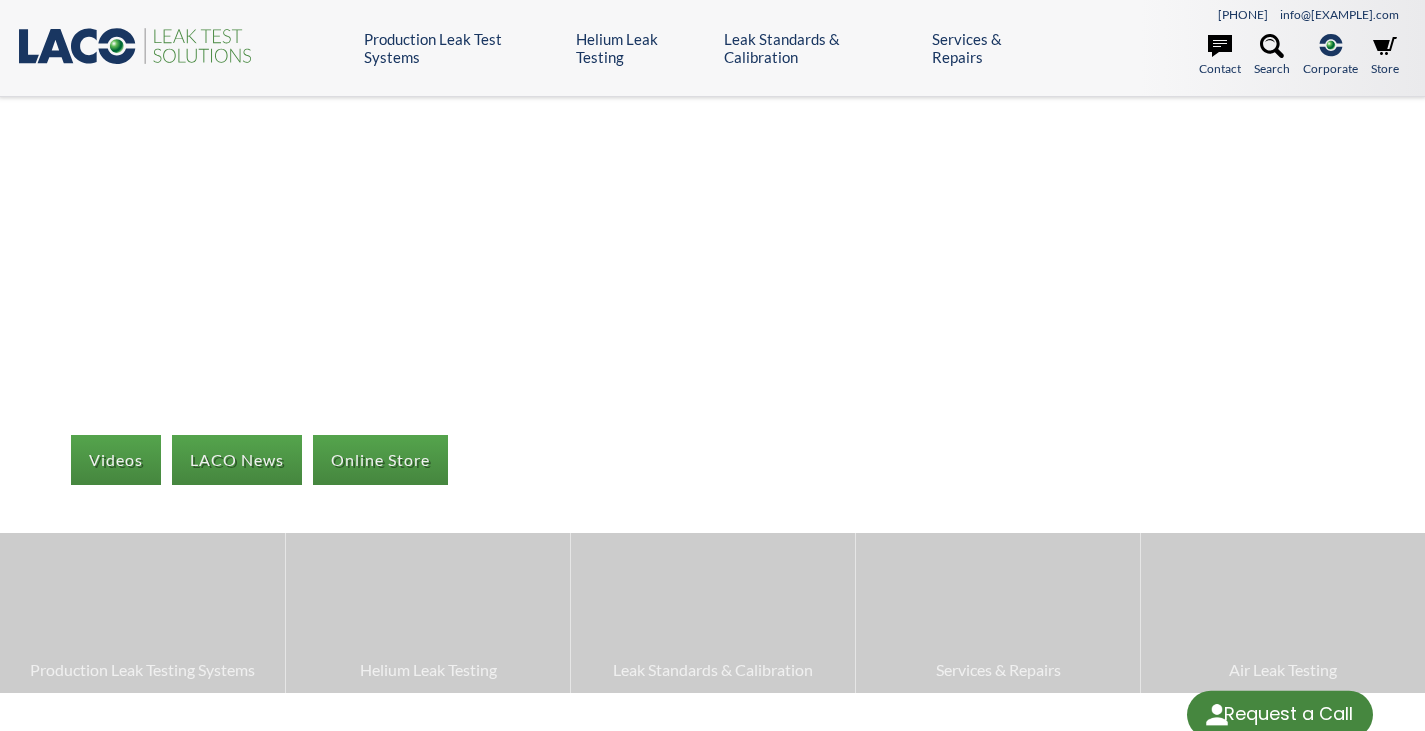 scroll, scrollTop: 0, scrollLeft: 0, axis: both 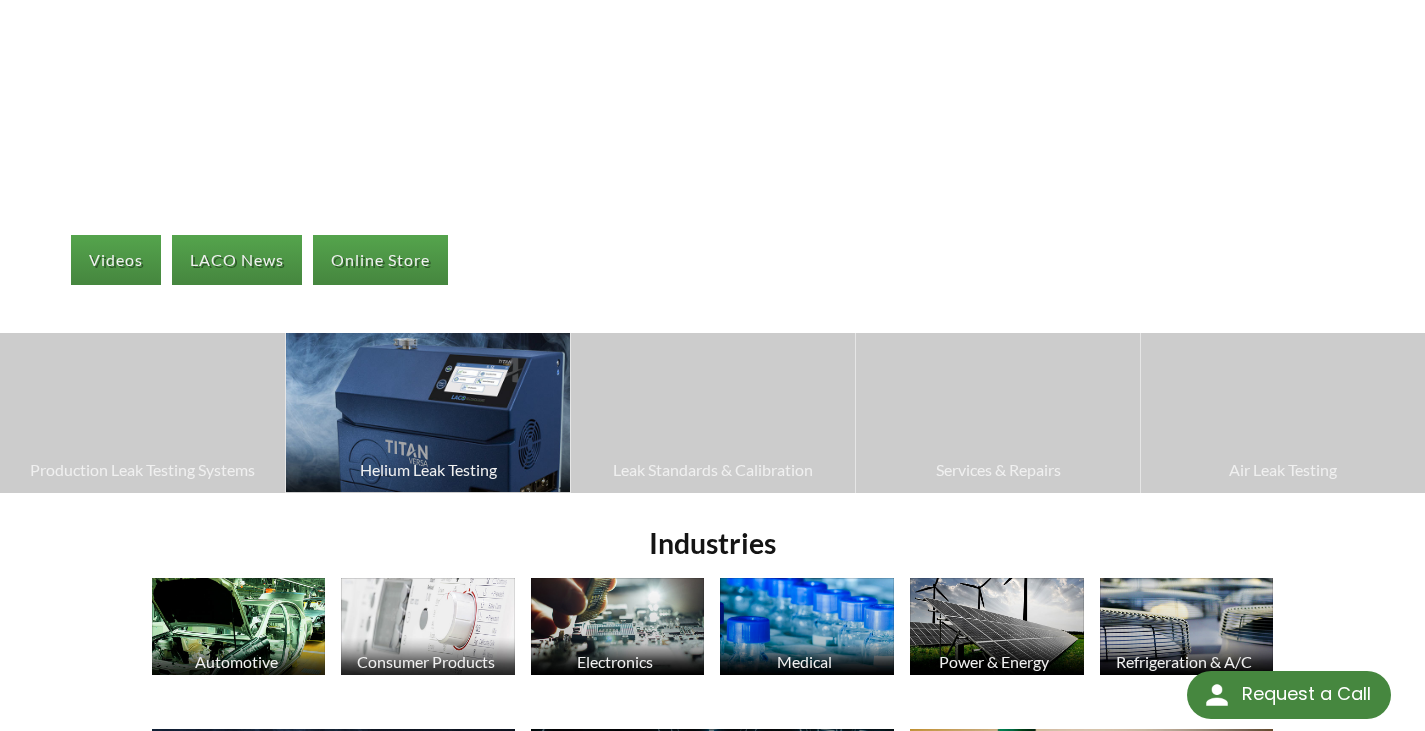 click at bounding box center (428, 412) 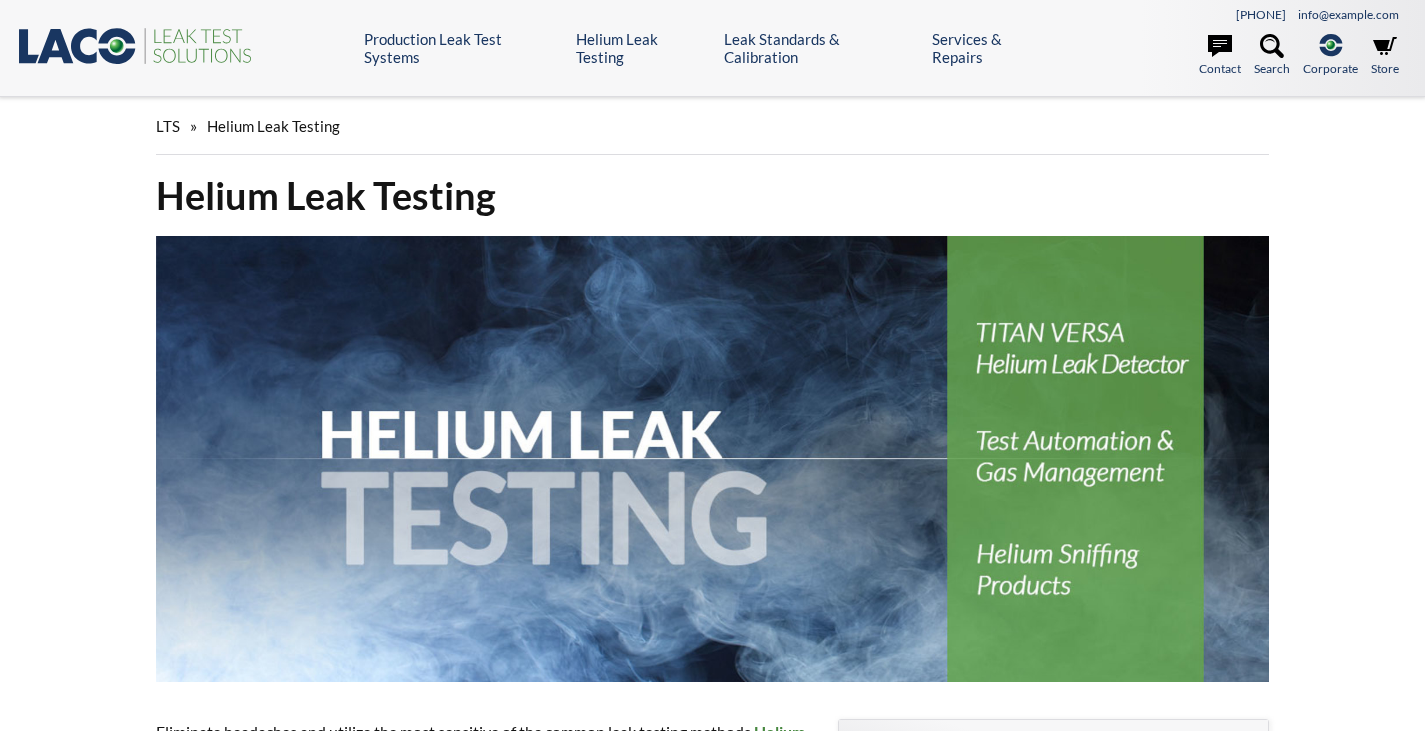 scroll, scrollTop: 0, scrollLeft: 0, axis: both 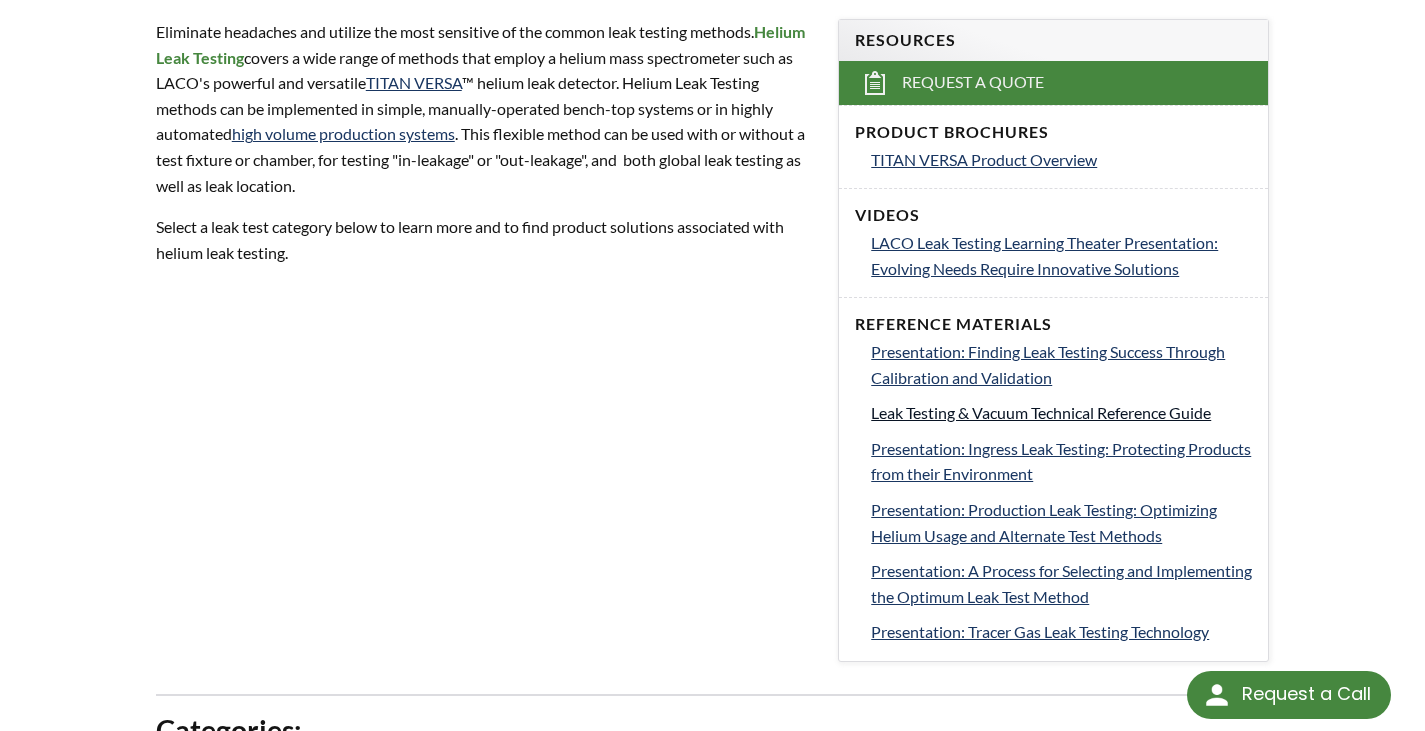 click on "Leak Testing & Vacuum Technical Reference Guide" at bounding box center [1041, 412] 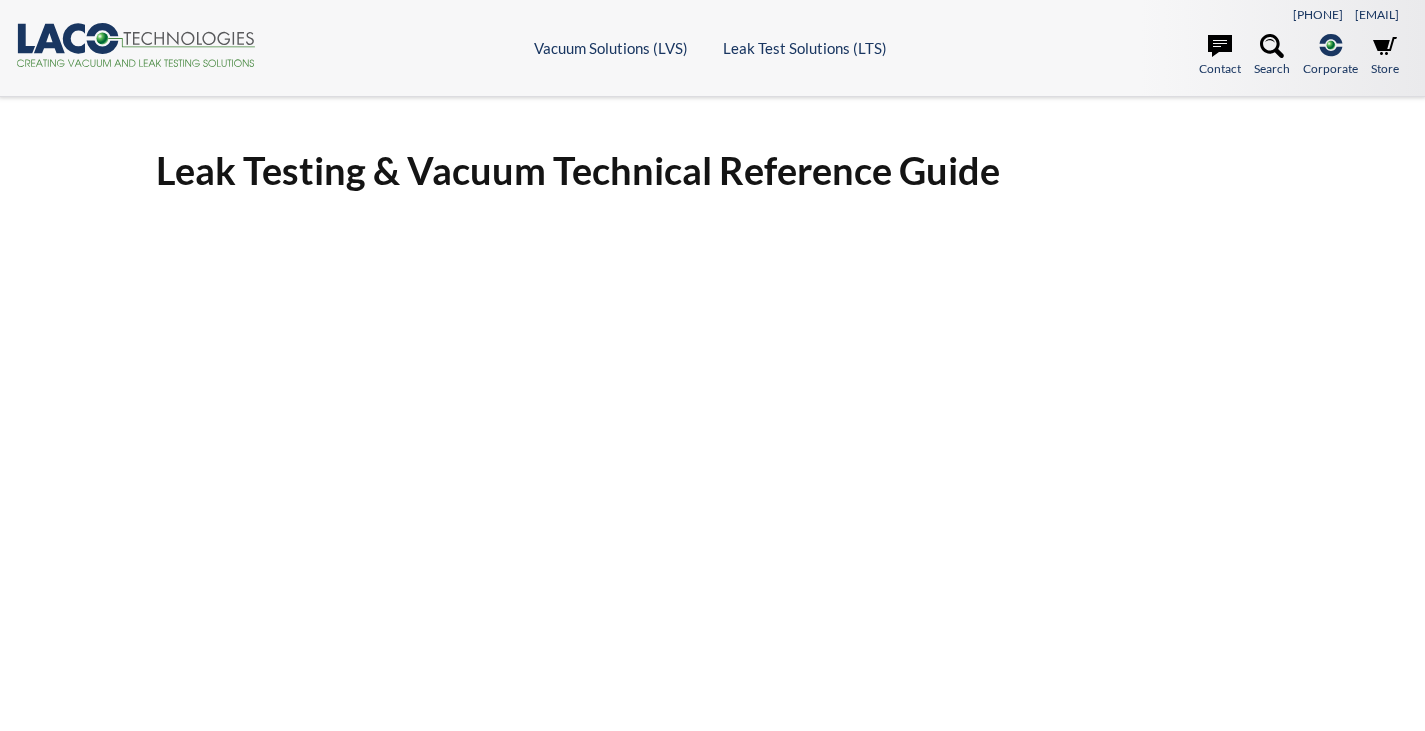 scroll, scrollTop: 0, scrollLeft: 0, axis: both 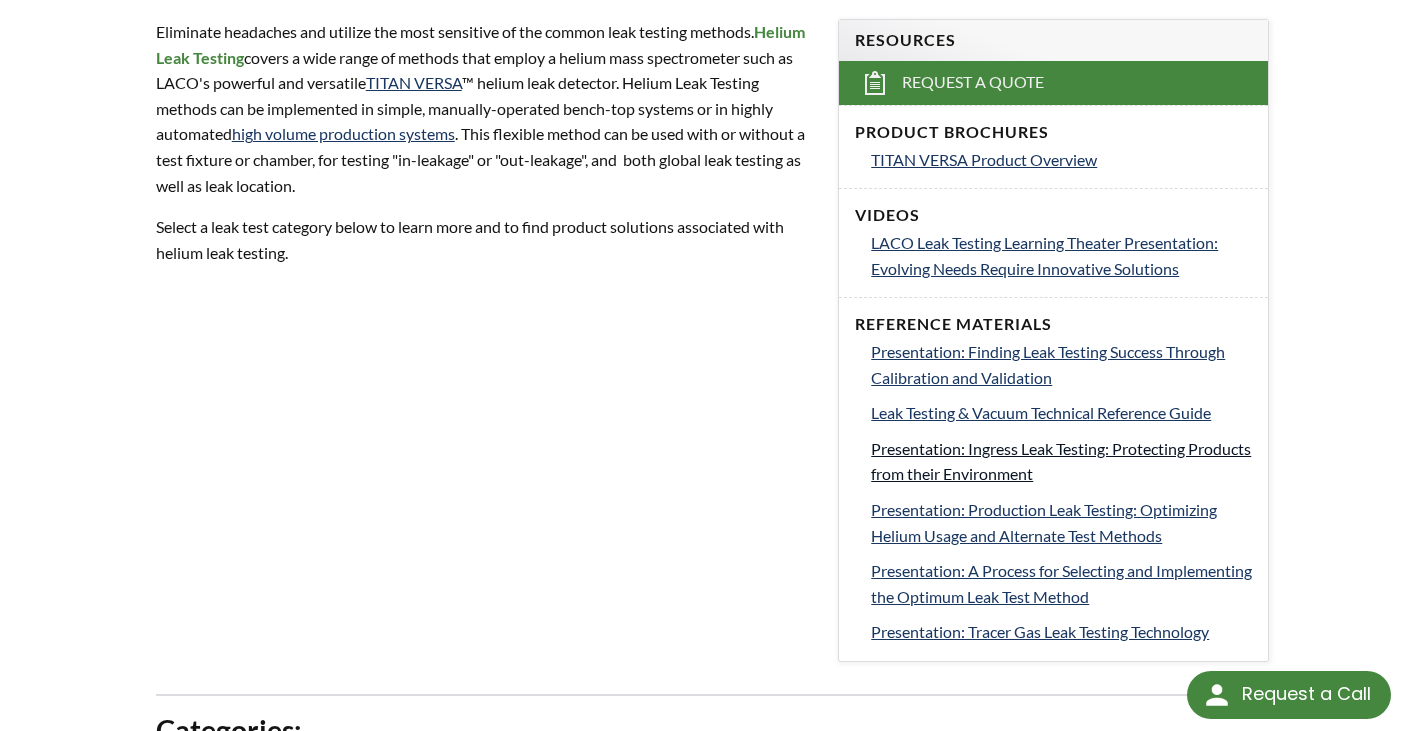 click on "Presentation: Ingress Leak Testing: Protecting Products from their Environment" at bounding box center (1061, 461) 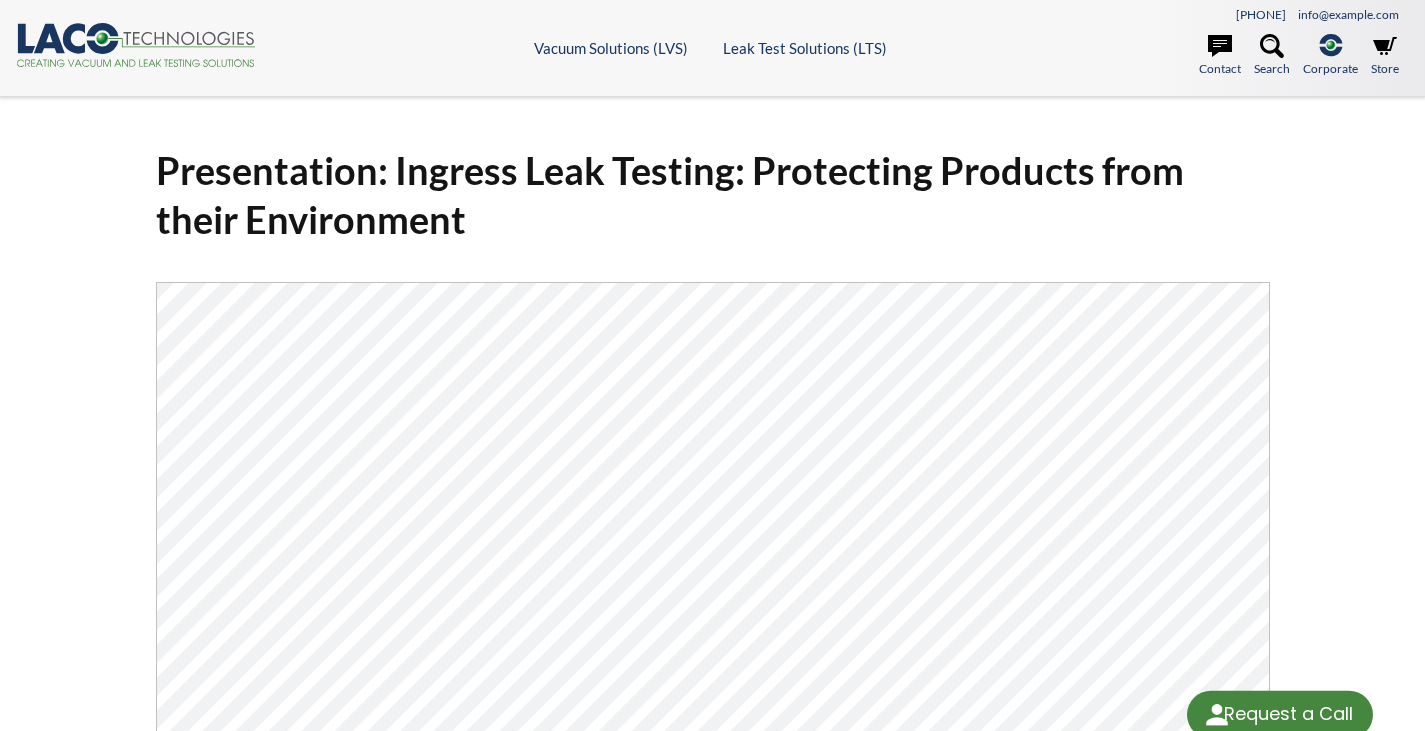 scroll, scrollTop: 0, scrollLeft: 0, axis: both 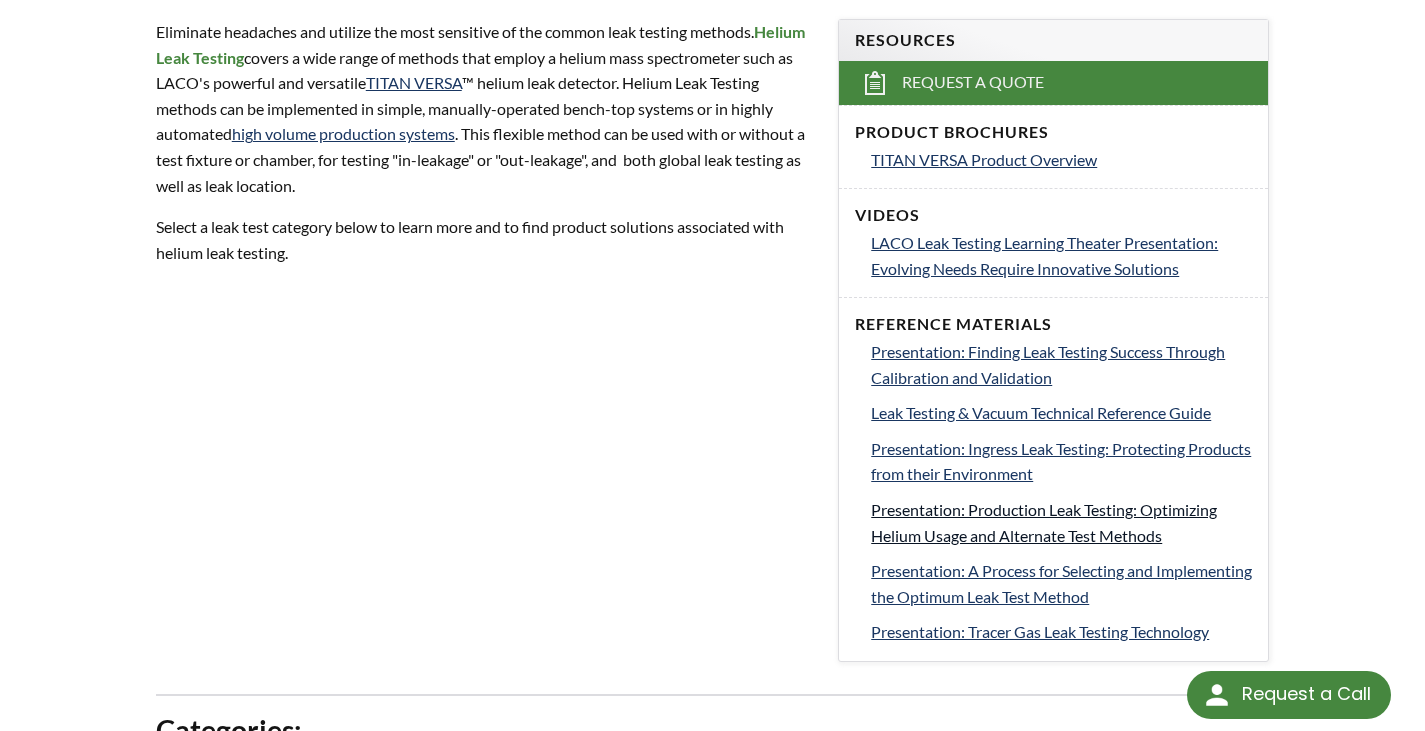 click on "Presentation: Production Leak Testing: Optimizing Helium Usage and Alternate Test Methods" at bounding box center [1061, 522] 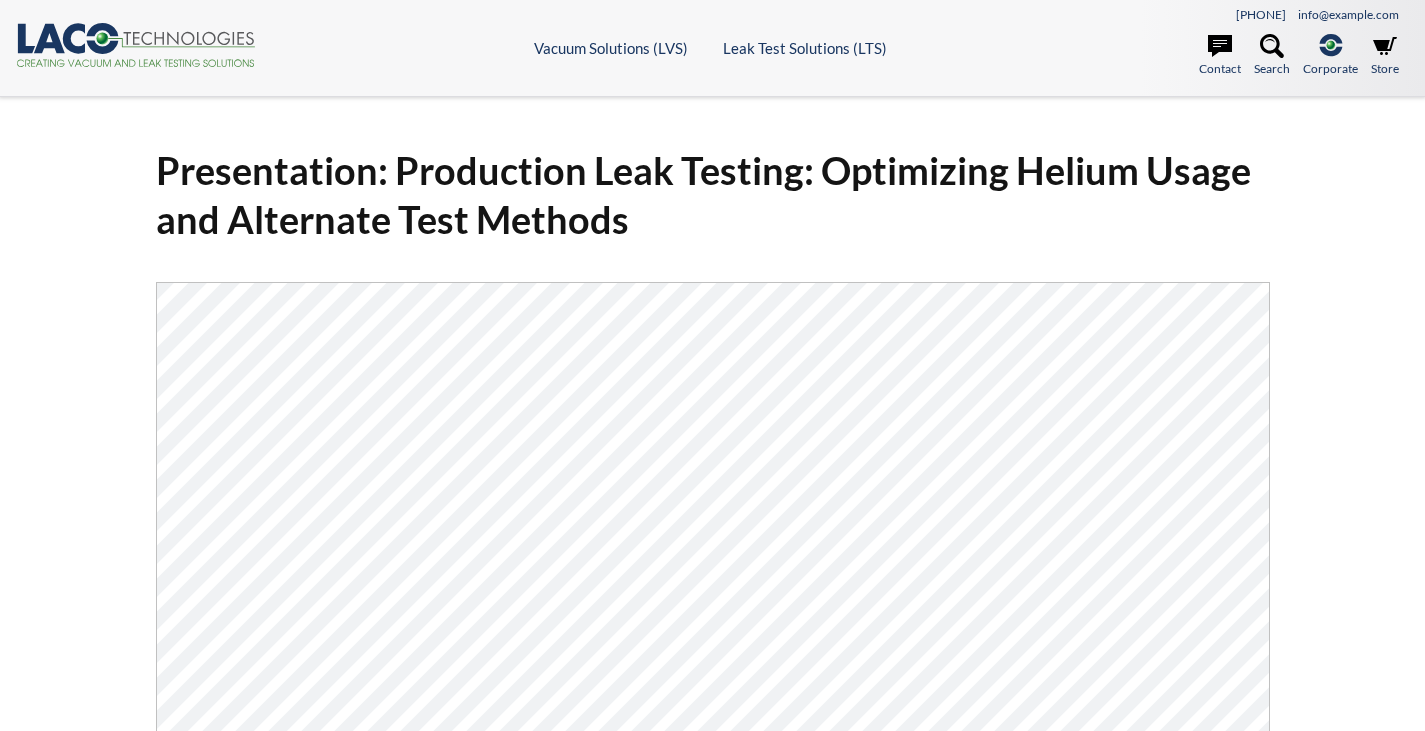 scroll, scrollTop: 0, scrollLeft: 0, axis: both 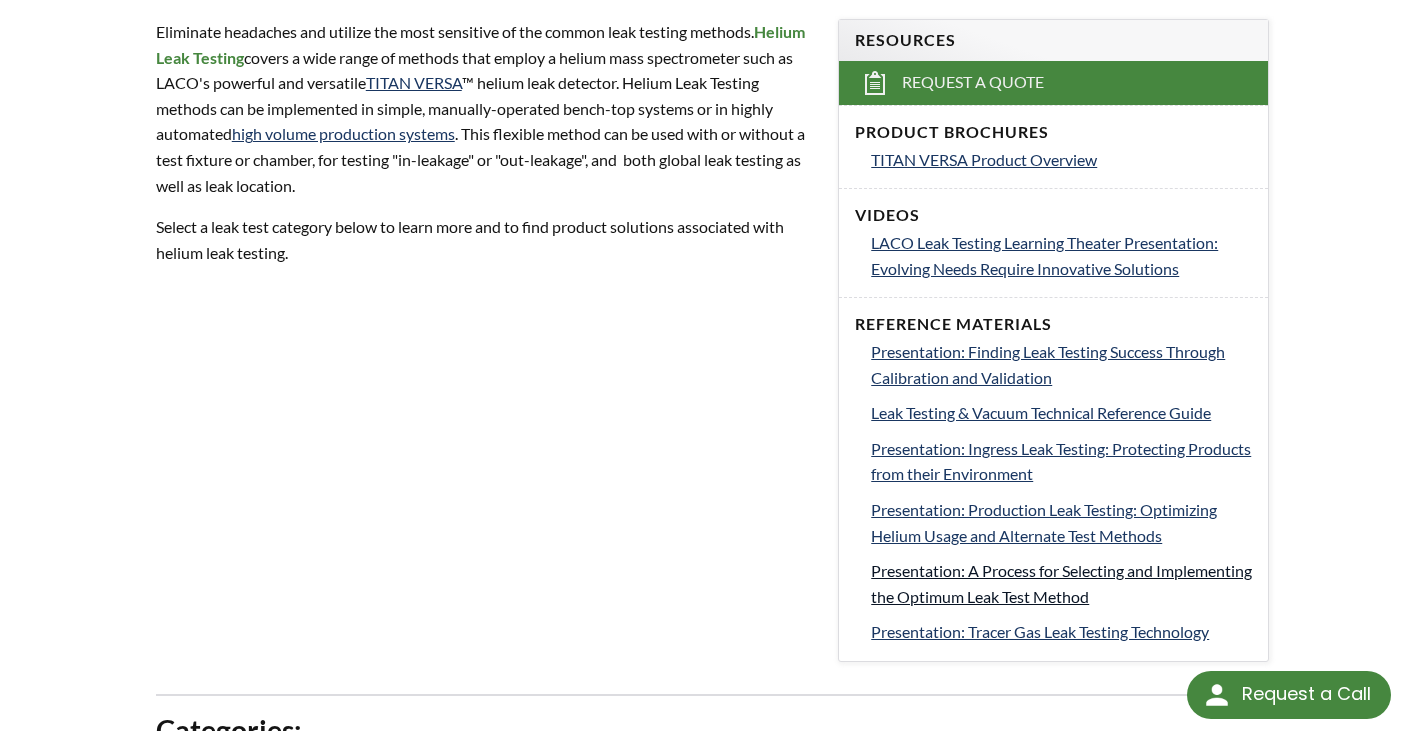 click on "Presentation: A Process for Selecting and Implementing the Optimum Leak Test Method" at bounding box center (1061, 583) 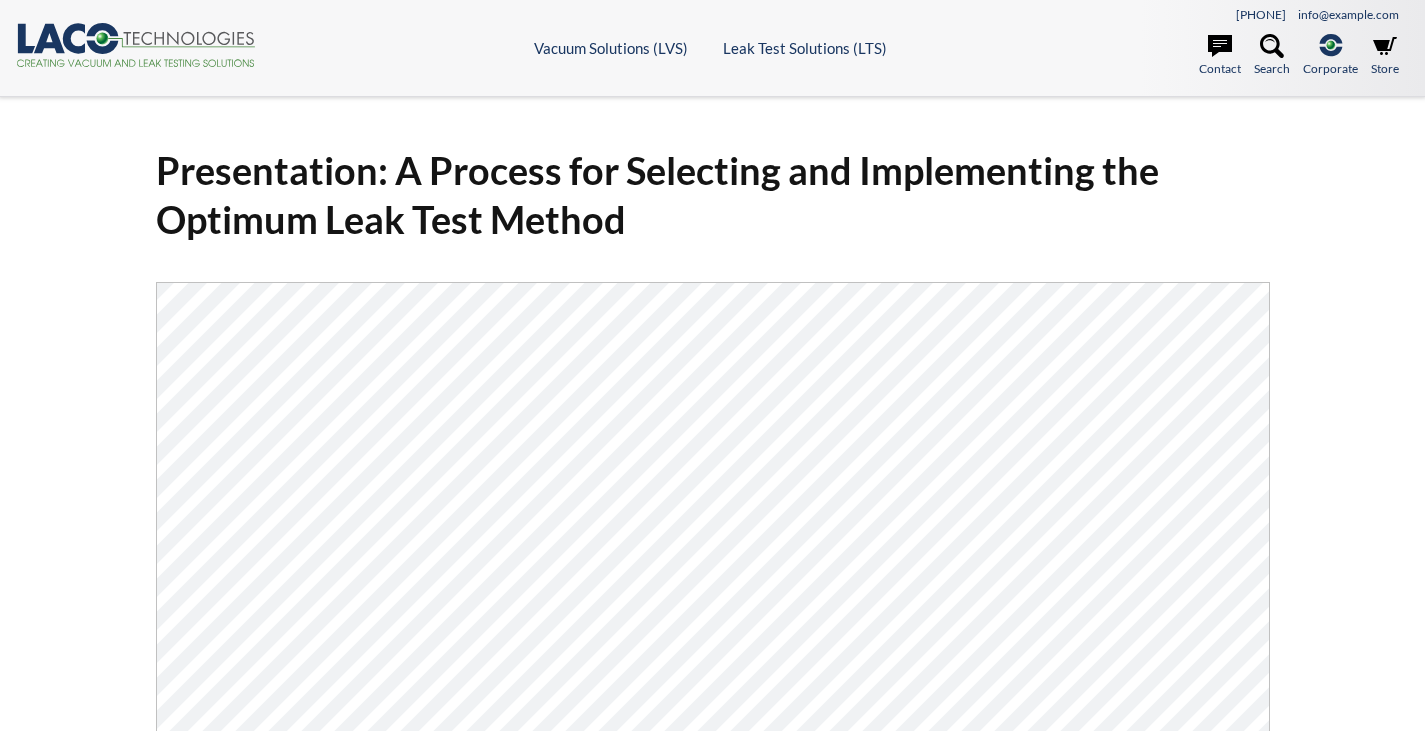 scroll, scrollTop: 0, scrollLeft: 0, axis: both 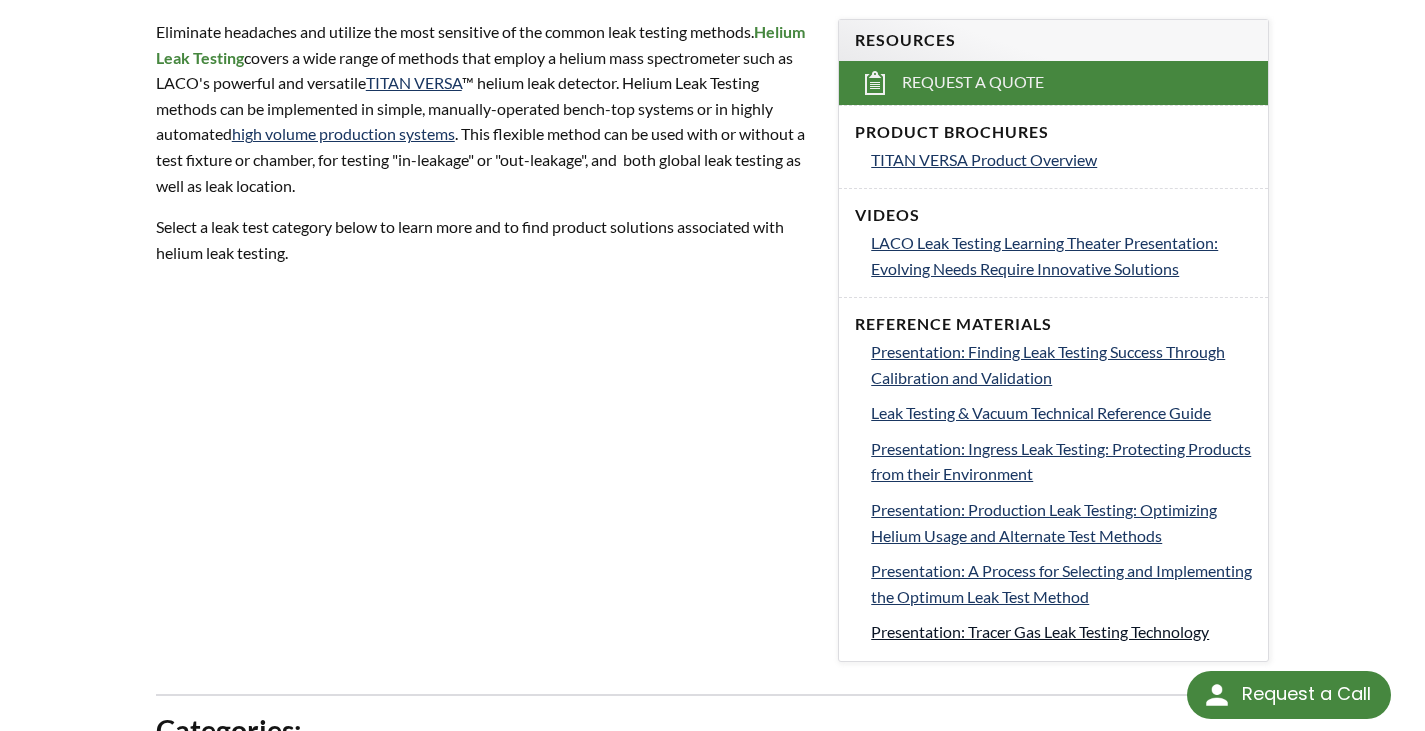 click on "Presentation: Tracer Gas Leak Testing Technology" at bounding box center [1040, 631] 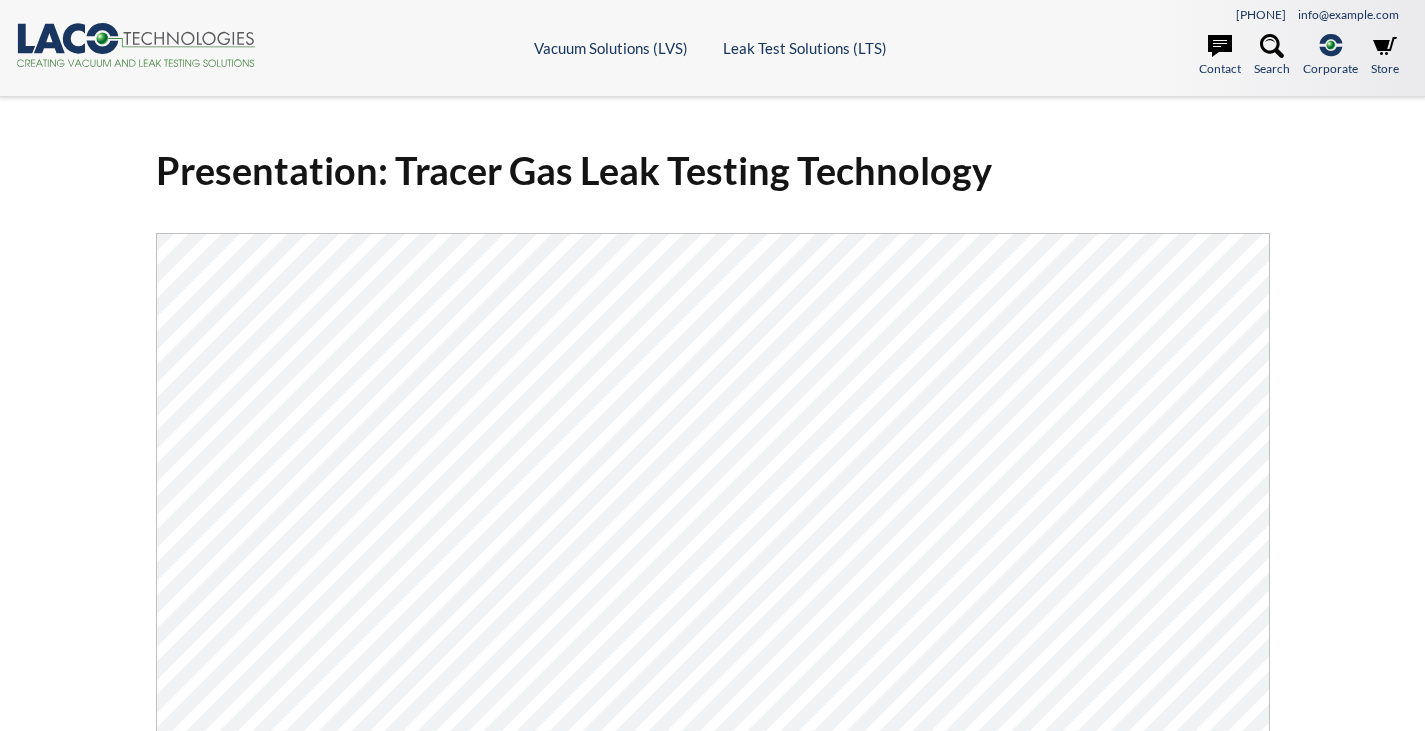 scroll, scrollTop: 0, scrollLeft: 0, axis: both 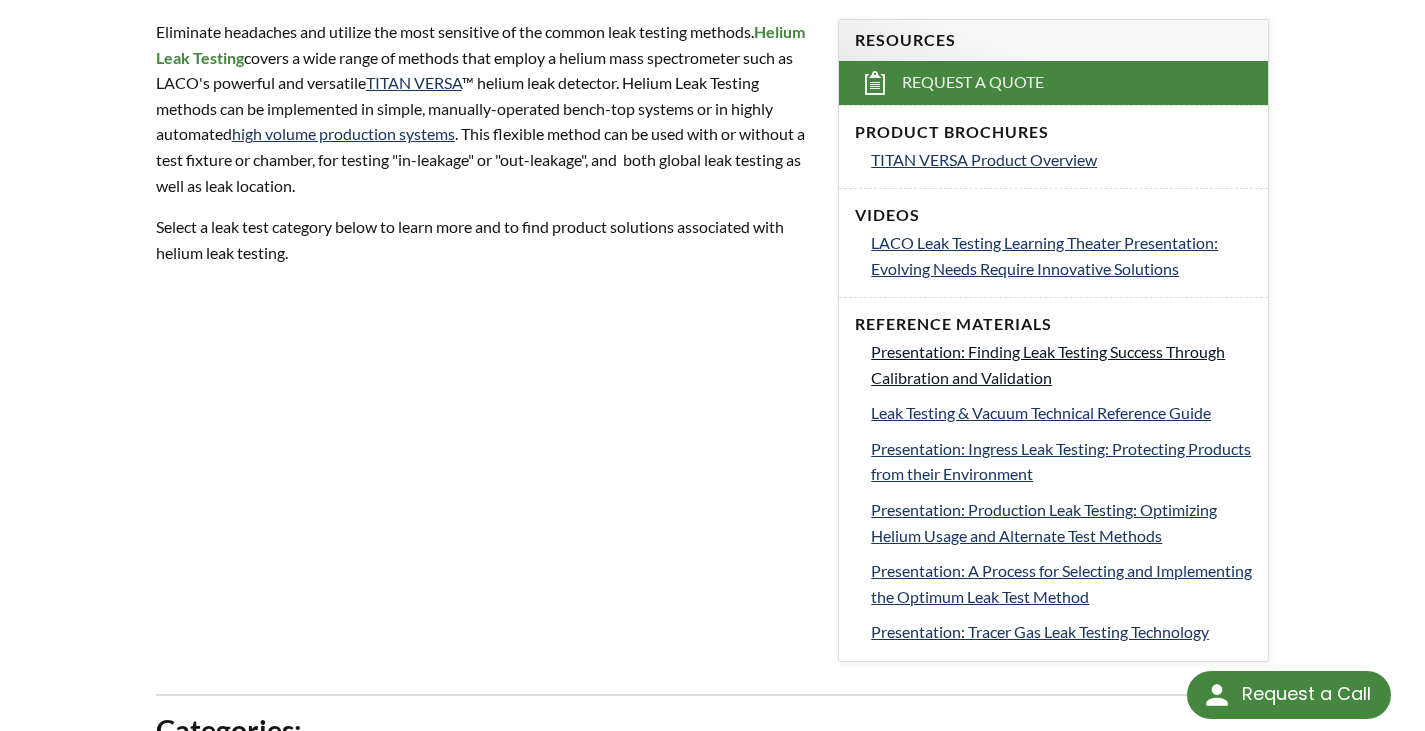 click on "Presentation: Finding Leak Testing Success Through Calibration and Validation" at bounding box center [1061, 364] 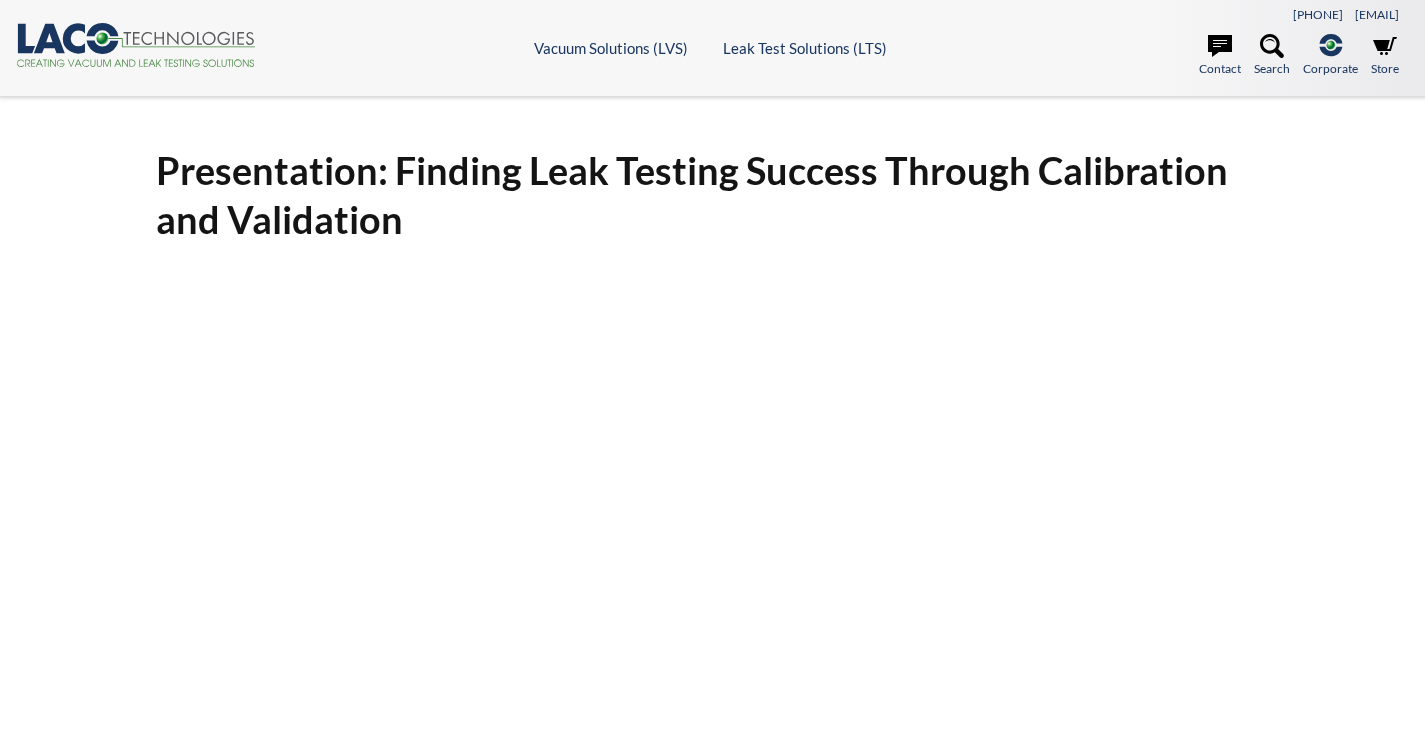 scroll, scrollTop: 0, scrollLeft: 0, axis: both 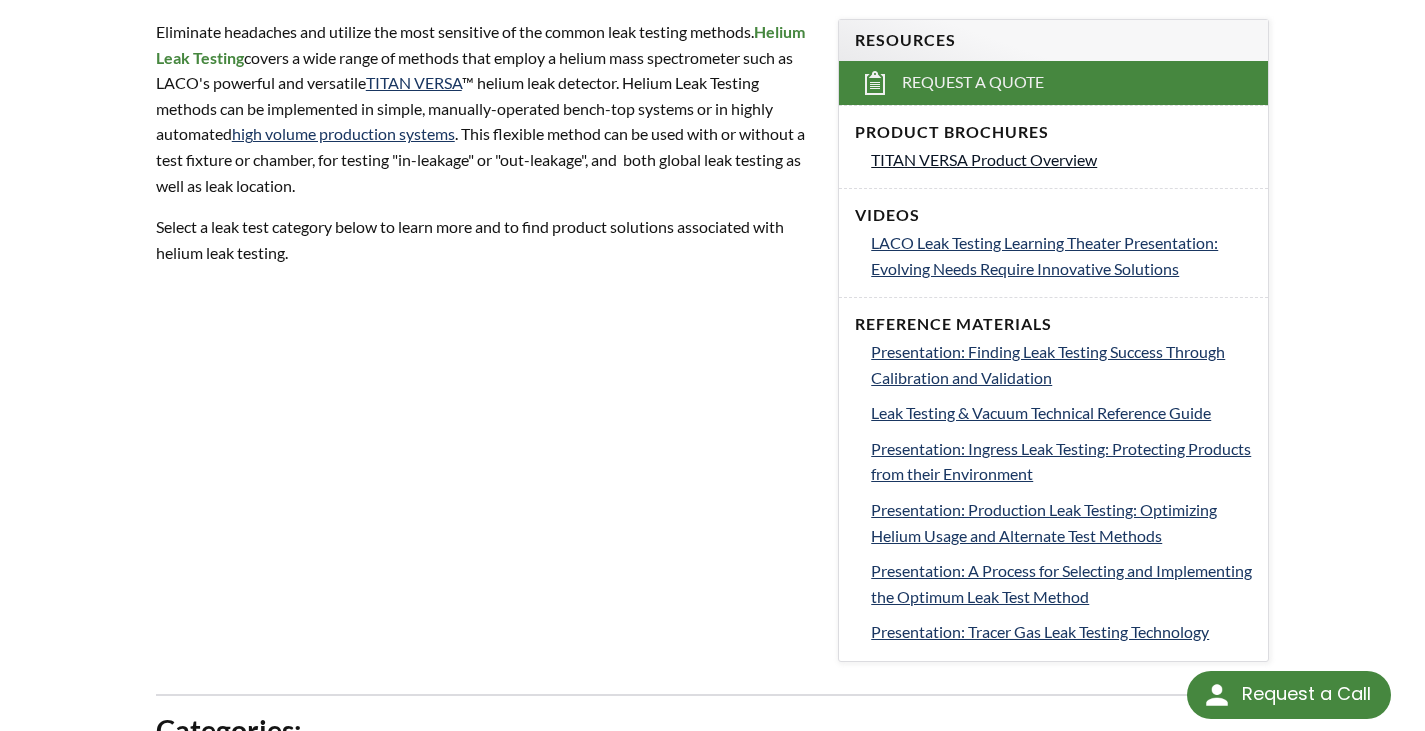click on "TITAN VERSA Product Overview" at bounding box center [984, 159] 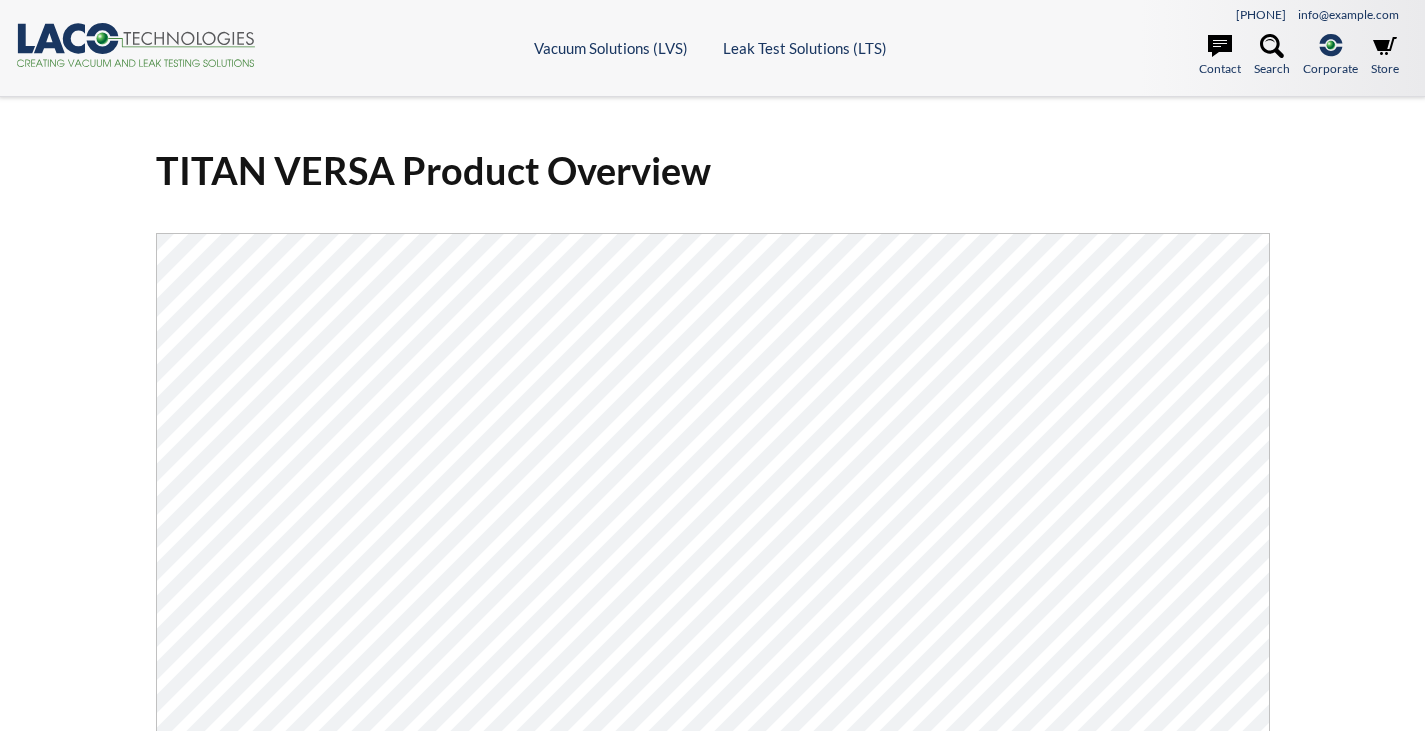 scroll, scrollTop: 0, scrollLeft: 0, axis: both 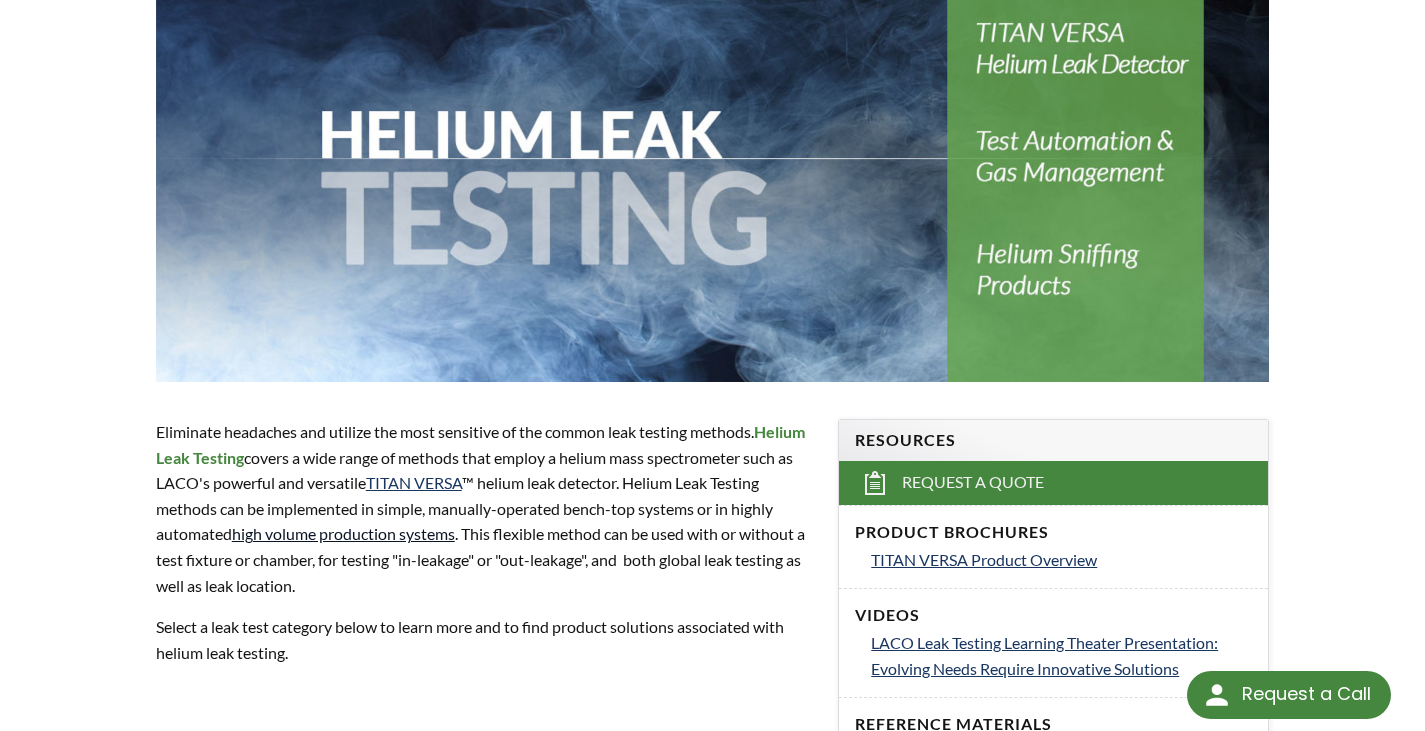 click on "high volume production systems" at bounding box center (343, 533) 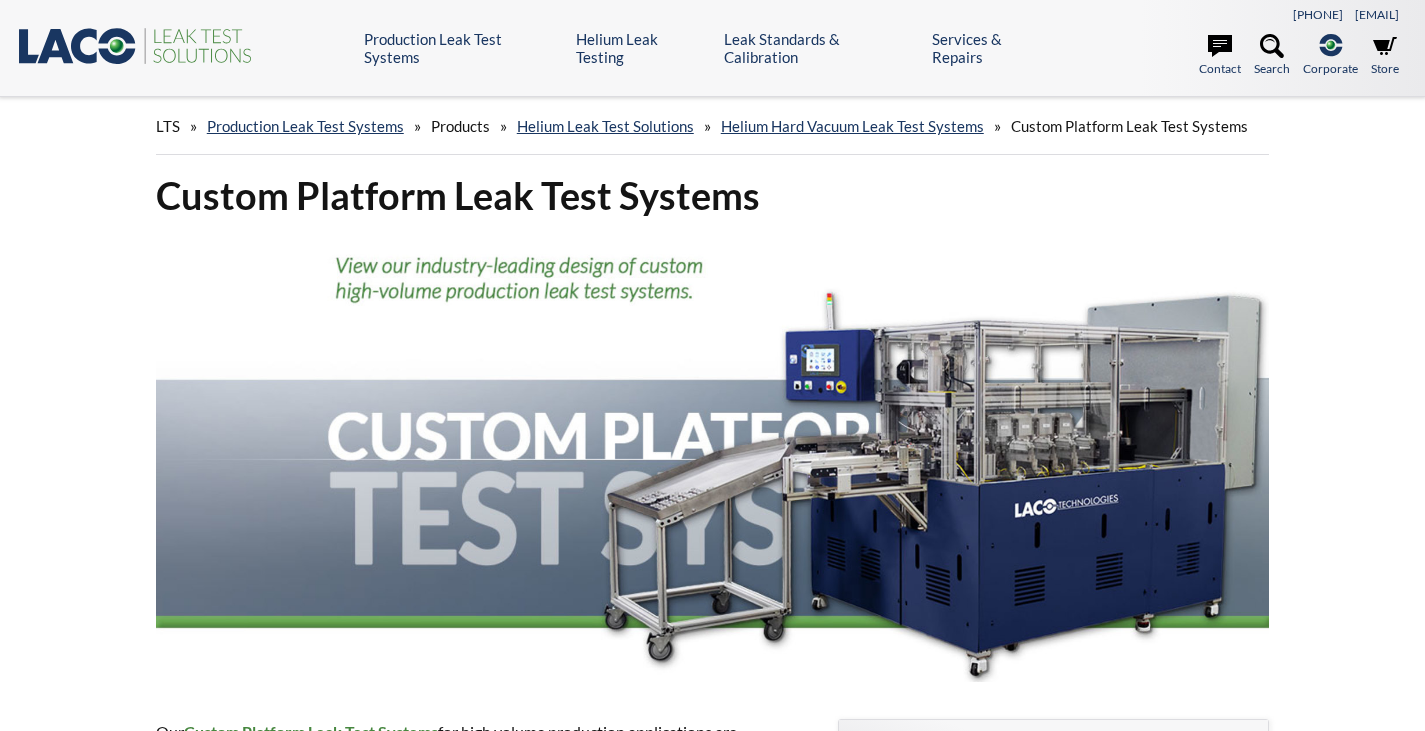 scroll, scrollTop: 0, scrollLeft: 0, axis: both 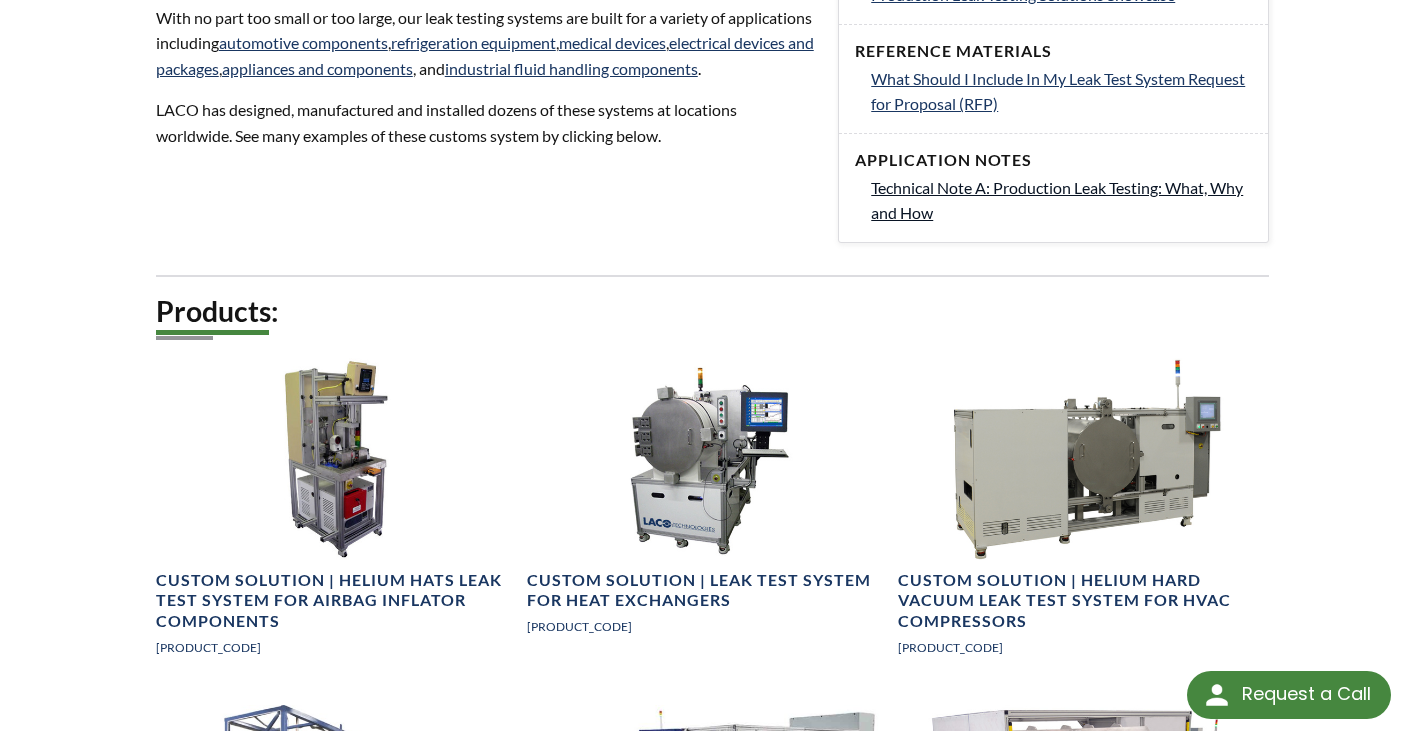 click on "Technical Note A: Production Leak Testing: What, Why and How" at bounding box center [1057, 200] 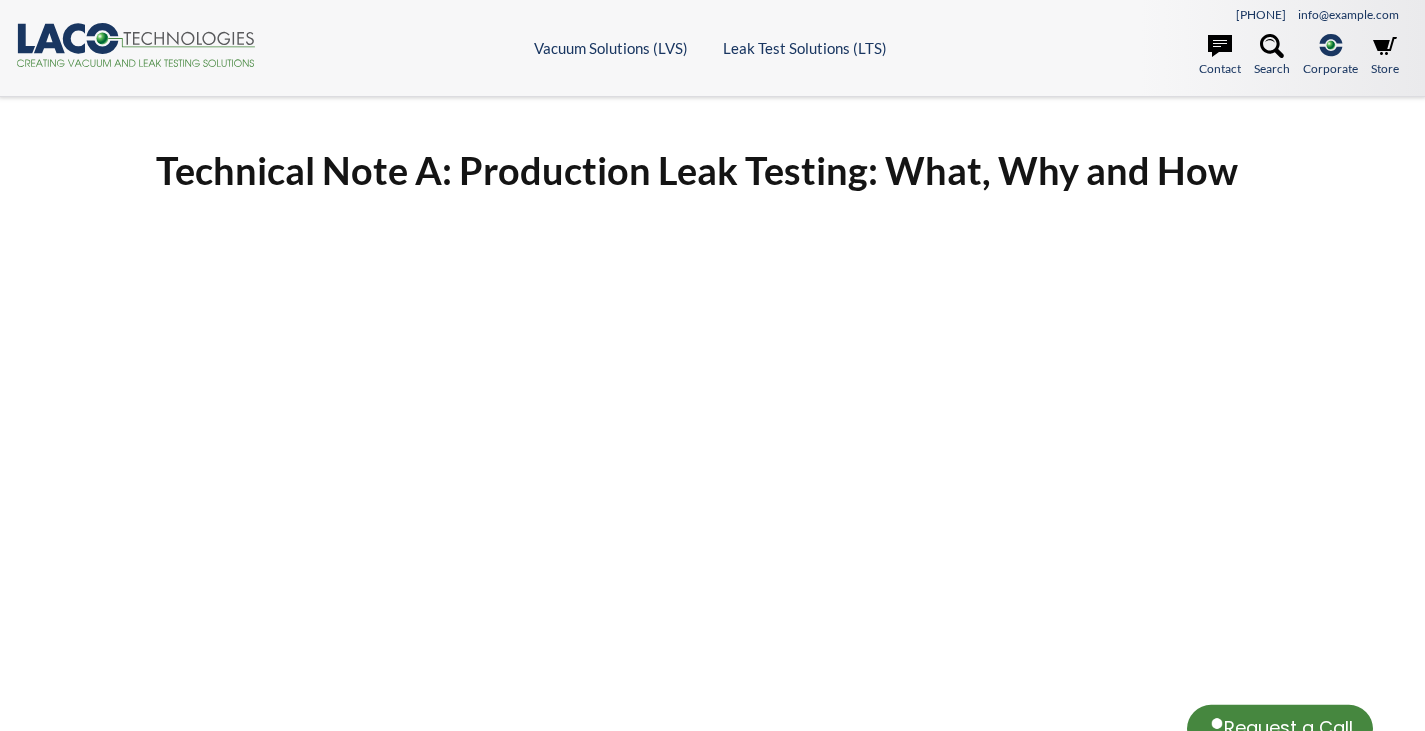 scroll, scrollTop: 0, scrollLeft: 0, axis: both 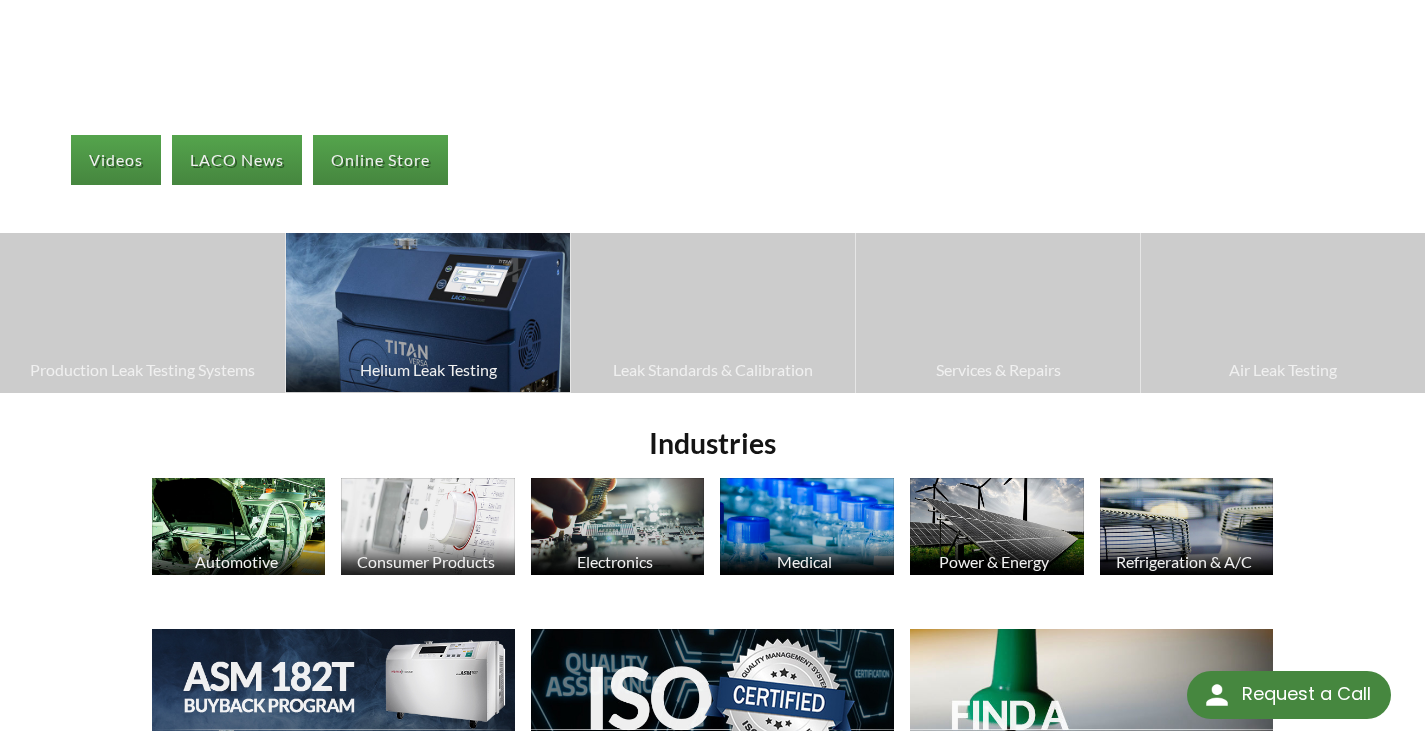 click at bounding box center [428, 312] 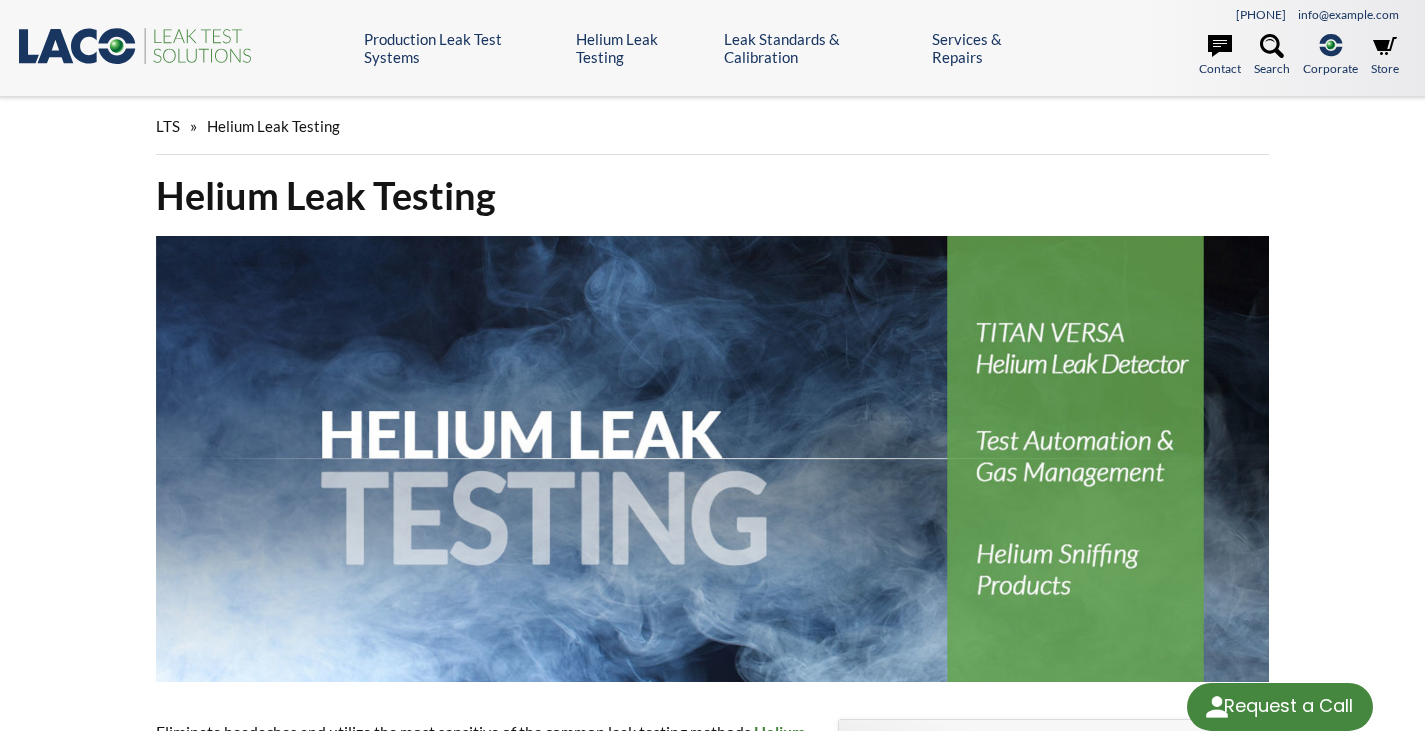 scroll, scrollTop: 0, scrollLeft: 0, axis: both 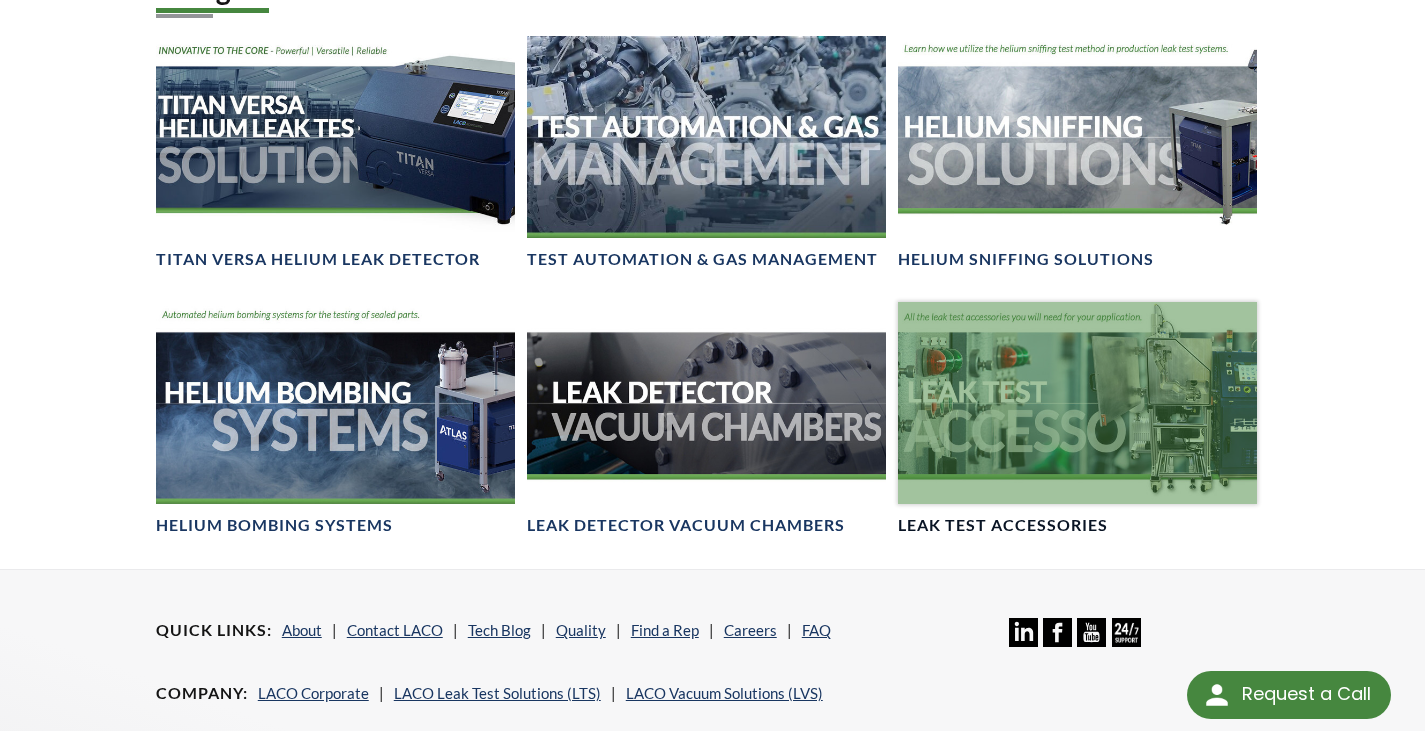 click at bounding box center (1077, 403) 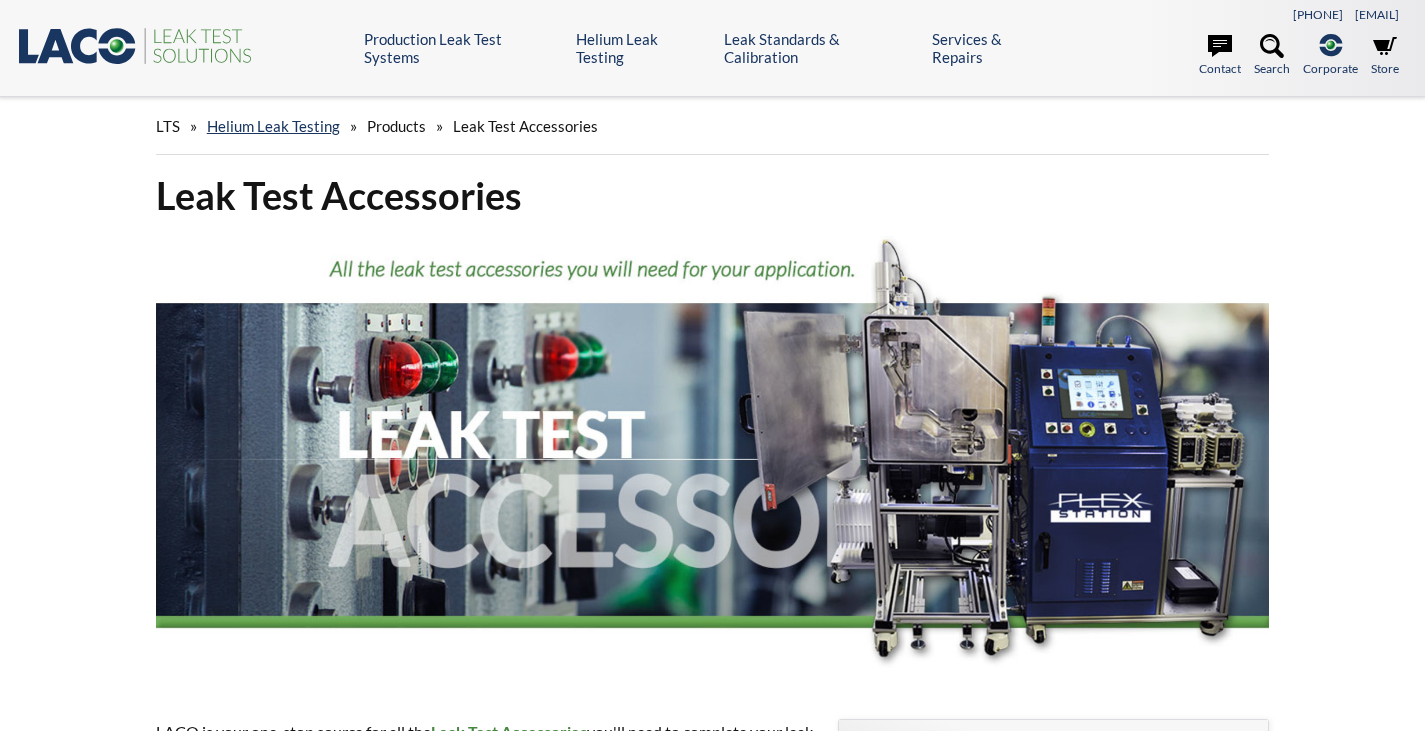 scroll, scrollTop: 0, scrollLeft: 0, axis: both 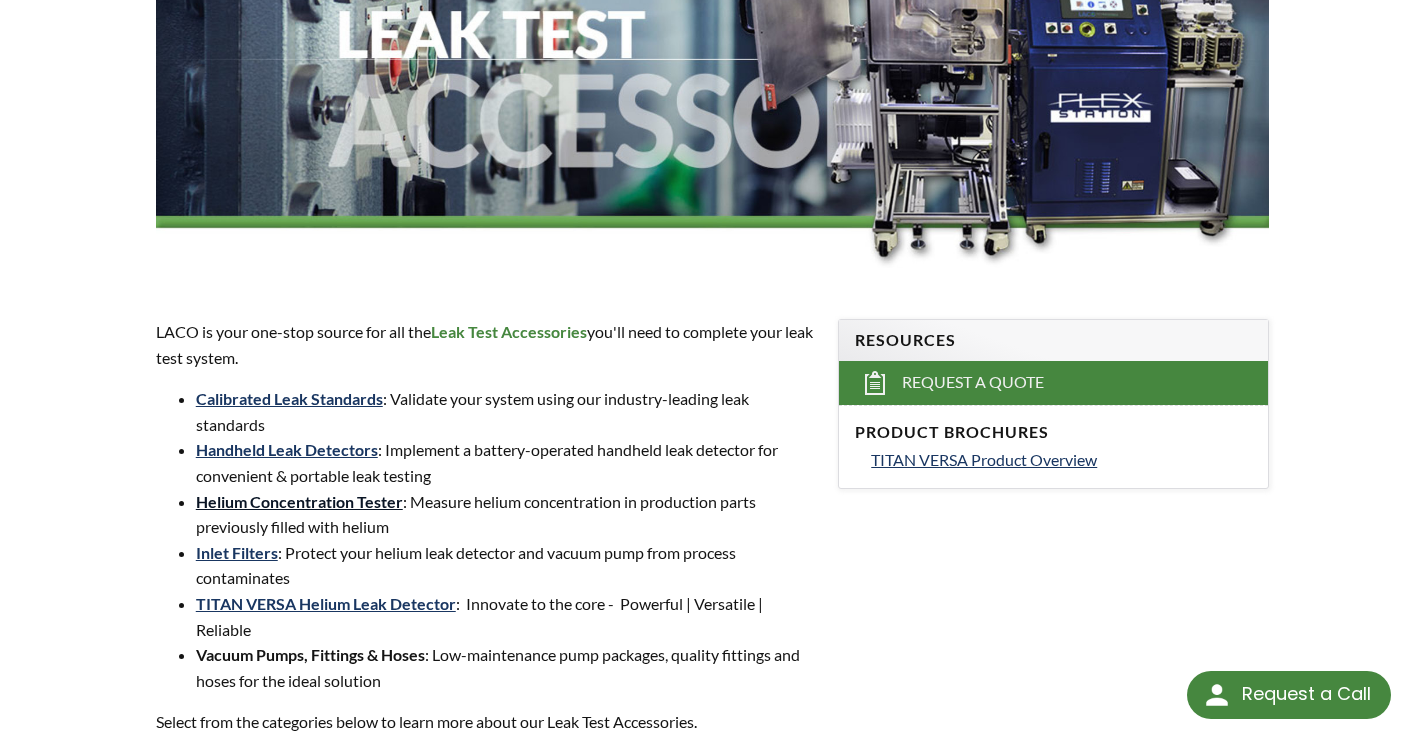 click on "Helium Concentration Tester" at bounding box center (299, 501) 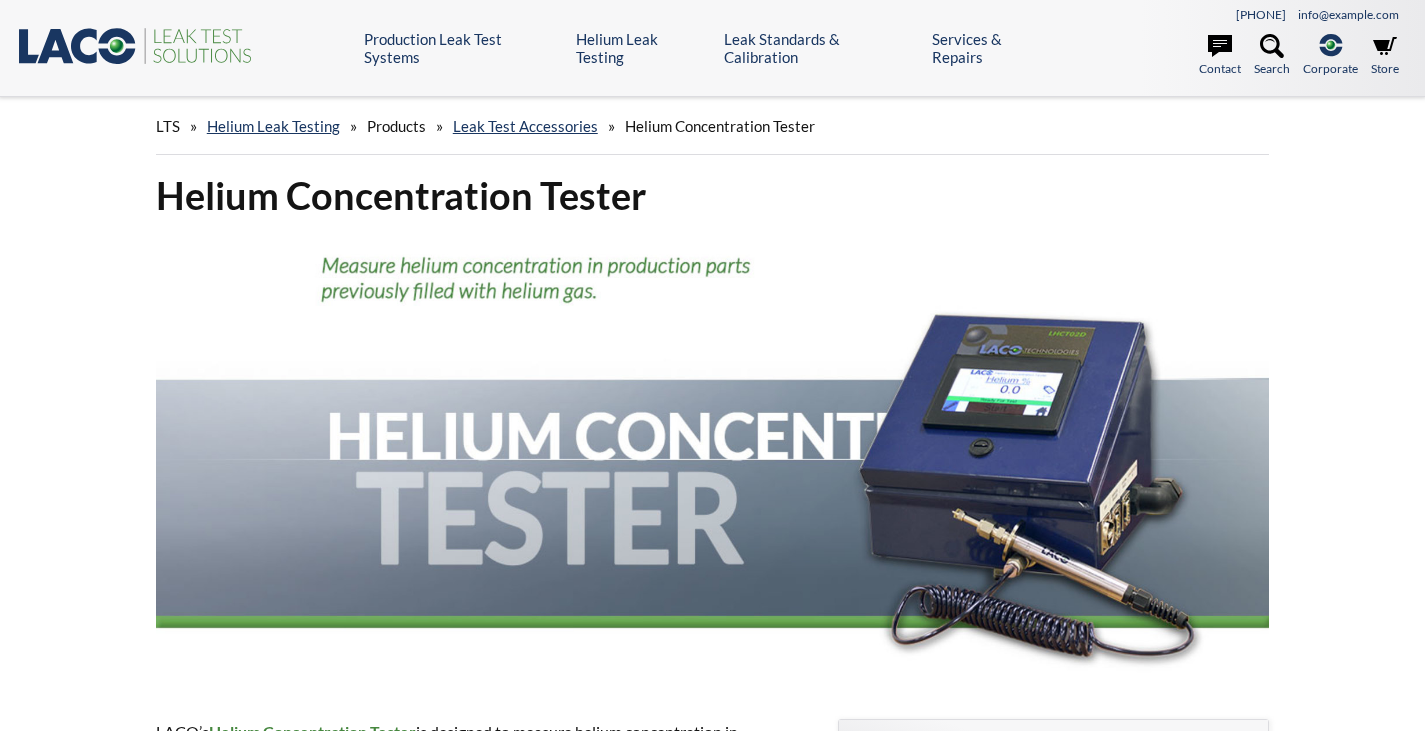 scroll, scrollTop: 0, scrollLeft: 0, axis: both 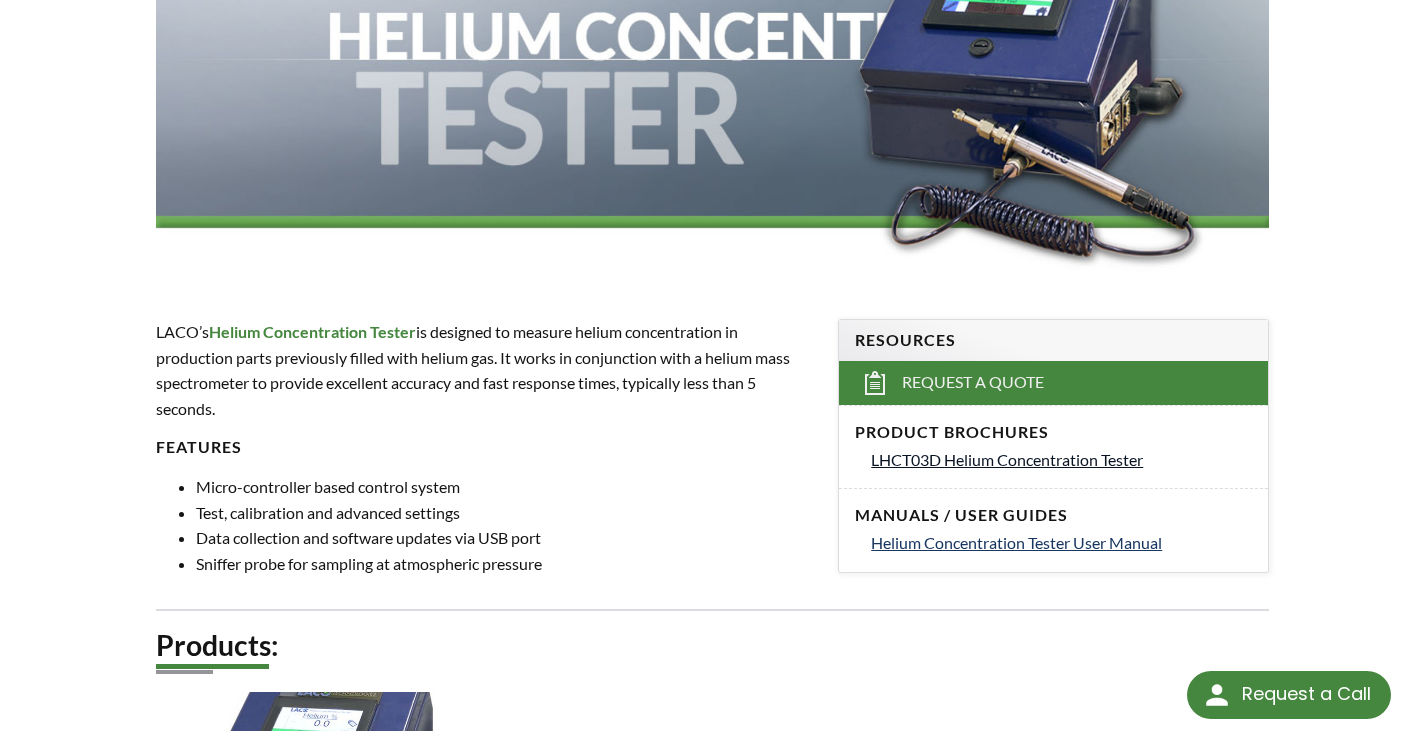 click on "LHCT03D Helium Concentration Tester" at bounding box center (1007, 459) 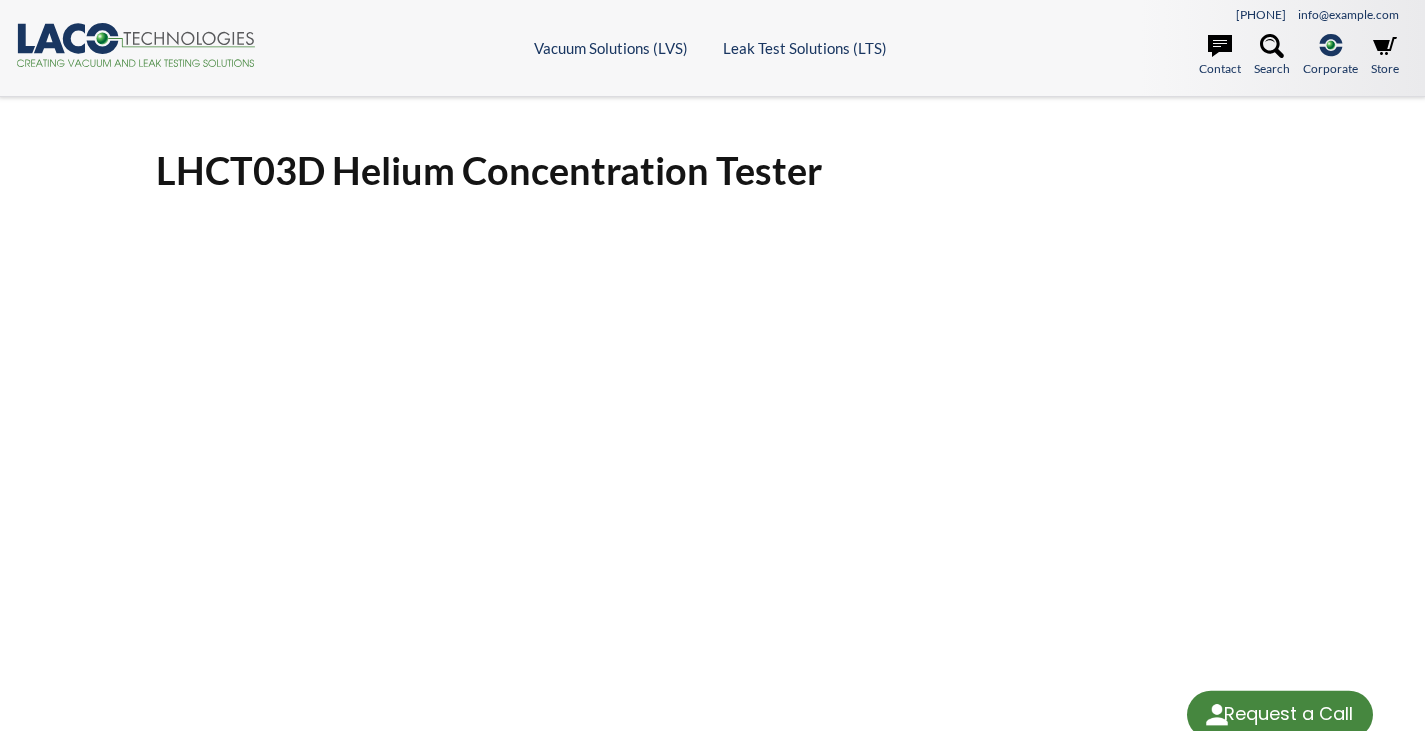 scroll, scrollTop: 0, scrollLeft: 0, axis: both 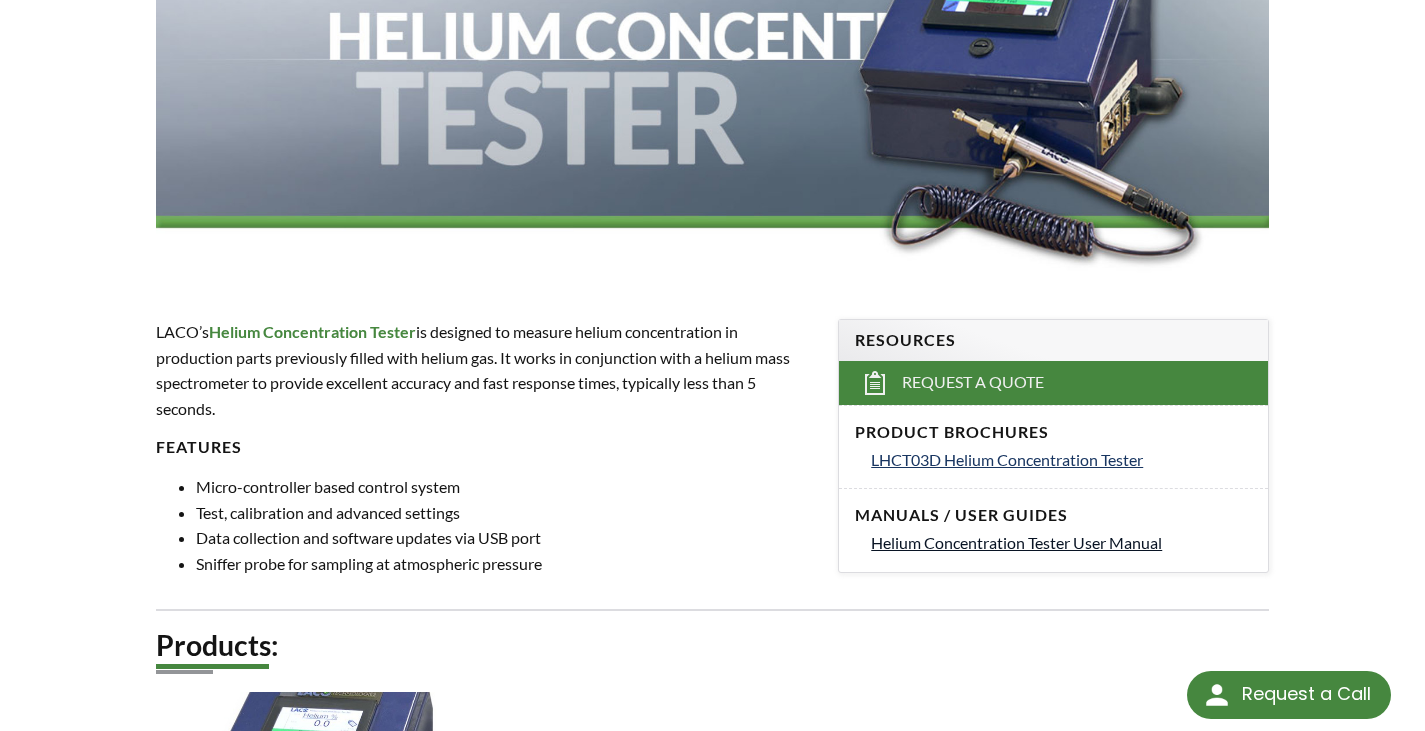 click on "Helium Concentration Tester User Manual" at bounding box center [1016, 542] 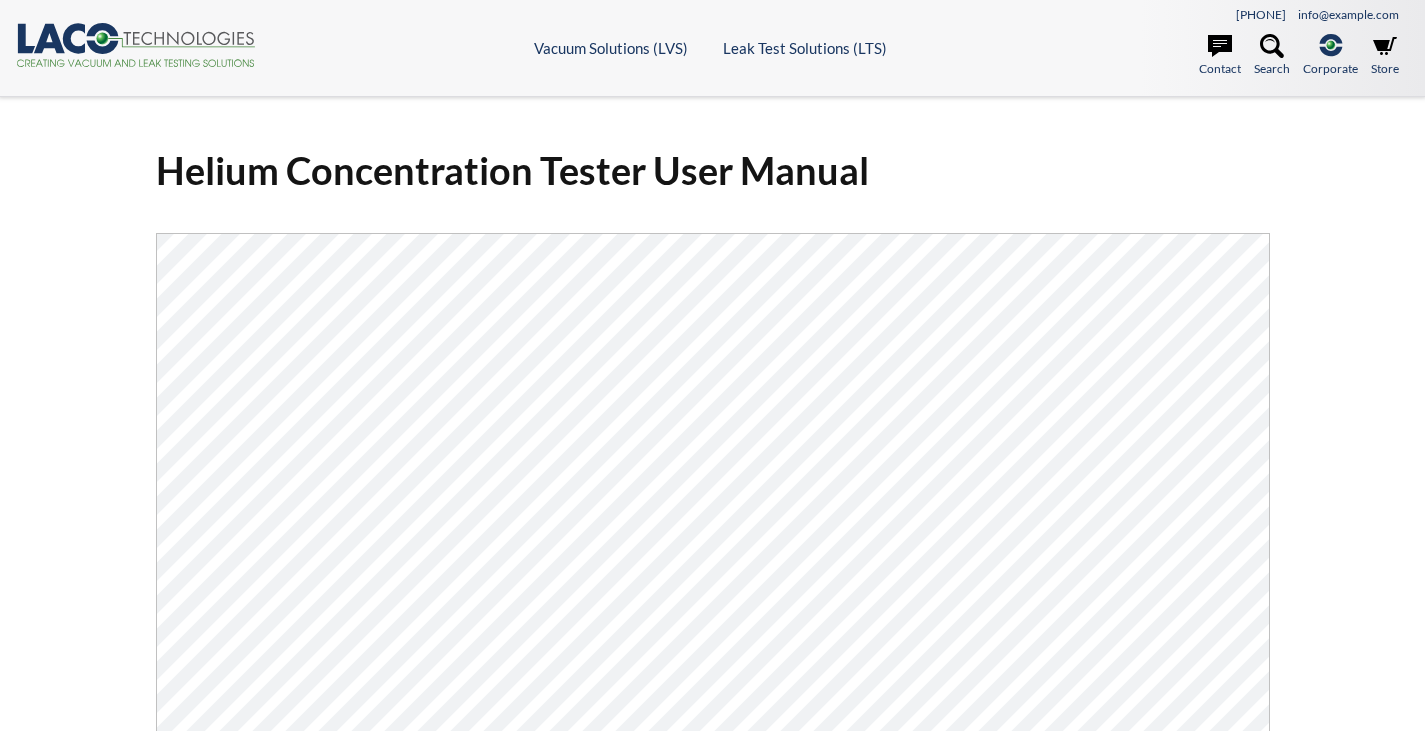 scroll, scrollTop: 0, scrollLeft: 0, axis: both 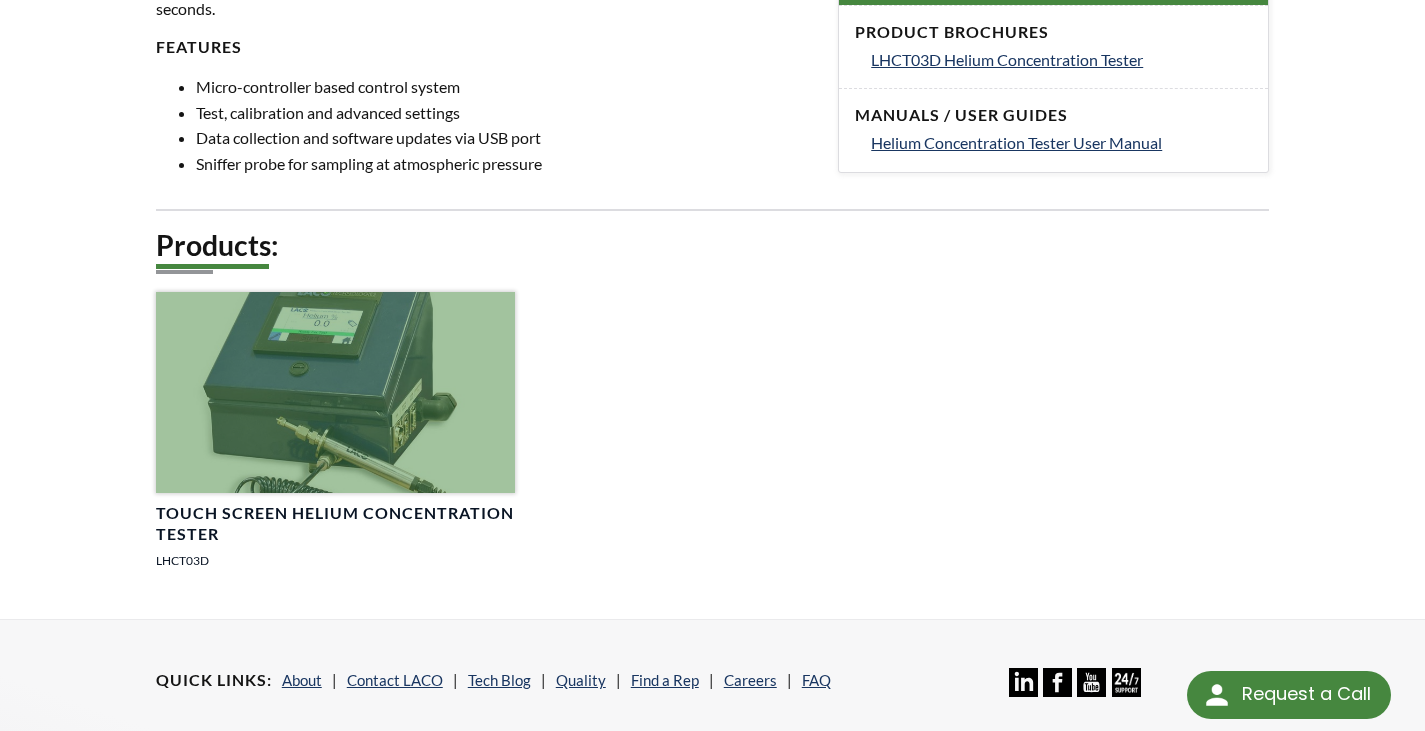 click on "Touch Screen Helium Concentration Tester" at bounding box center (335, 524) 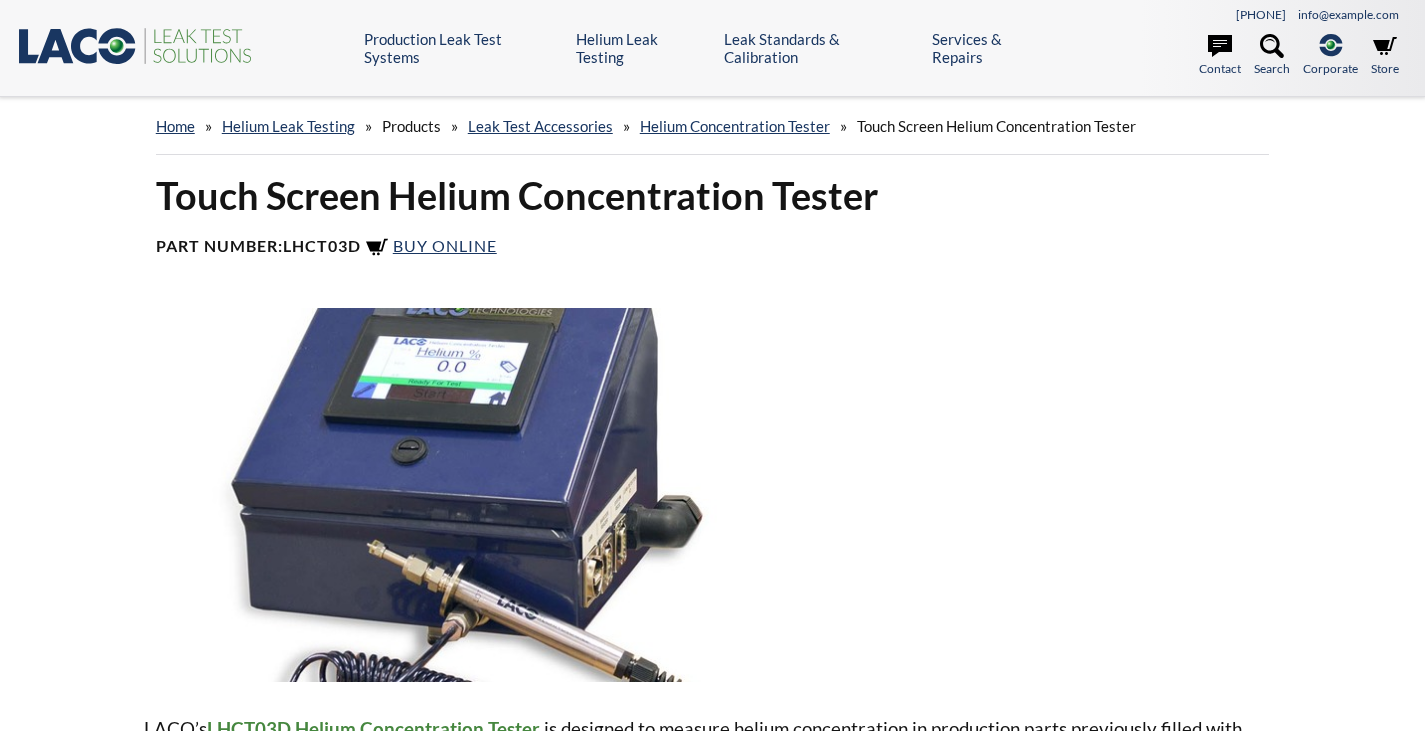scroll, scrollTop: 0, scrollLeft: 0, axis: both 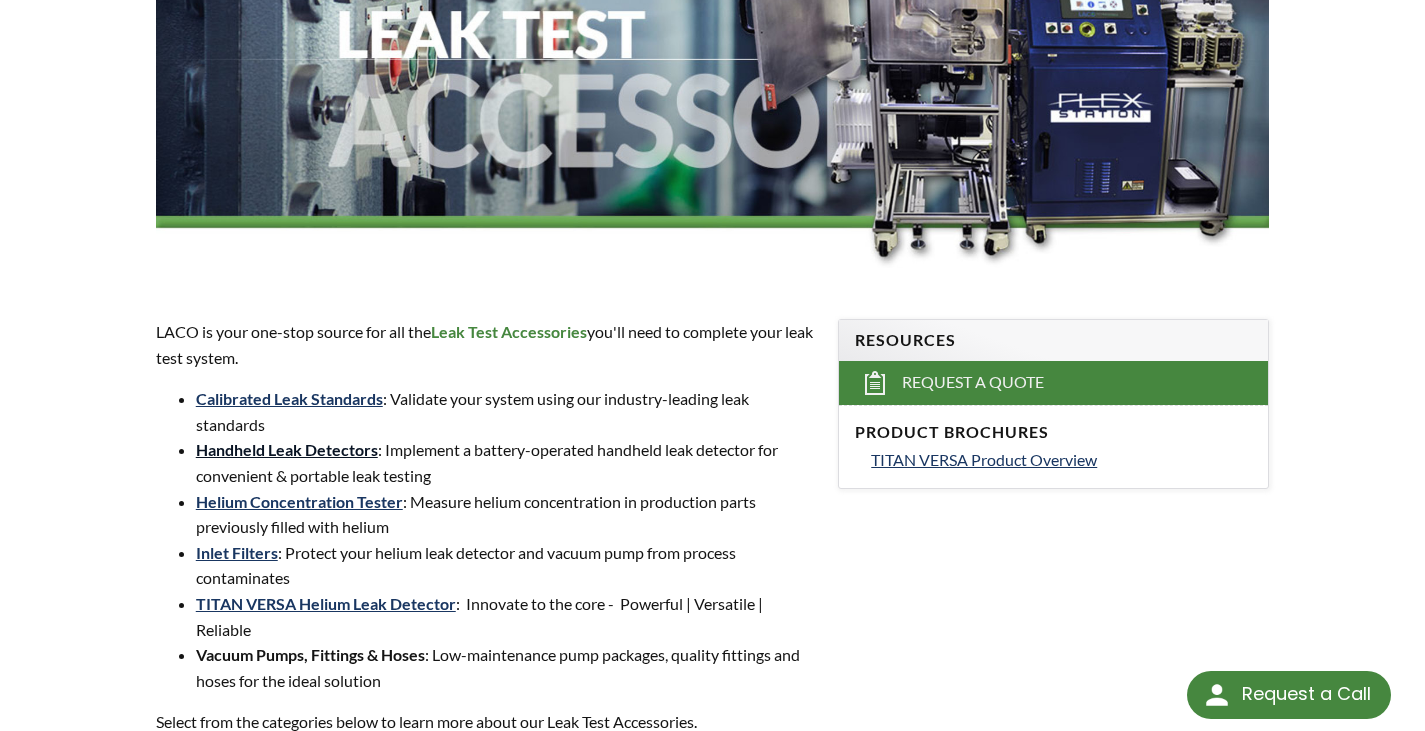 click on "Handheld Leak Detectors" at bounding box center [287, 449] 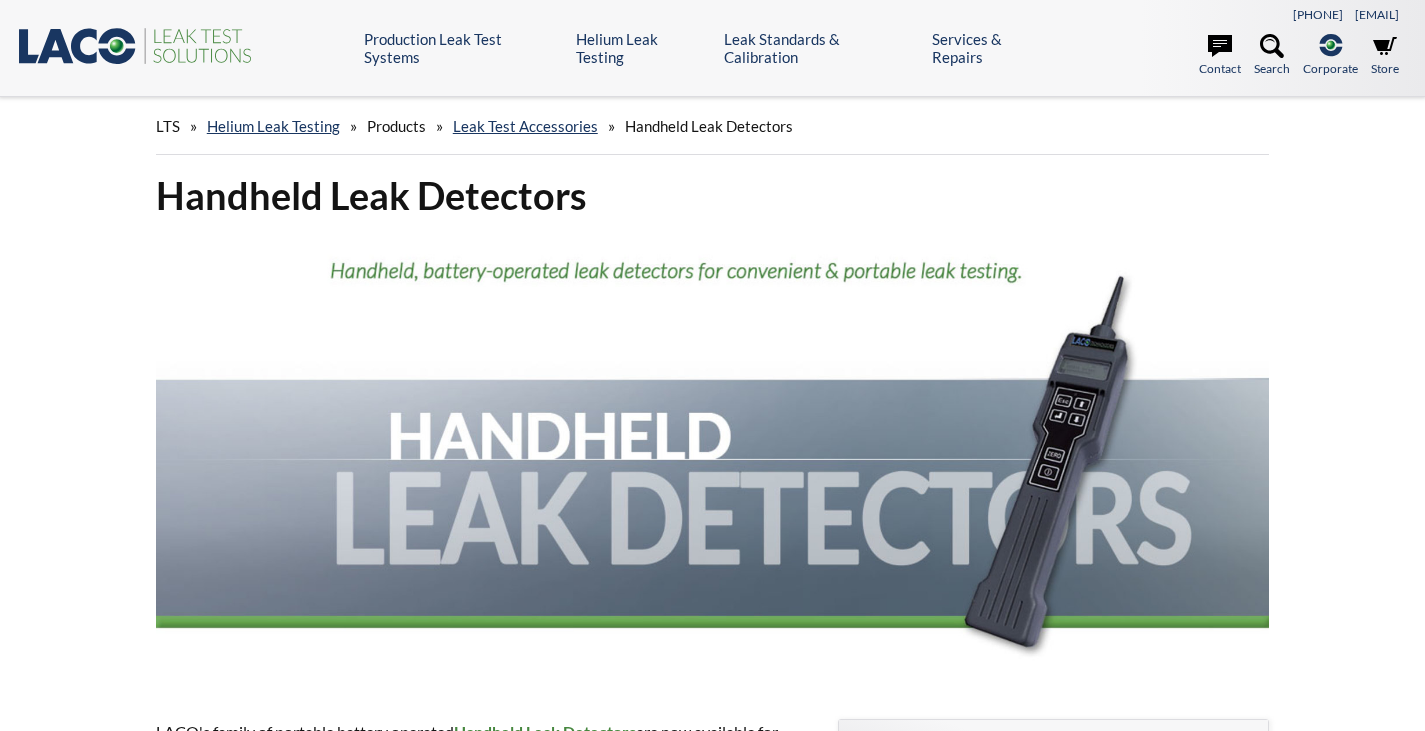 scroll, scrollTop: 0, scrollLeft: 0, axis: both 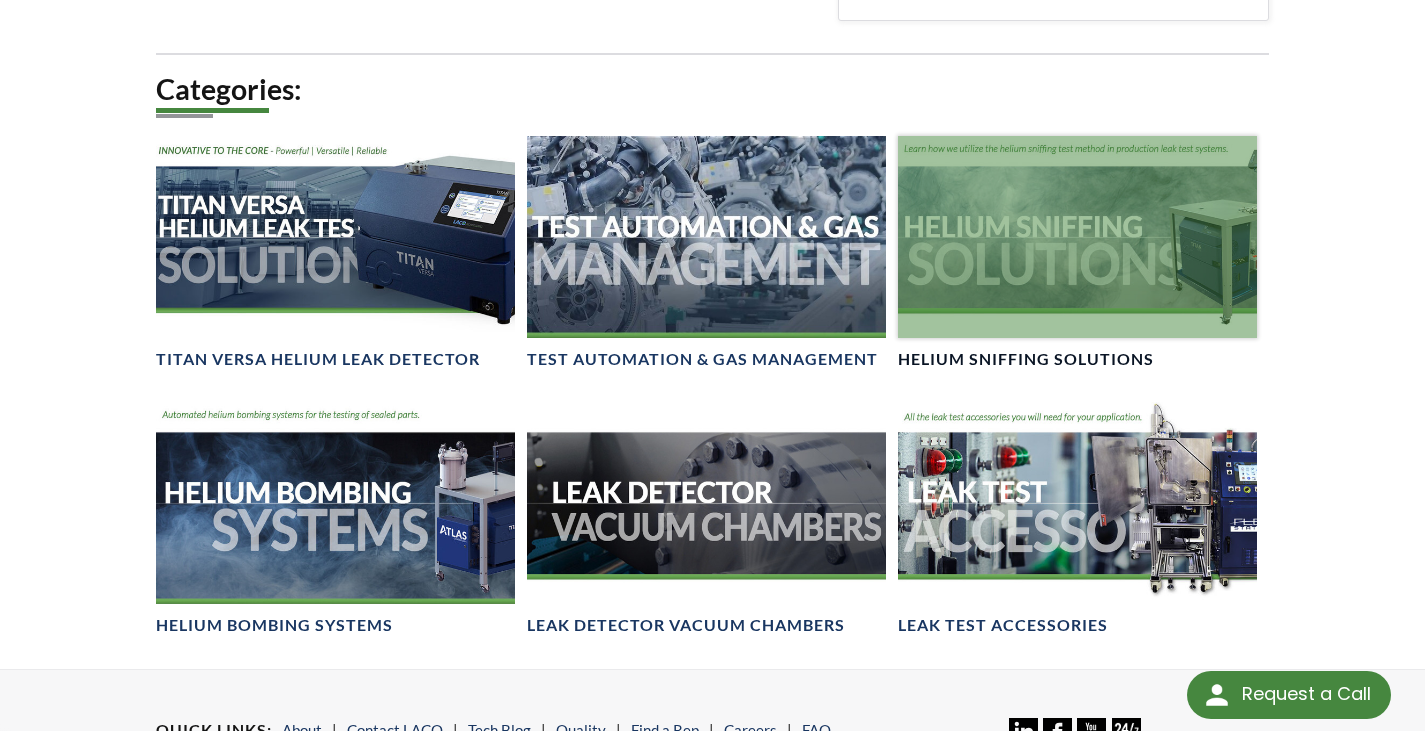 click at bounding box center (1077, 237) 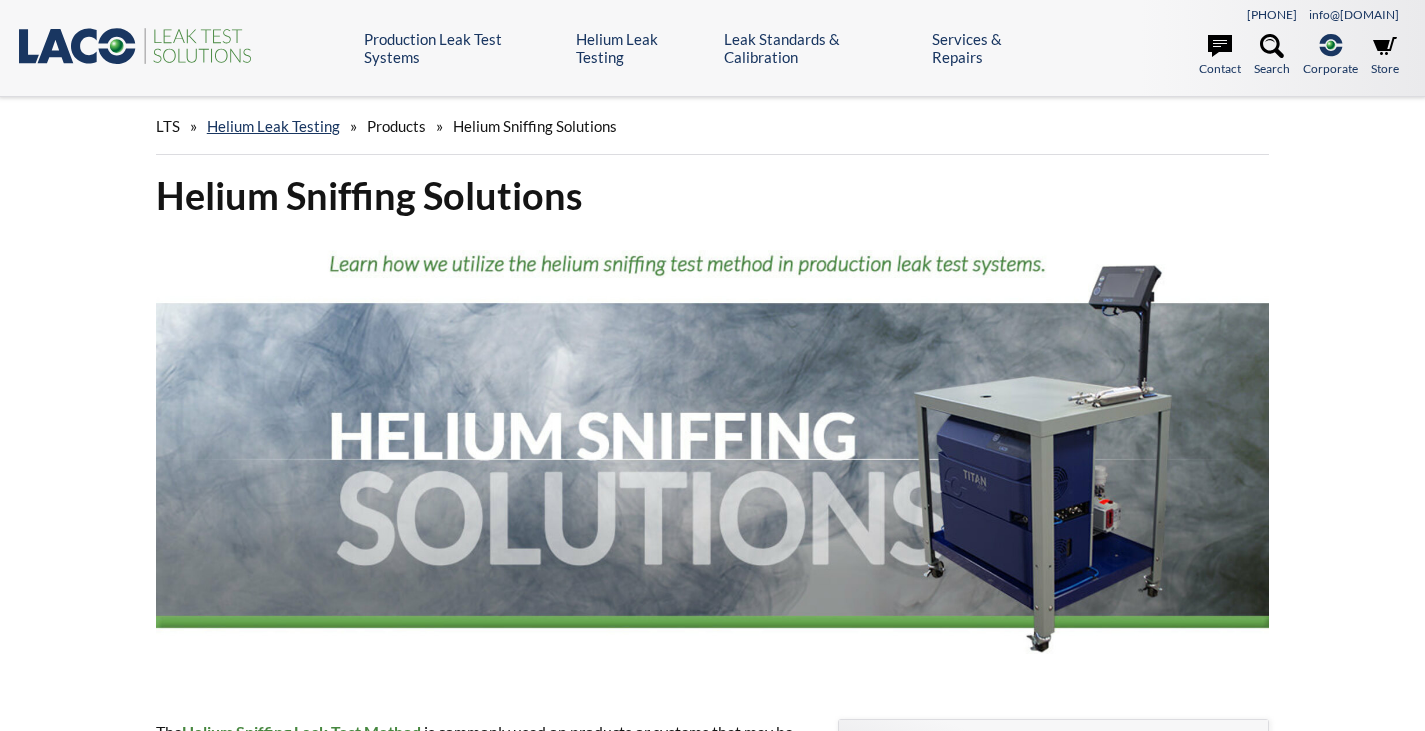 scroll, scrollTop: 0, scrollLeft: 0, axis: both 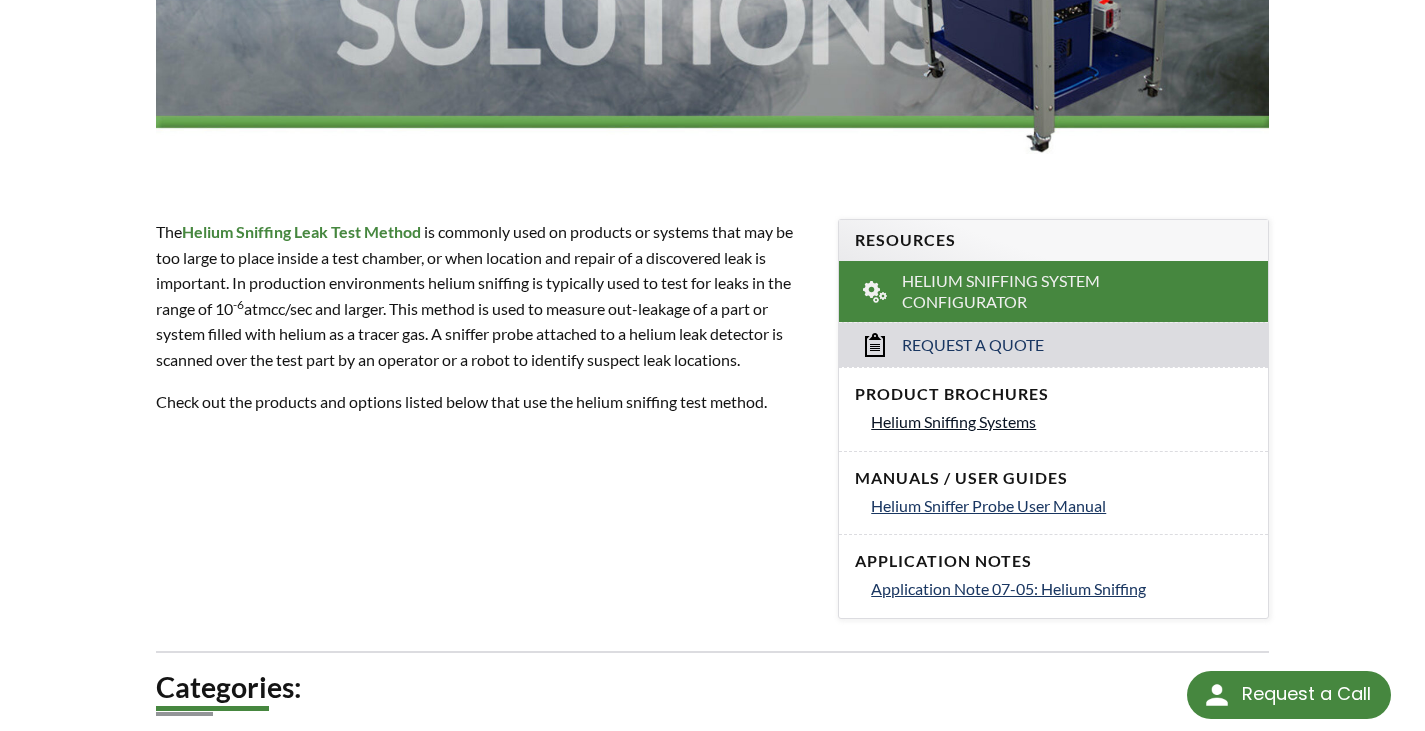 click on "Helium Sniffing Systems" at bounding box center [953, 421] 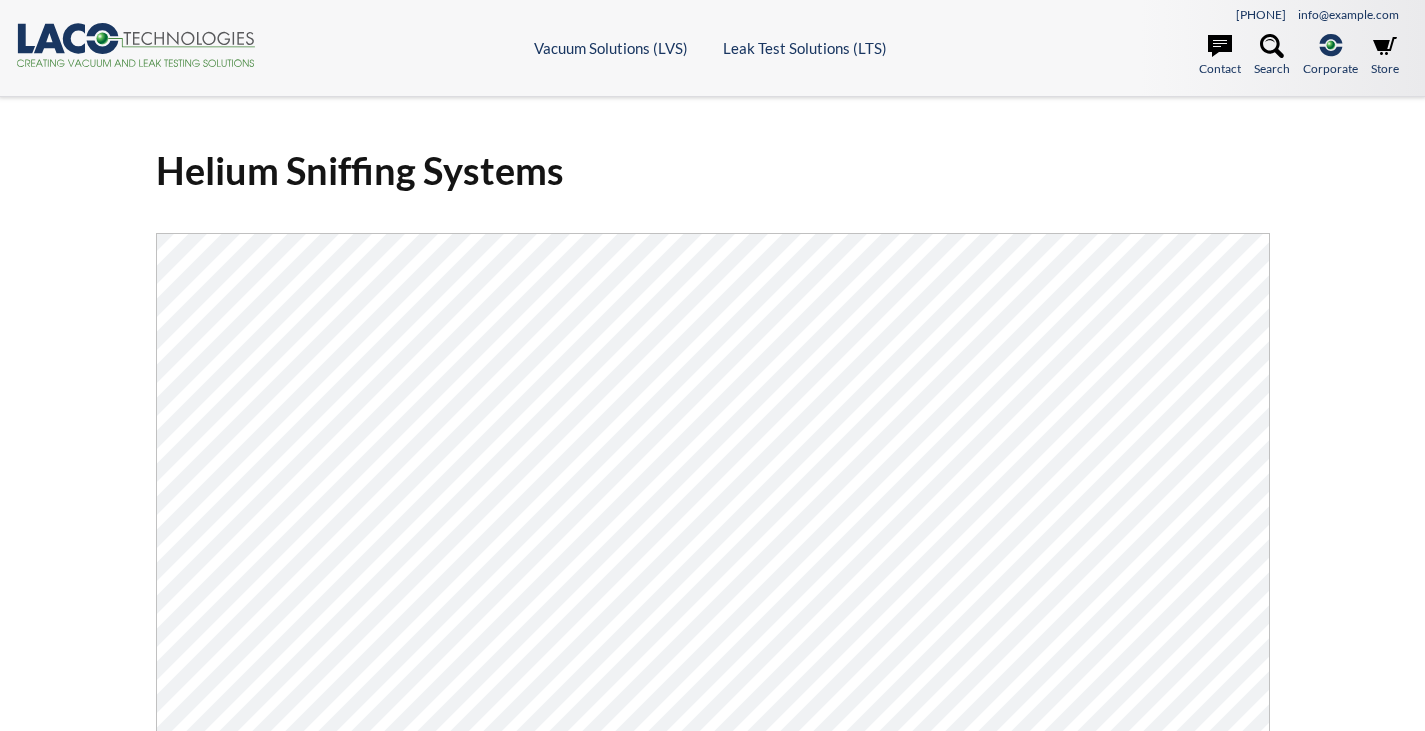 scroll, scrollTop: 0, scrollLeft: 0, axis: both 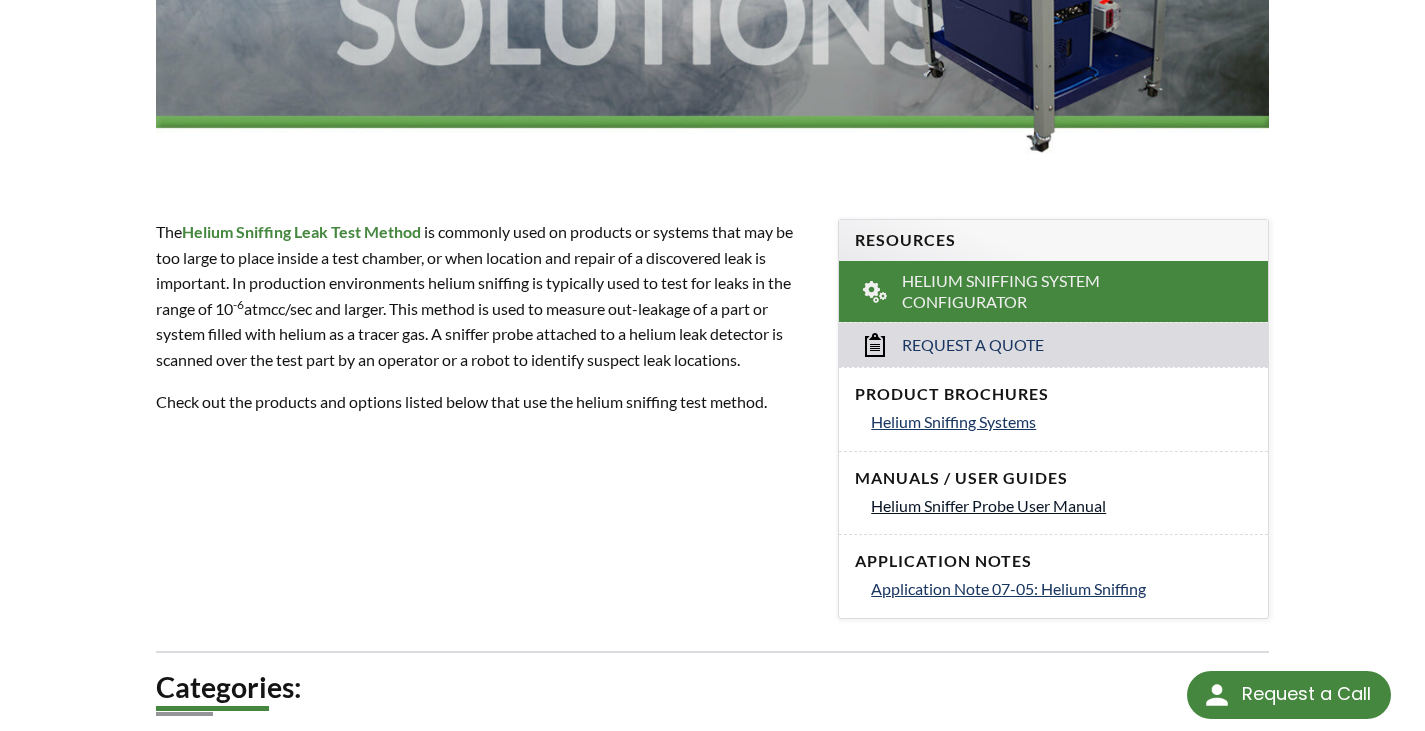 click on "Helium Sniffer Probe User Manual" at bounding box center [988, 505] 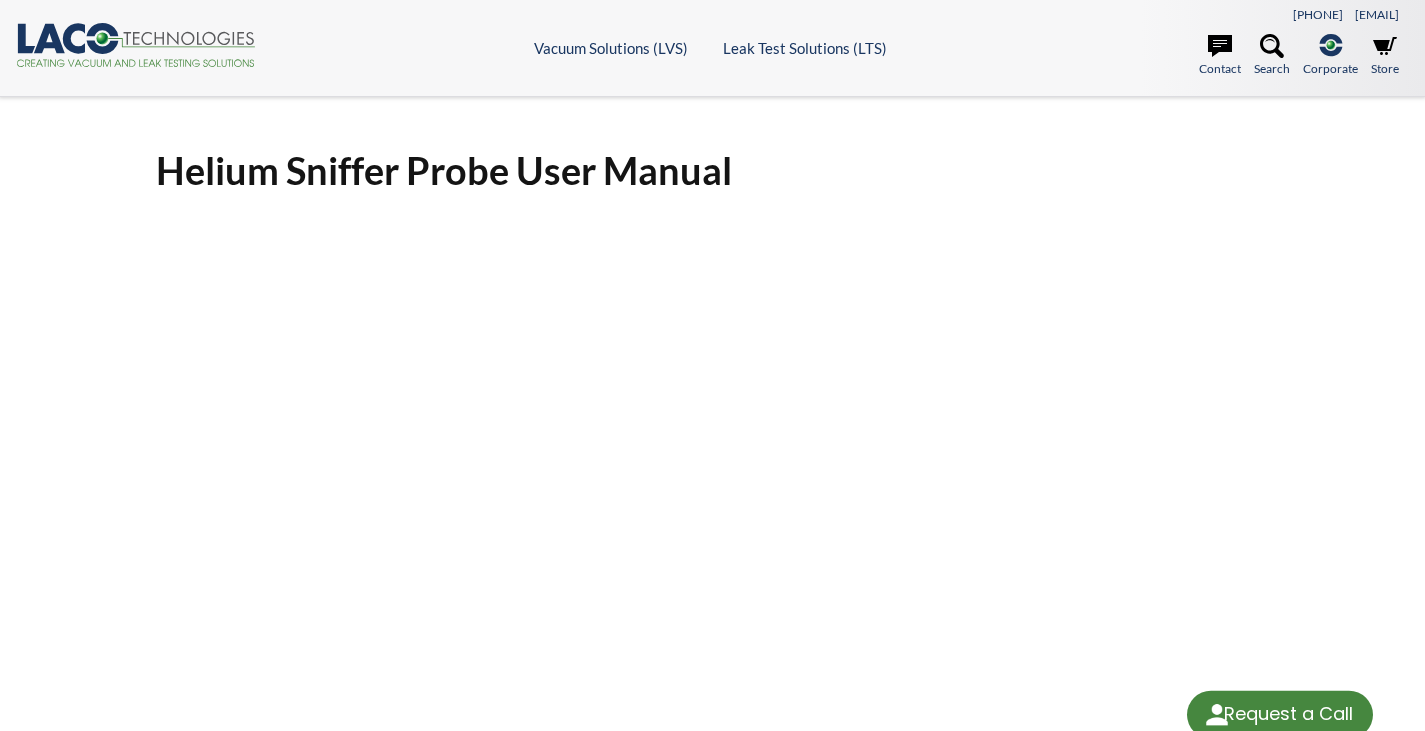 scroll, scrollTop: 0, scrollLeft: 0, axis: both 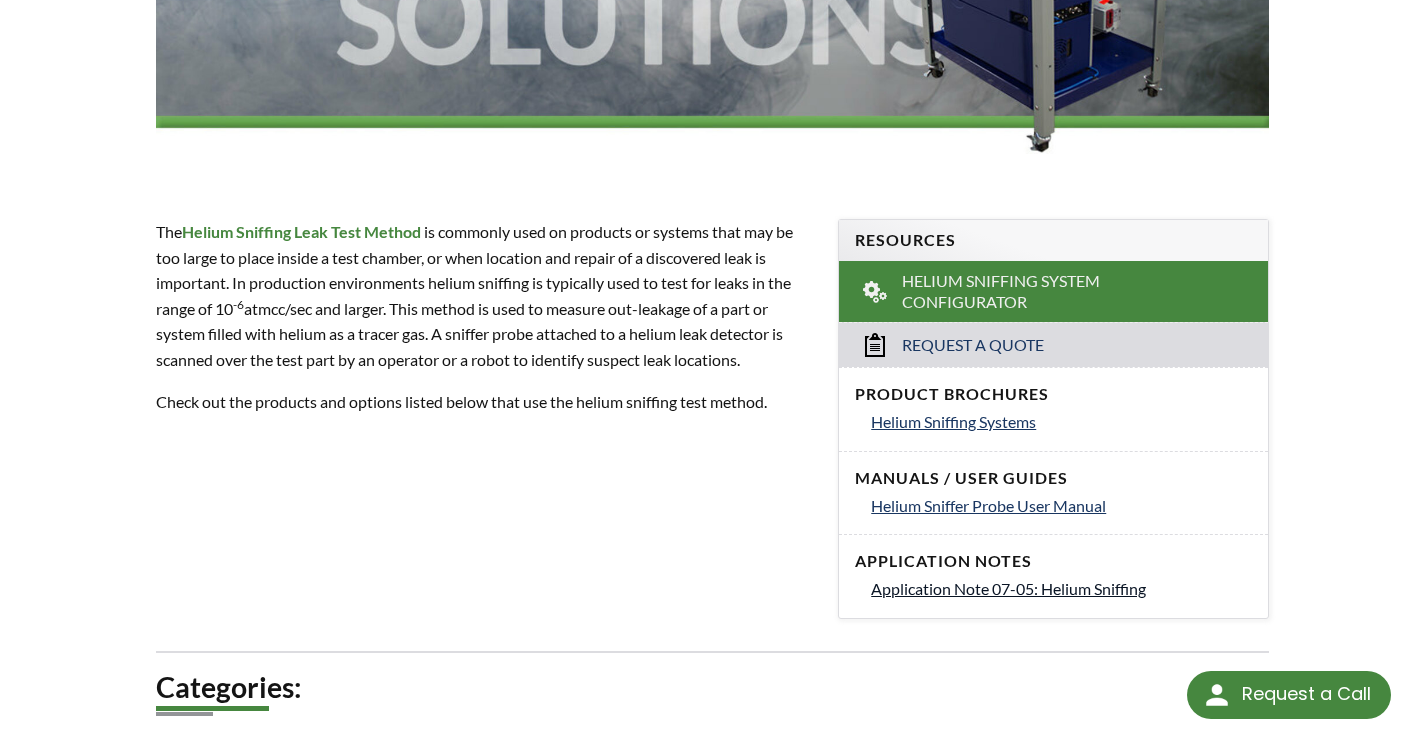 click on "Application Note 07-05: Helium Sniffing" at bounding box center (1008, 588) 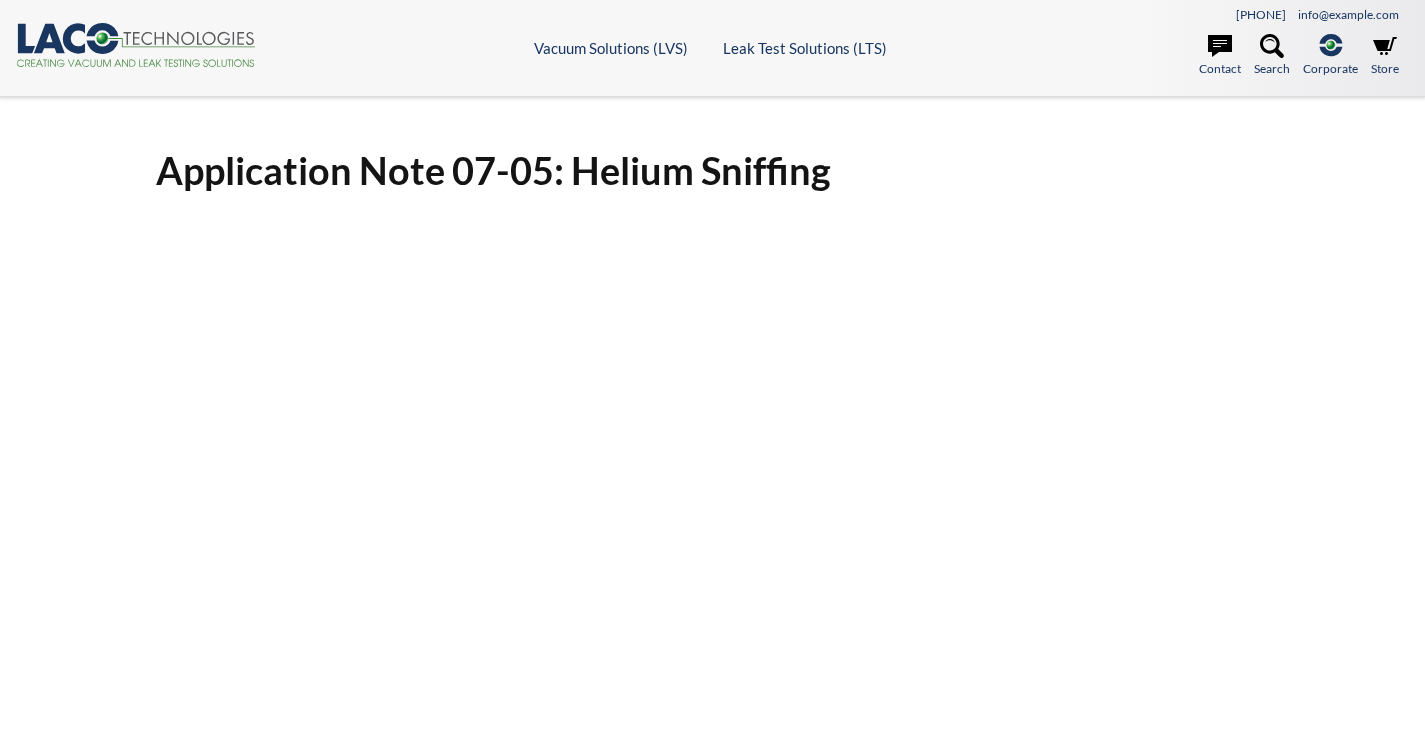 scroll, scrollTop: 0, scrollLeft: 0, axis: both 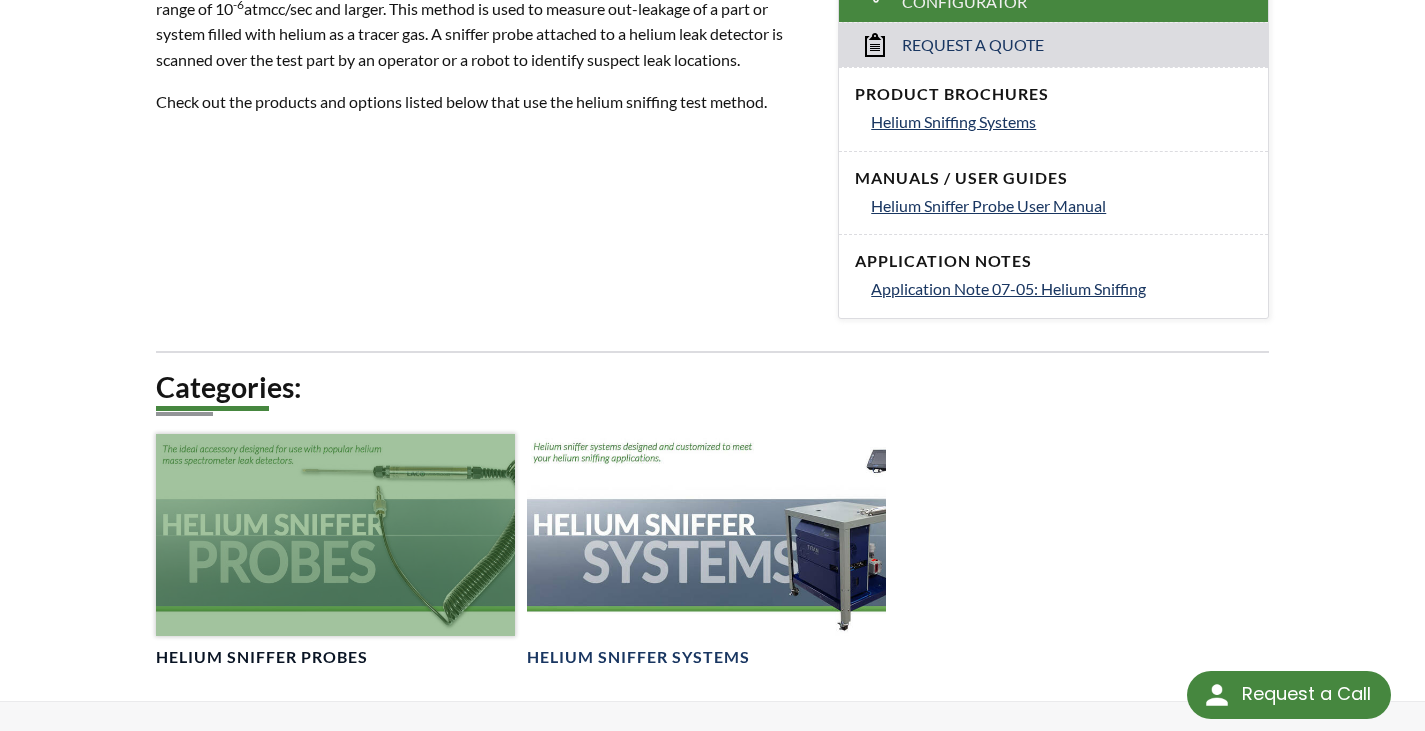click at bounding box center (335, 535) 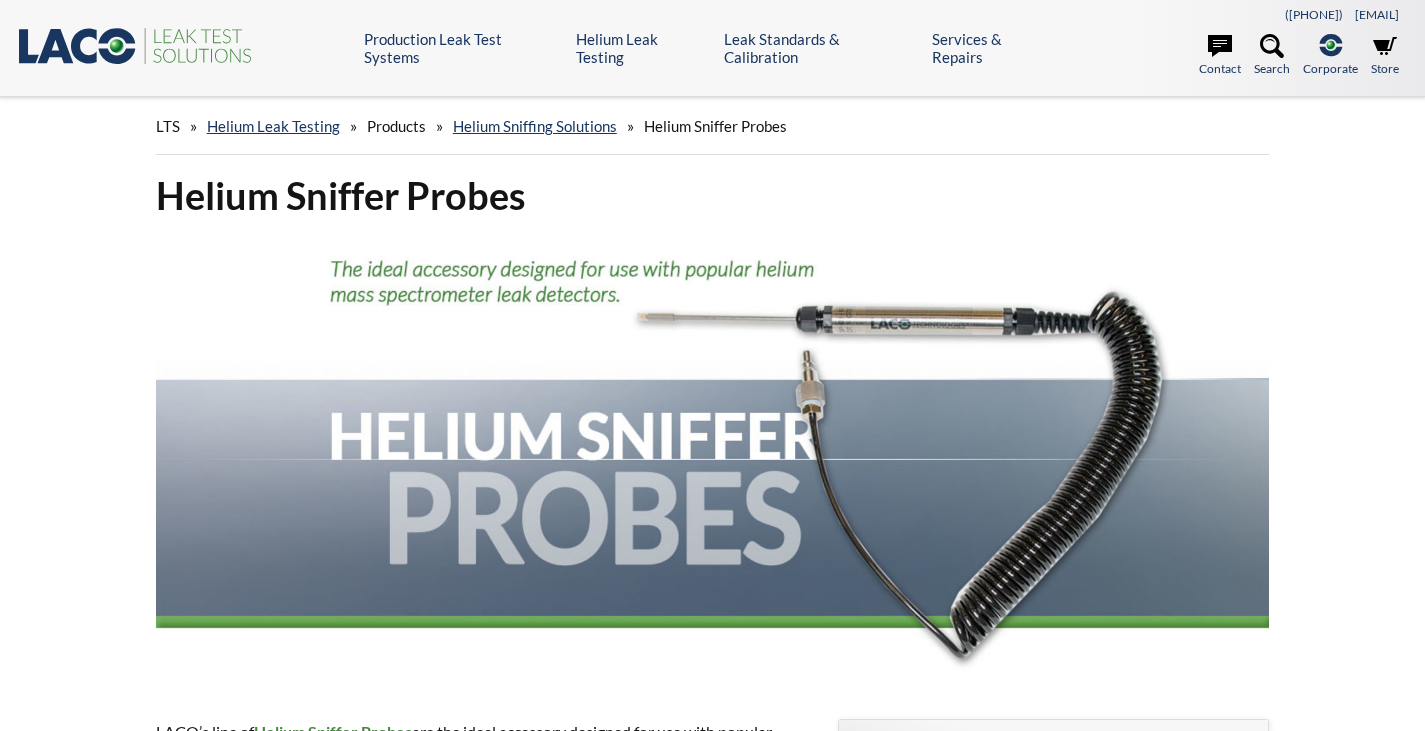 scroll, scrollTop: 0, scrollLeft: 0, axis: both 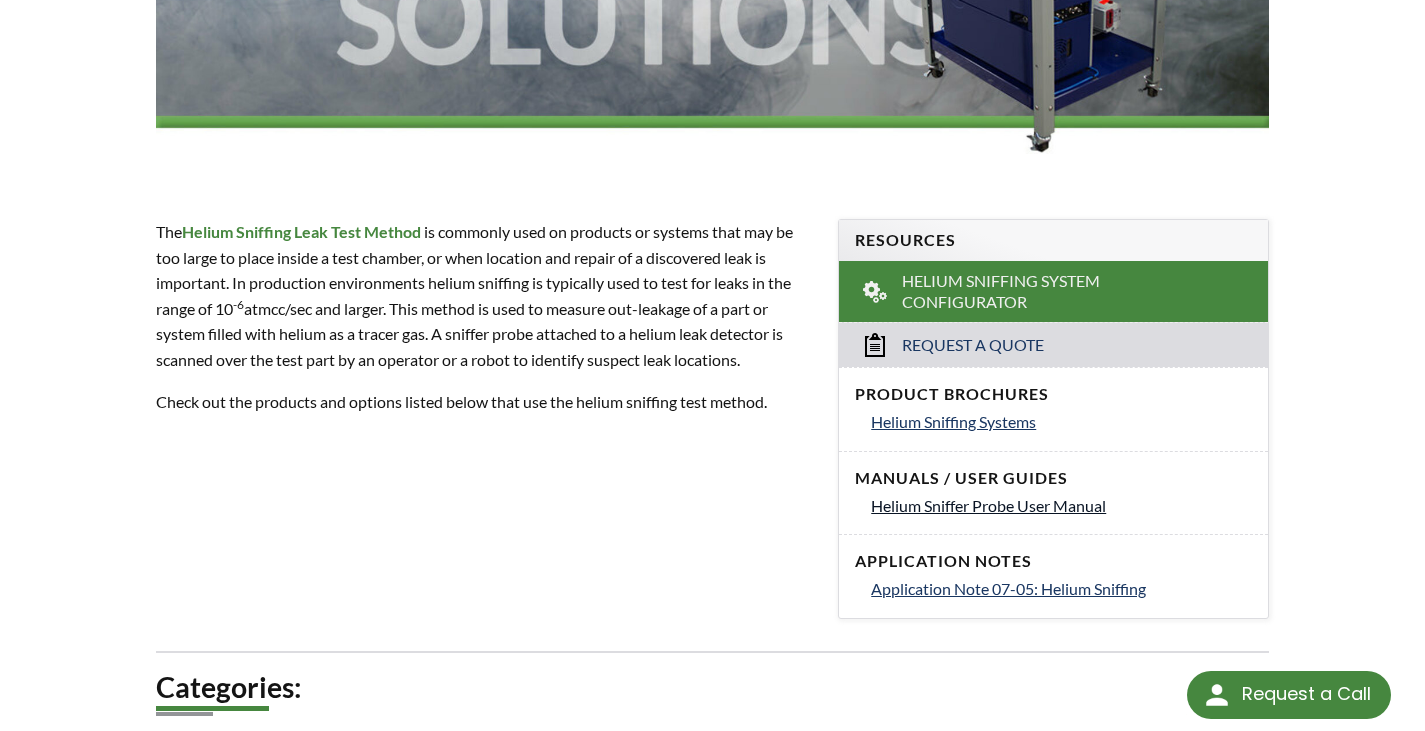 click on "Helium Sniffer Probe User Manual" at bounding box center (988, 505) 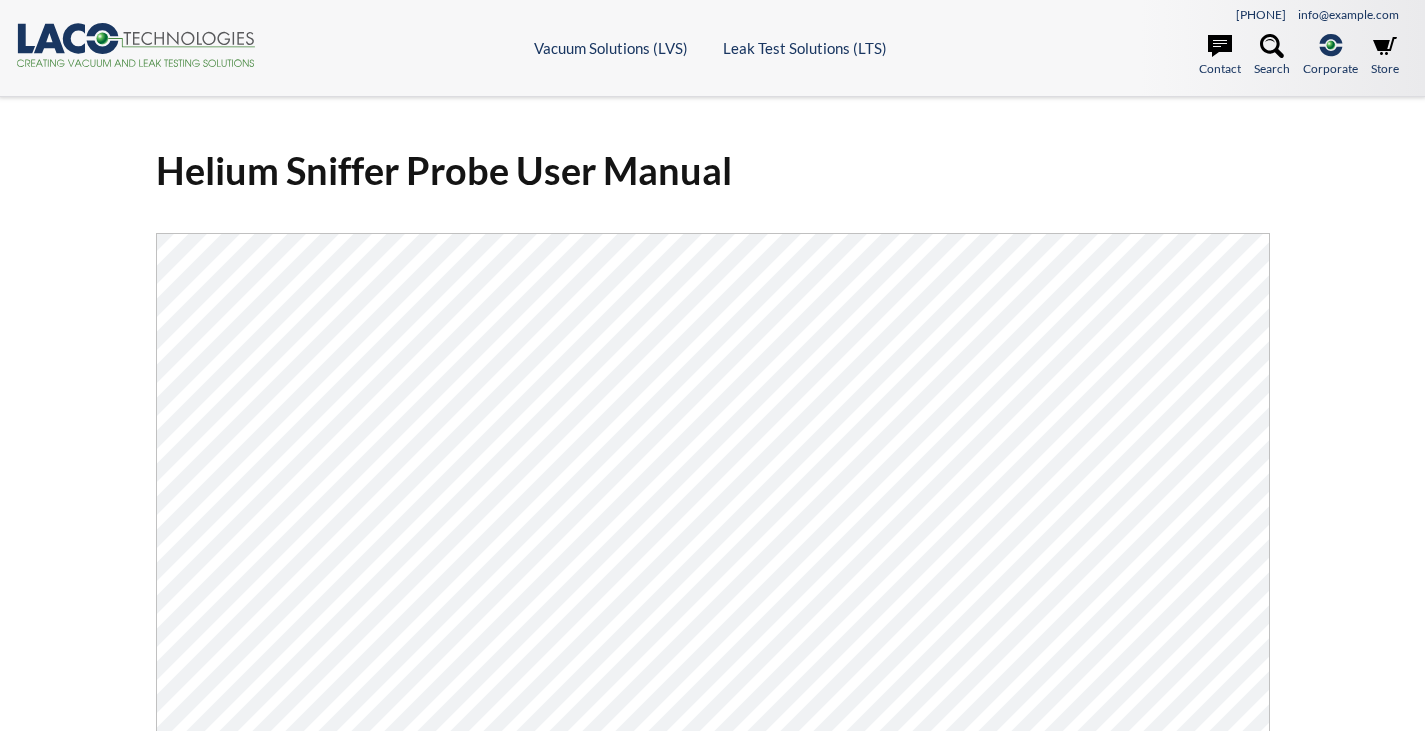 scroll, scrollTop: 0, scrollLeft: 0, axis: both 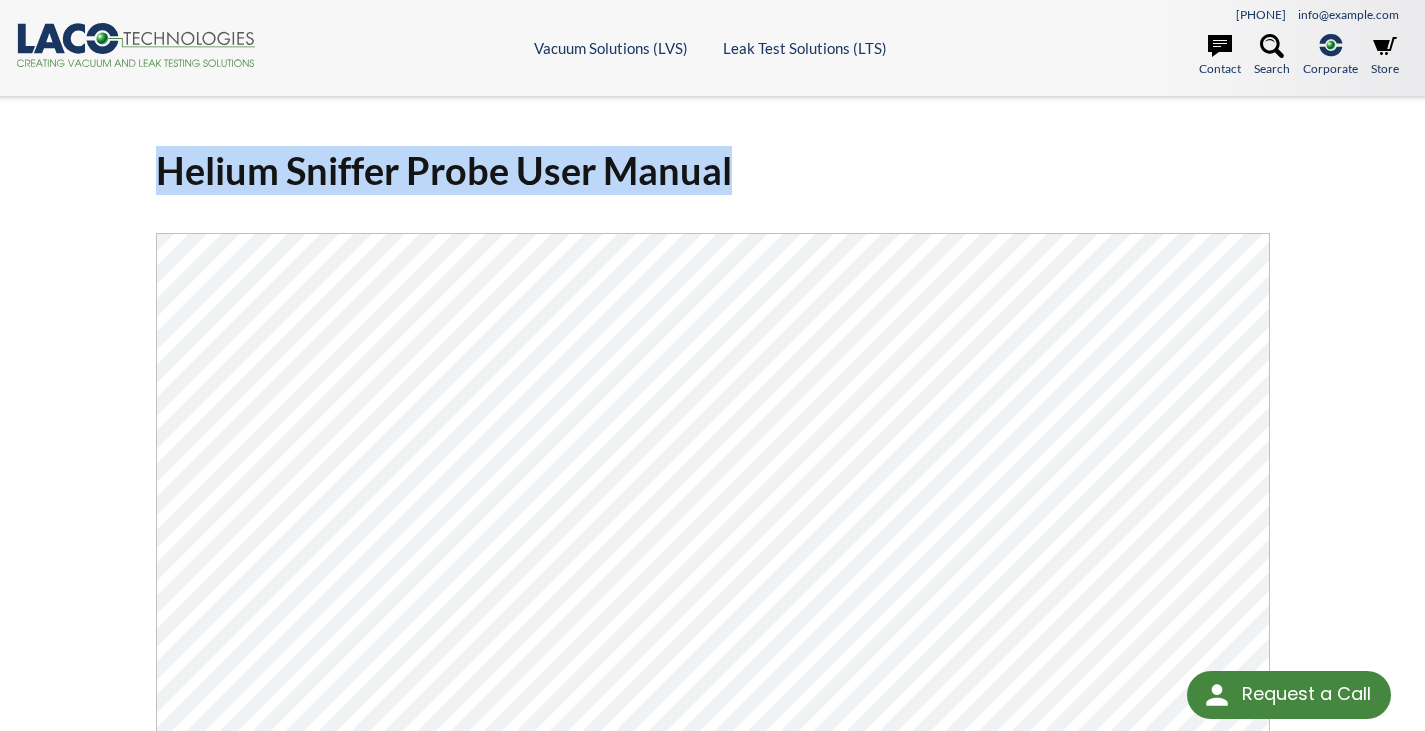 drag, startPoint x: 166, startPoint y: 165, endPoint x: 731, endPoint y: 184, distance: 565.3194 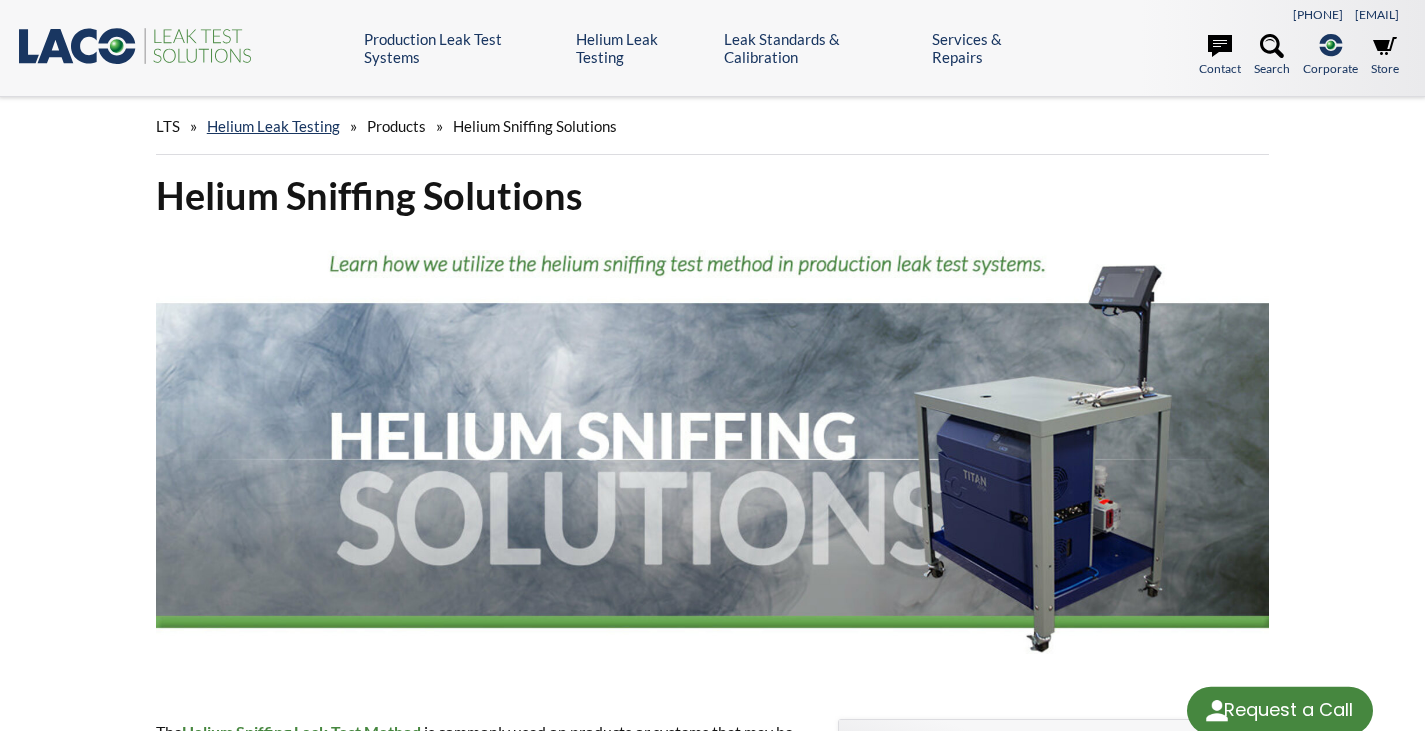 scroll, scrollTop: 500, scrollLeft: 0, axis: vertical 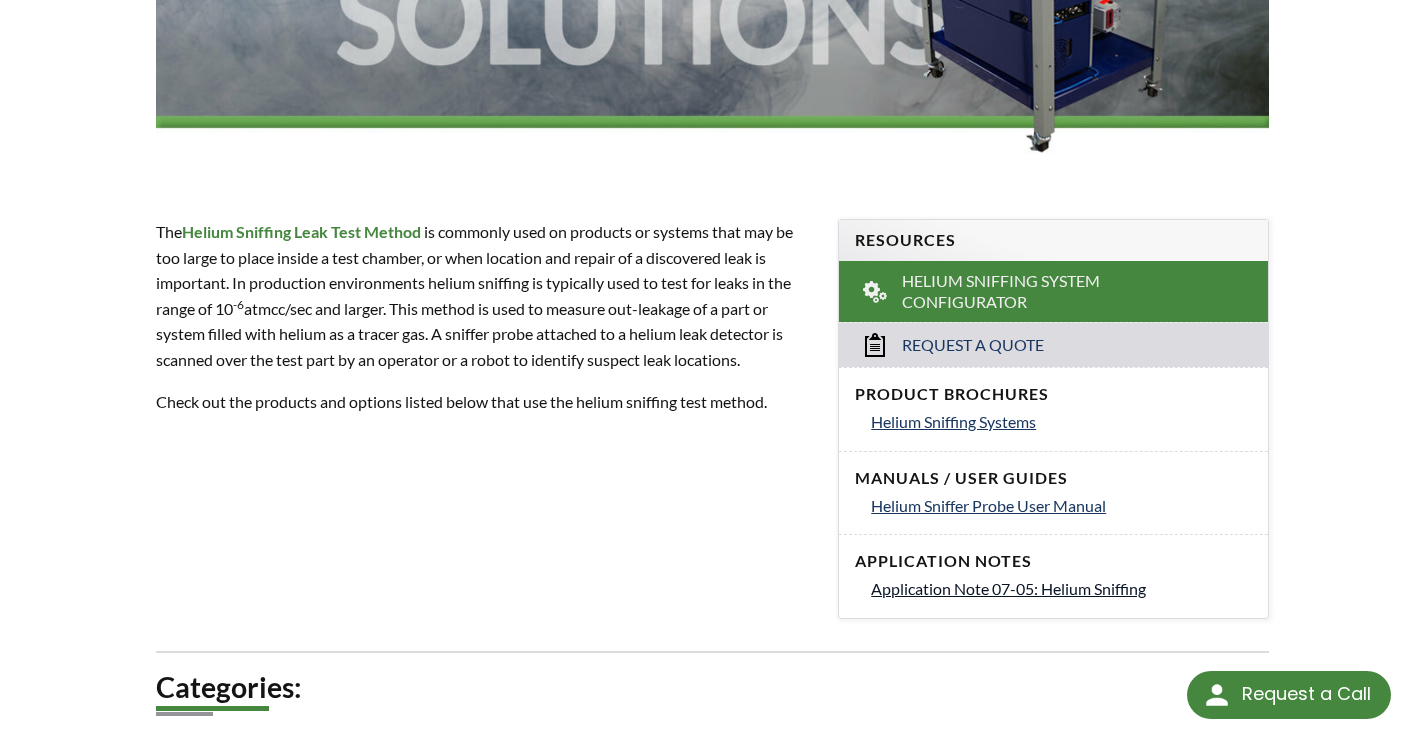 click on "Application Note 07-05: Helium Sniffing" at bounding box center (1008, 588) 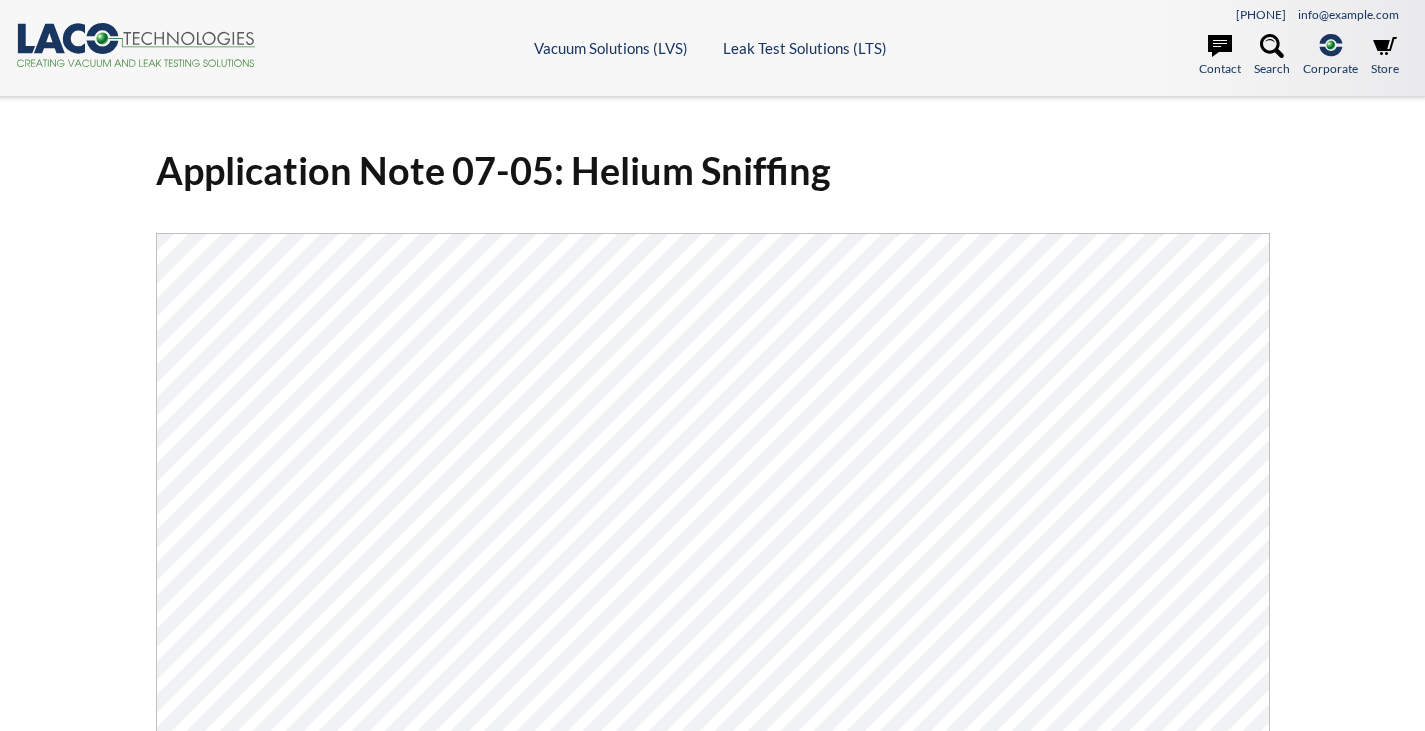 scroll, scrollTop: 0, scrollLeft: 0, axis: both 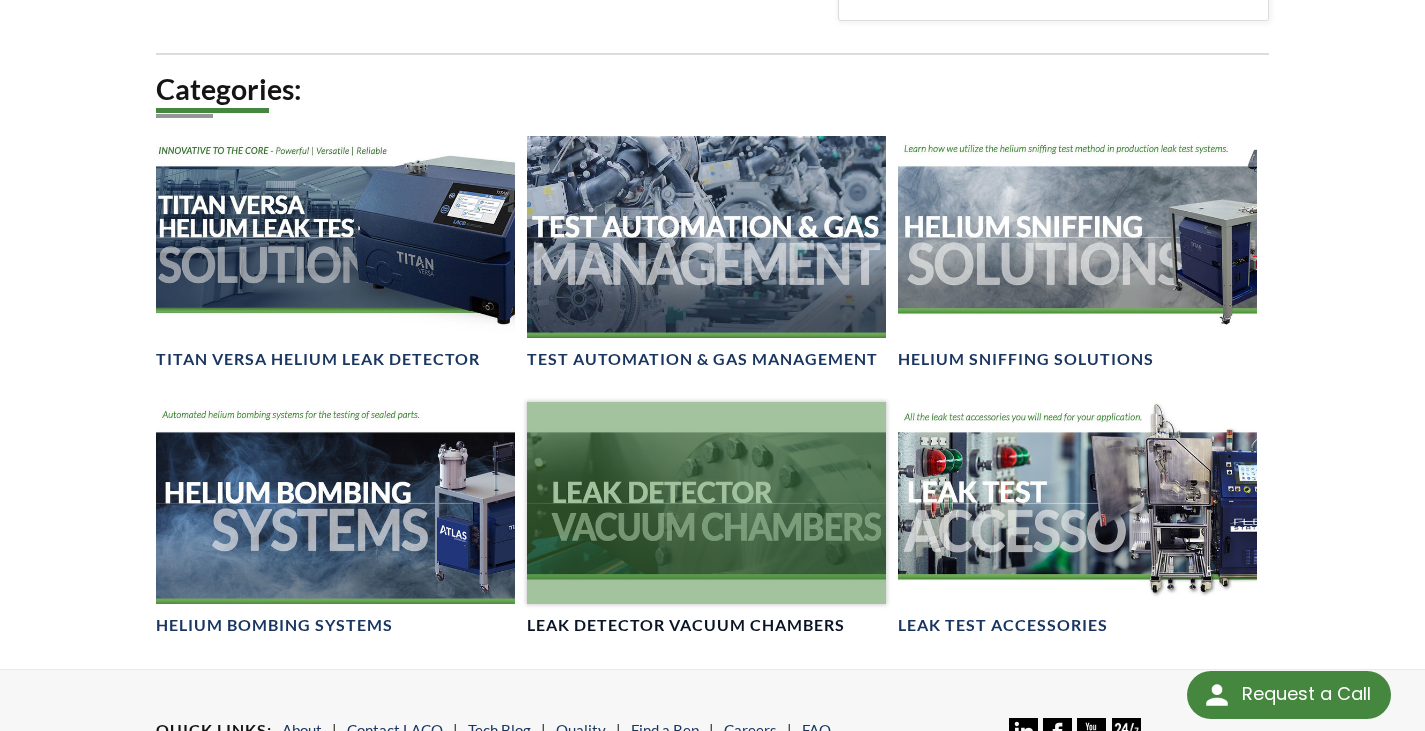 click at bounding box center (706, 503) 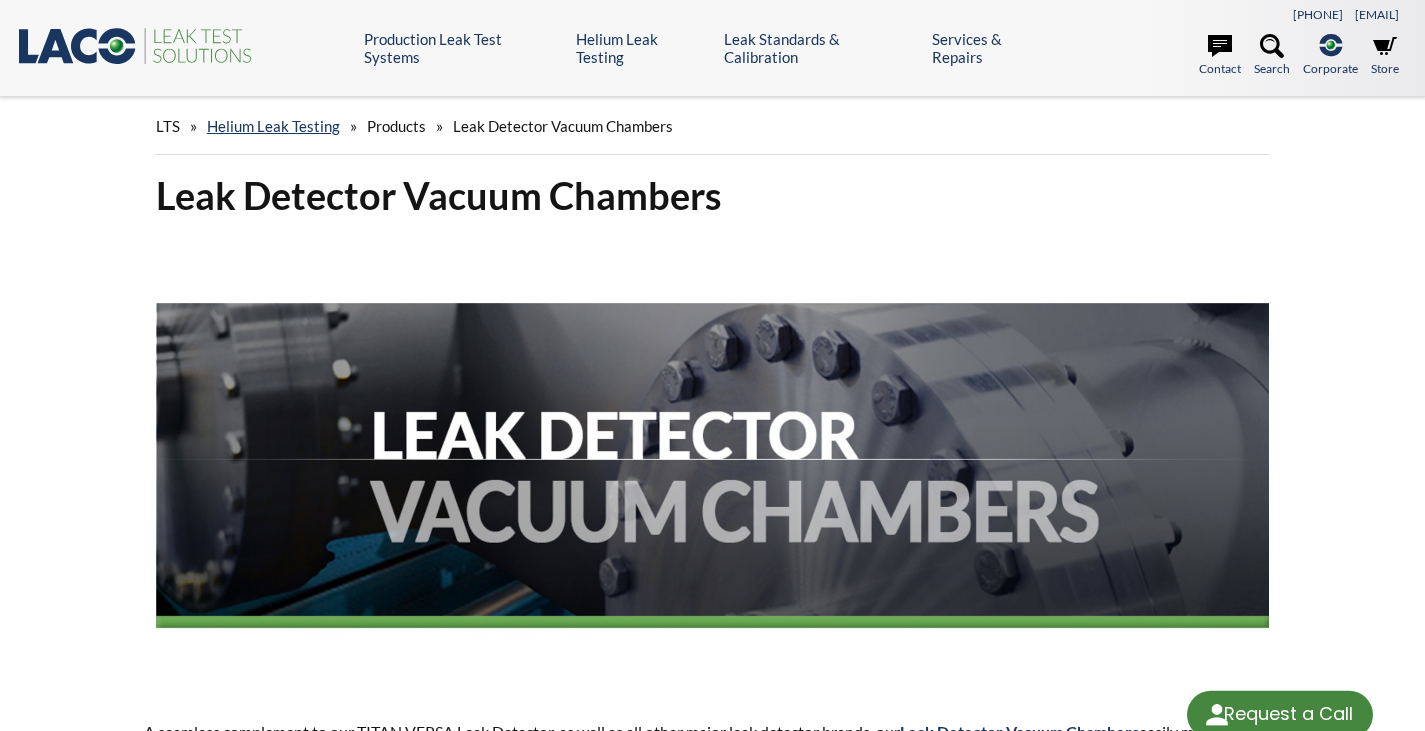 scroll, scrollTop: 0, scrollLeft: 0, axis: both 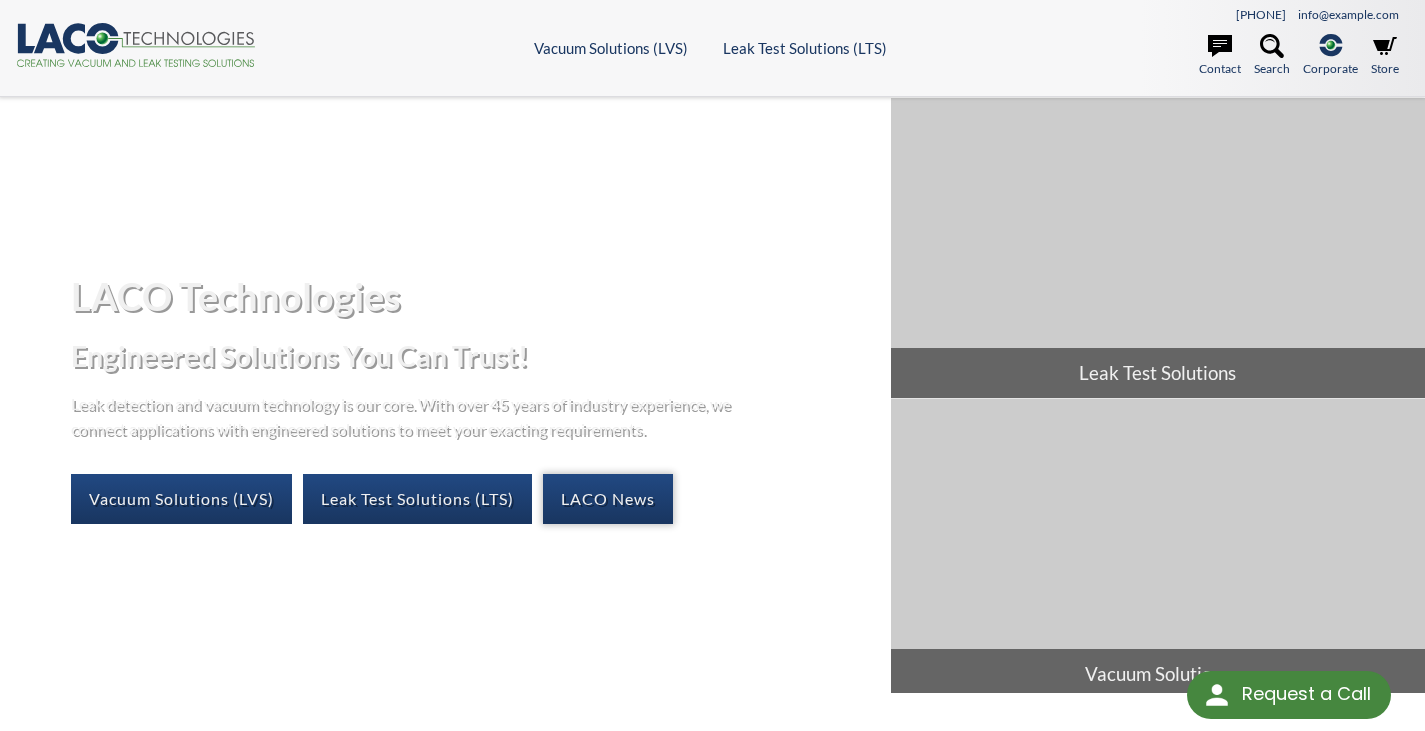 click on "LACO News" at bounding box center (608, 499) 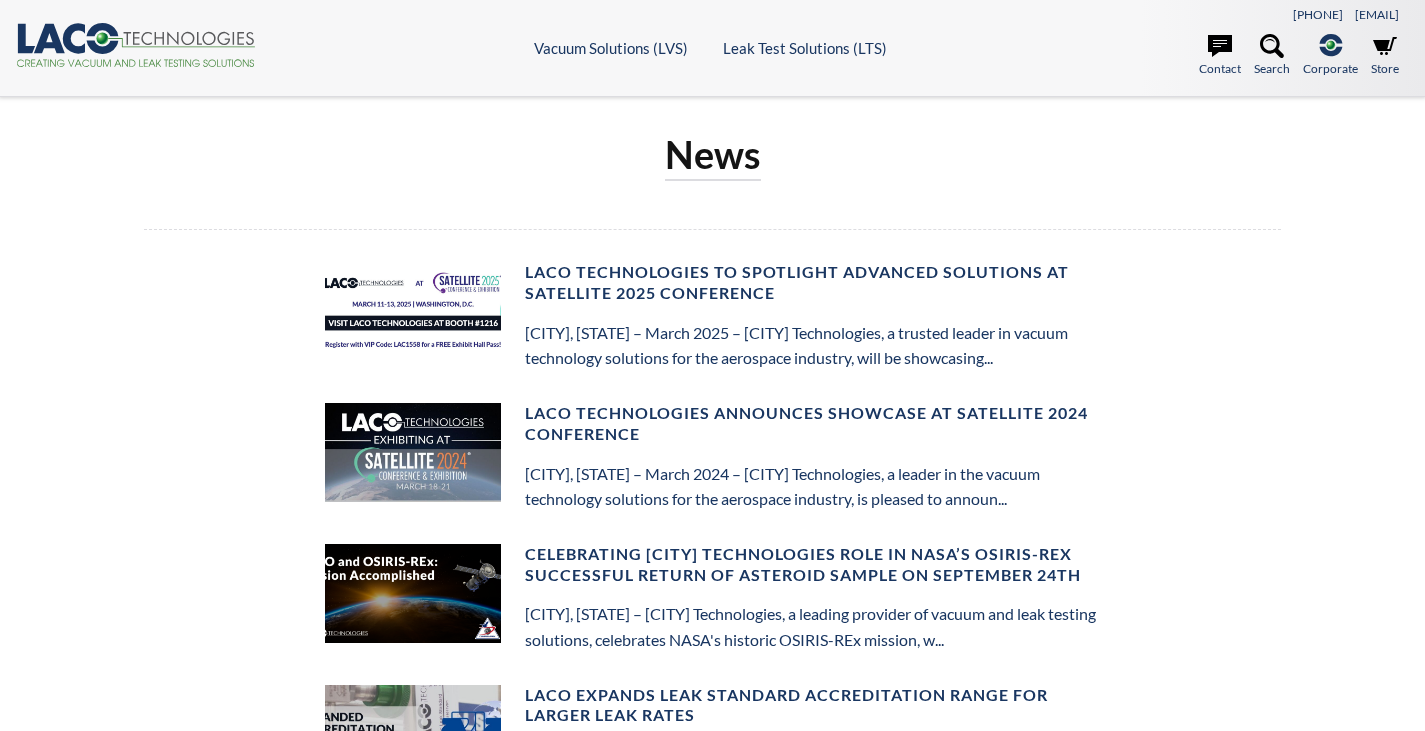 scroll, scrollTop: 0, scrollLeft: 0, axis: both 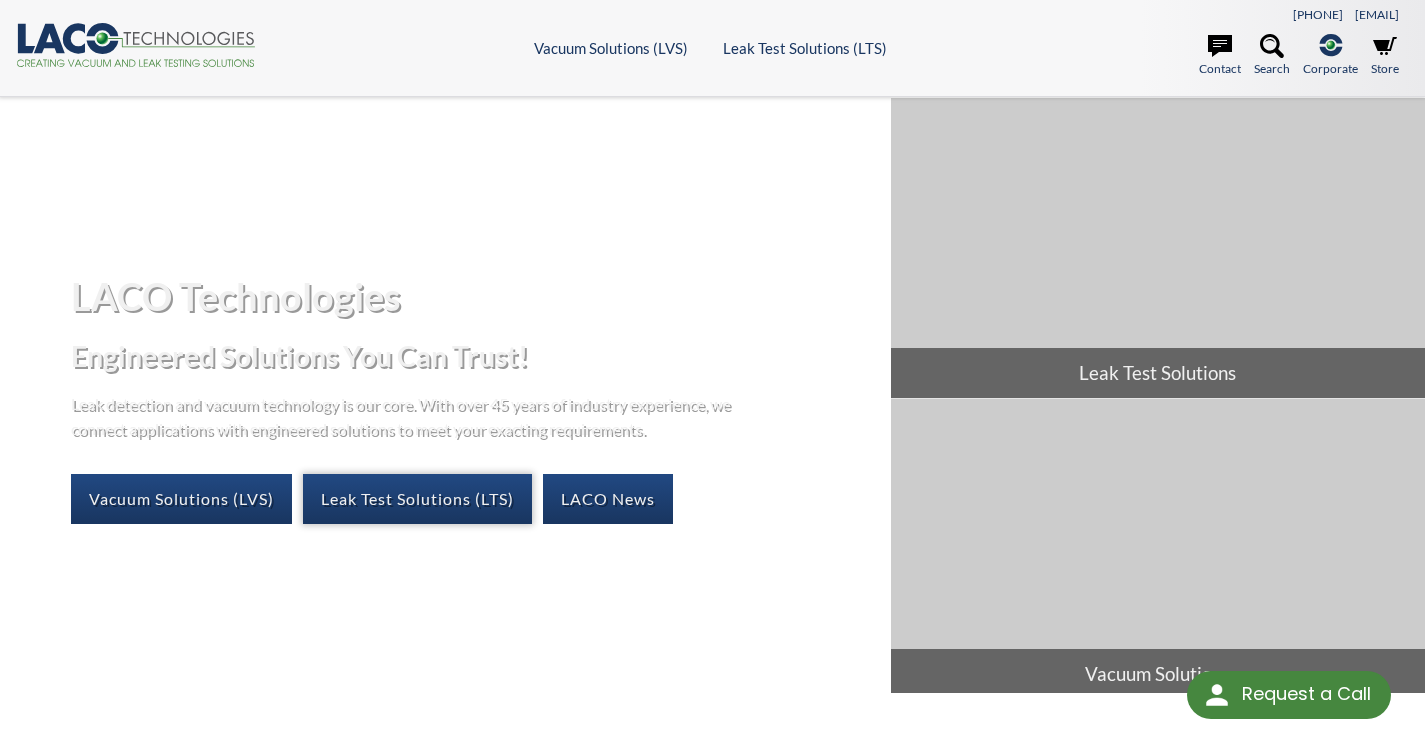 click on "Leak Test Solutions (LTS)" at bounding box center [417, 499] 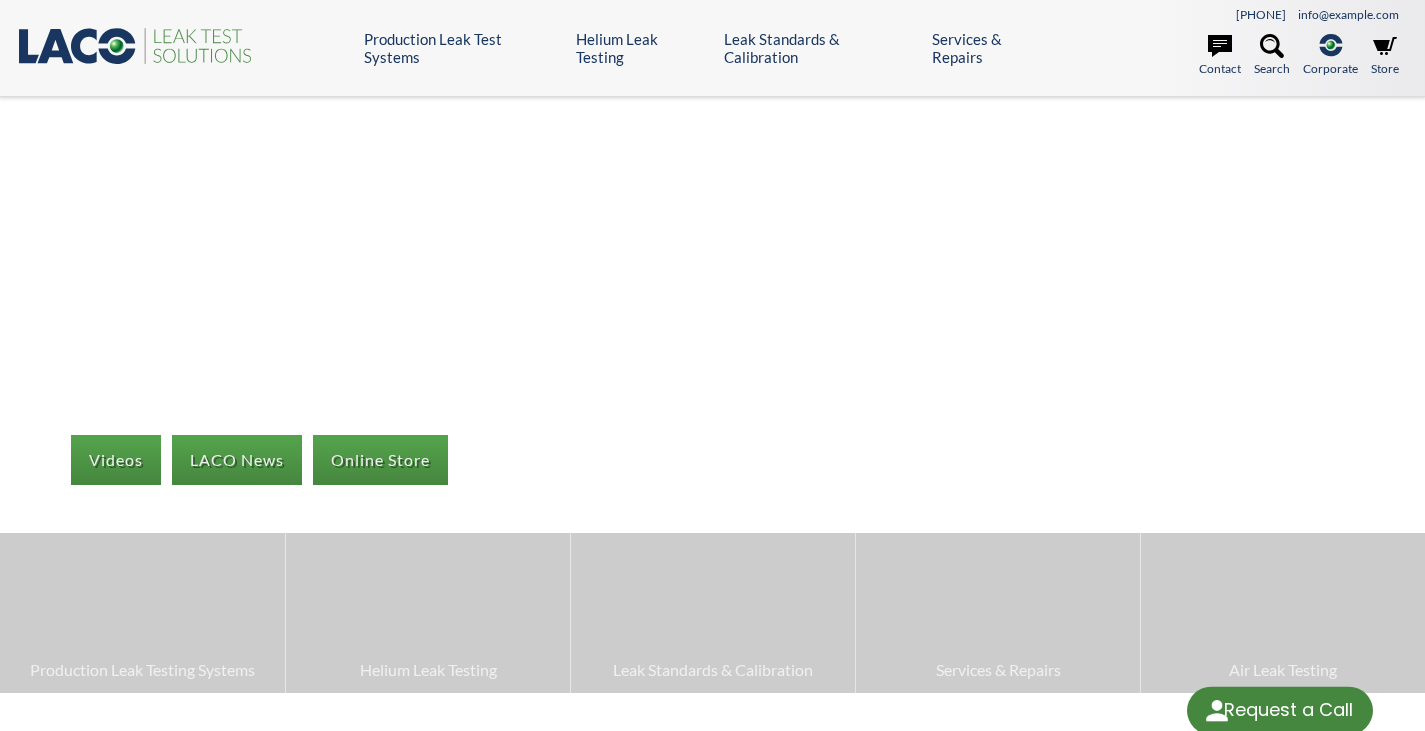 scroll, scrollTop: 0, scrollLeft: 0, axis: both 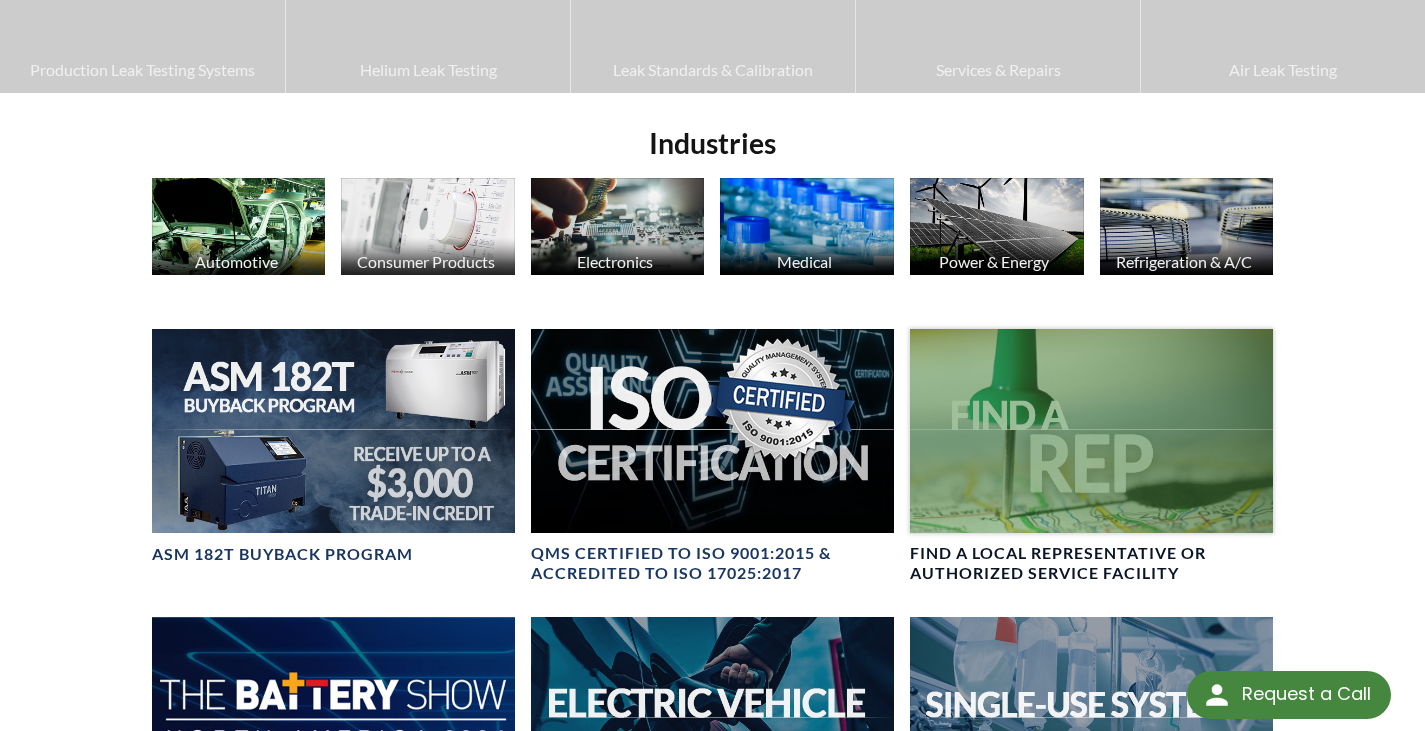 click at bounding box center (1091, 431) 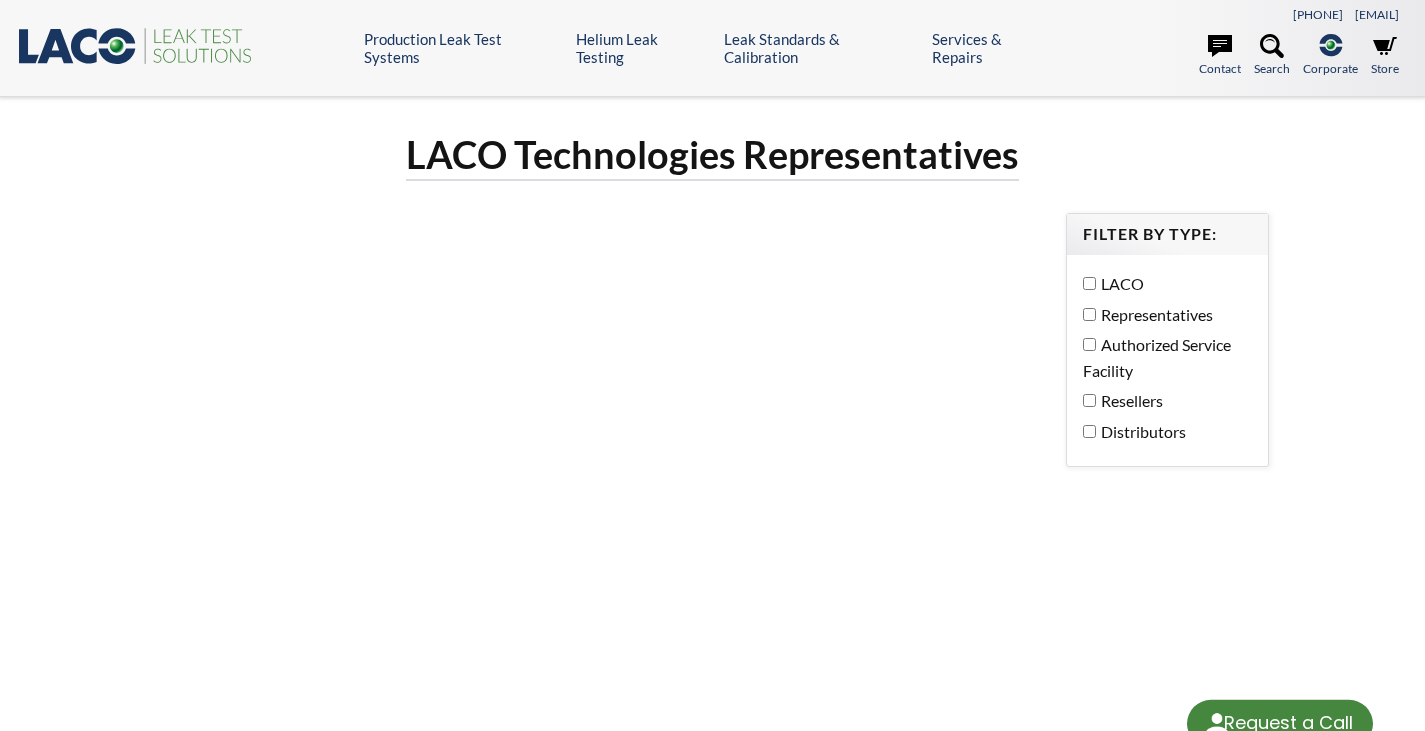 scroll, scrollTop: 0, scrollLeft: 0, axis: both 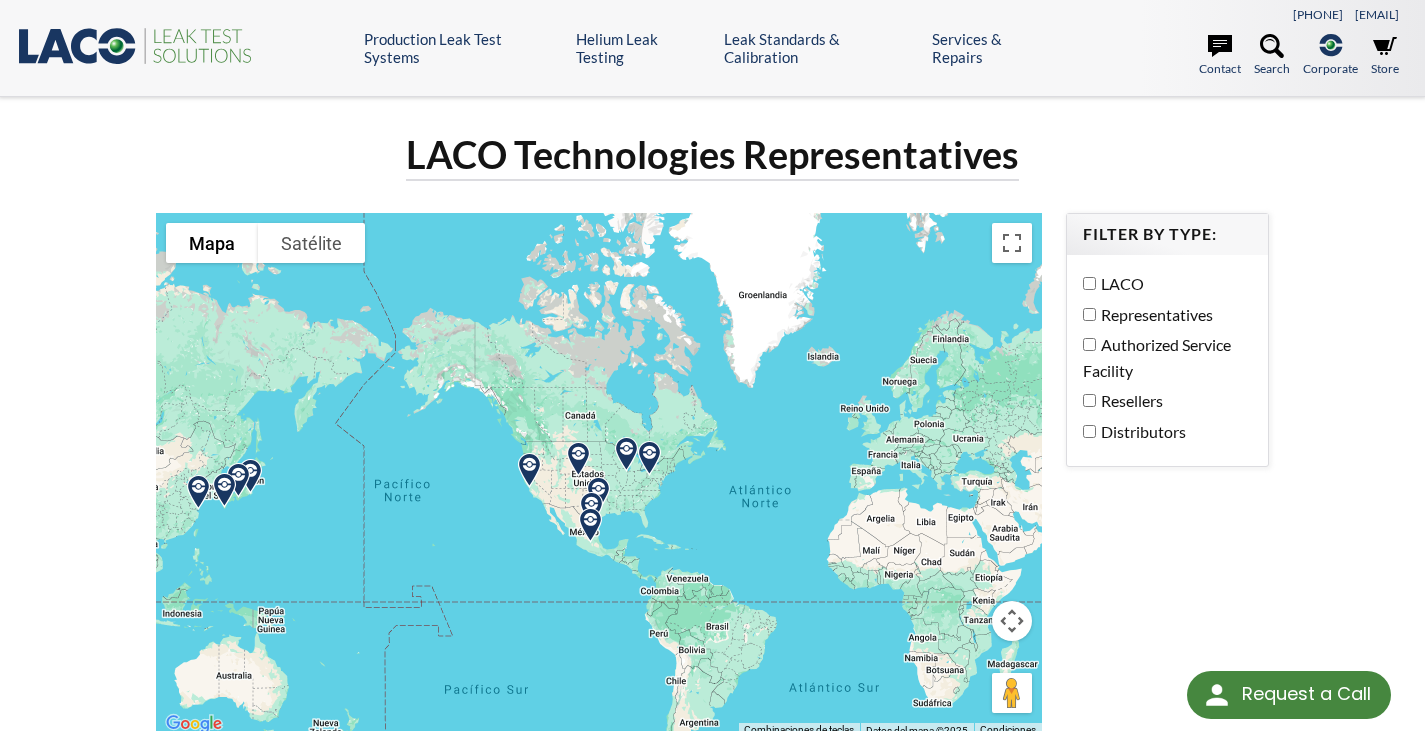 click on "Request a Call" at bounding box center [1306, 694] 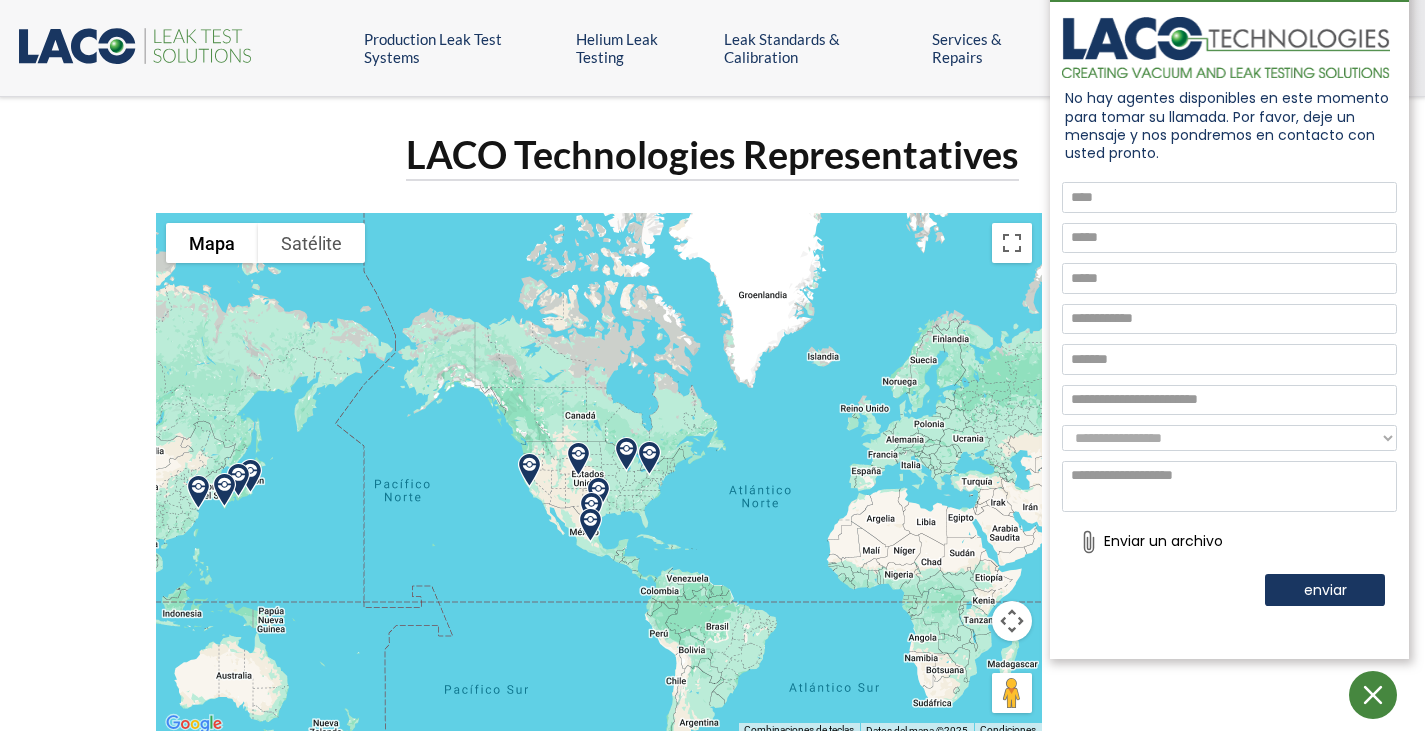scroll, scrollTop: 0, scrollLeft: 0, axis: both 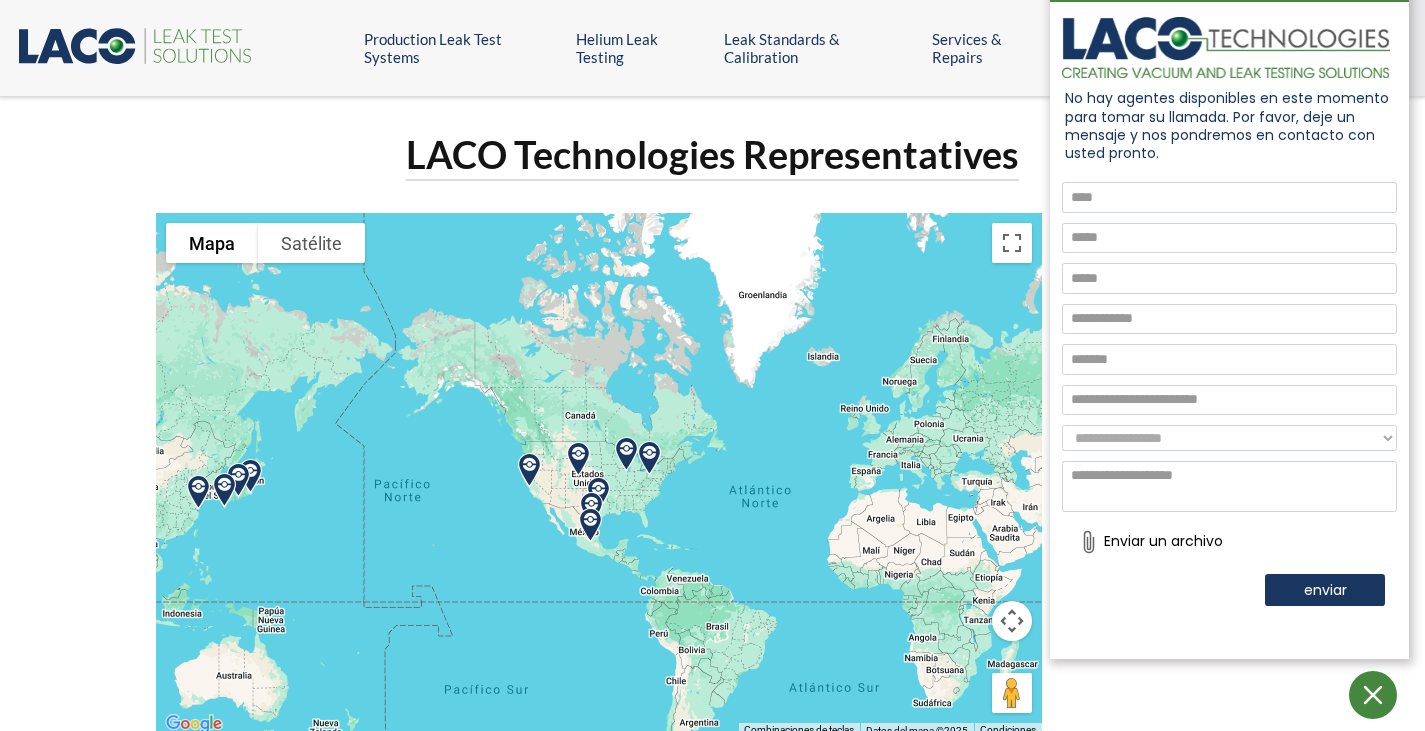 click at bounding box center [1373, 695] 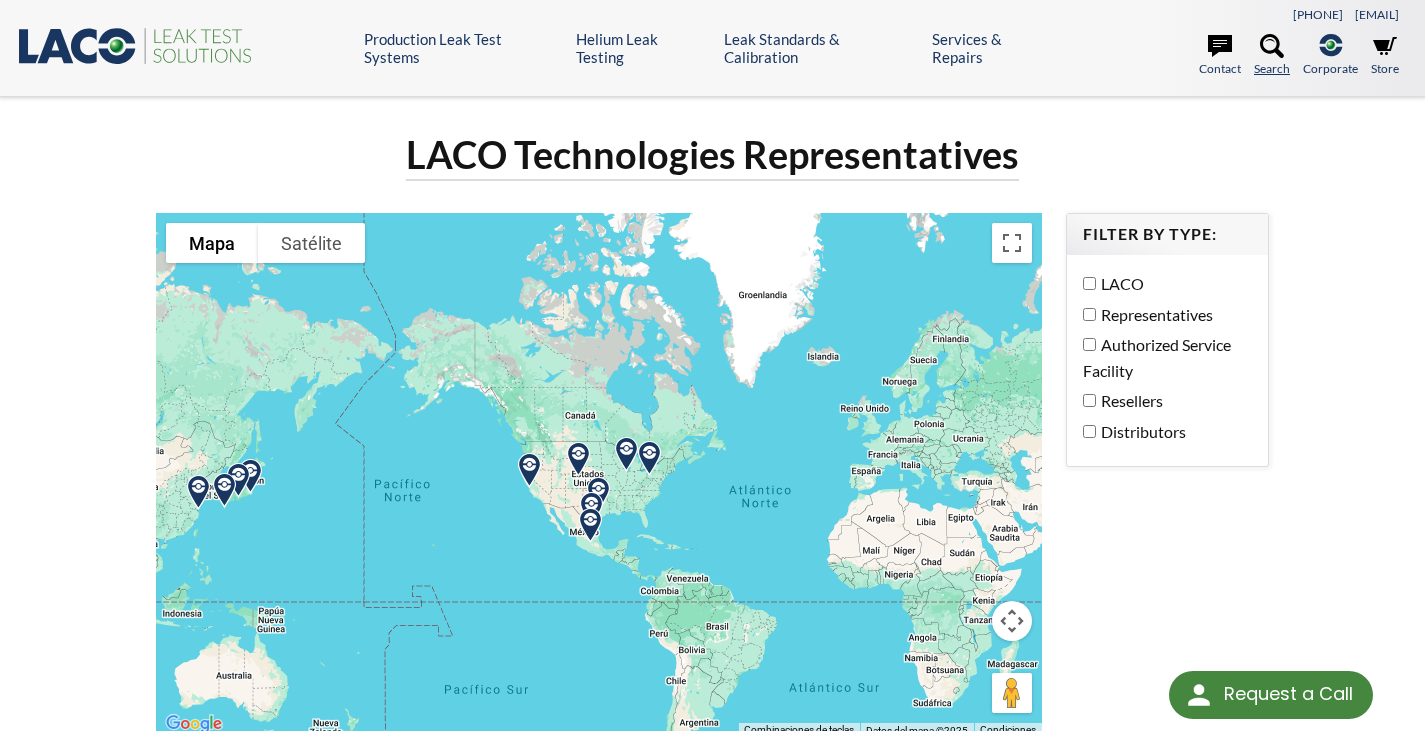 click at bounding box center (1272, 46) 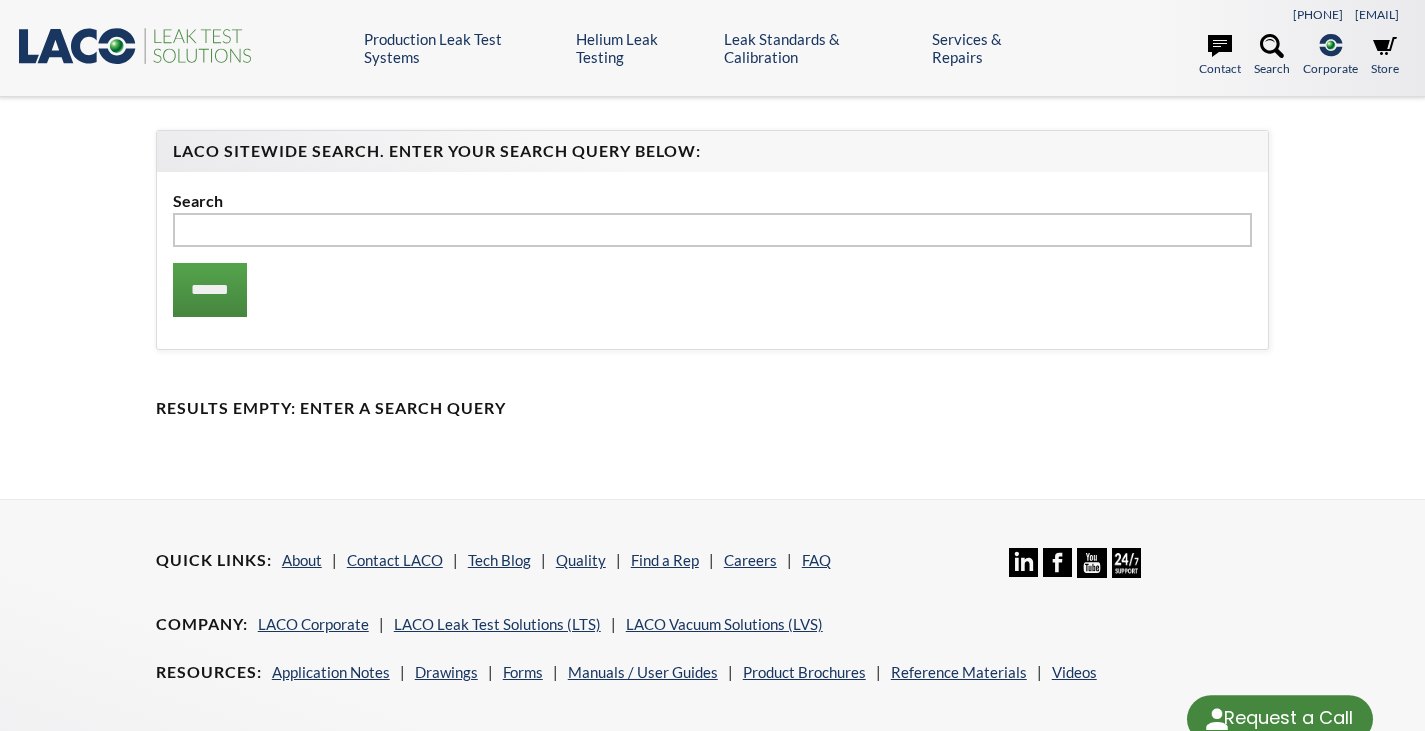 scroll, scrollTop: 0, scrollLeft: 0, axis: both 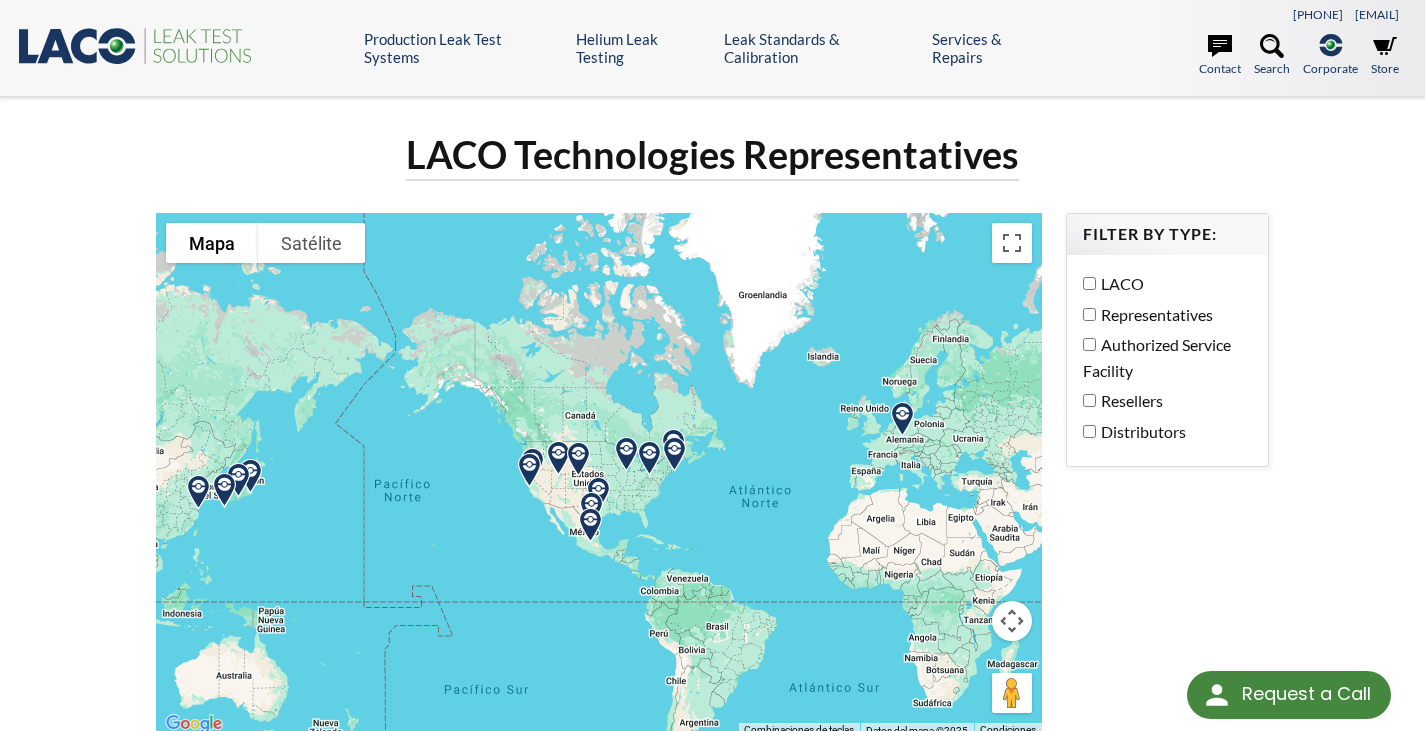 click at bounding box center (558, 458) 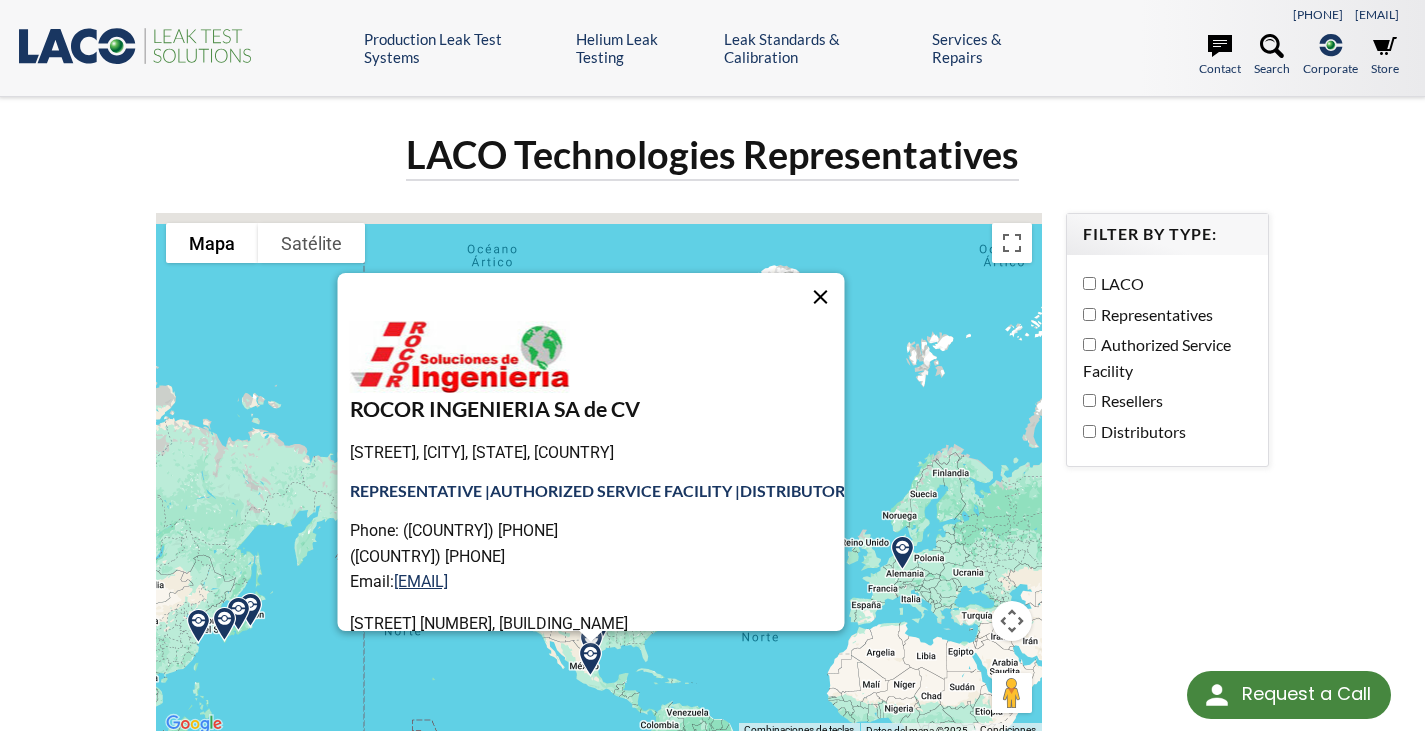 click at bounding box center [820, 297] 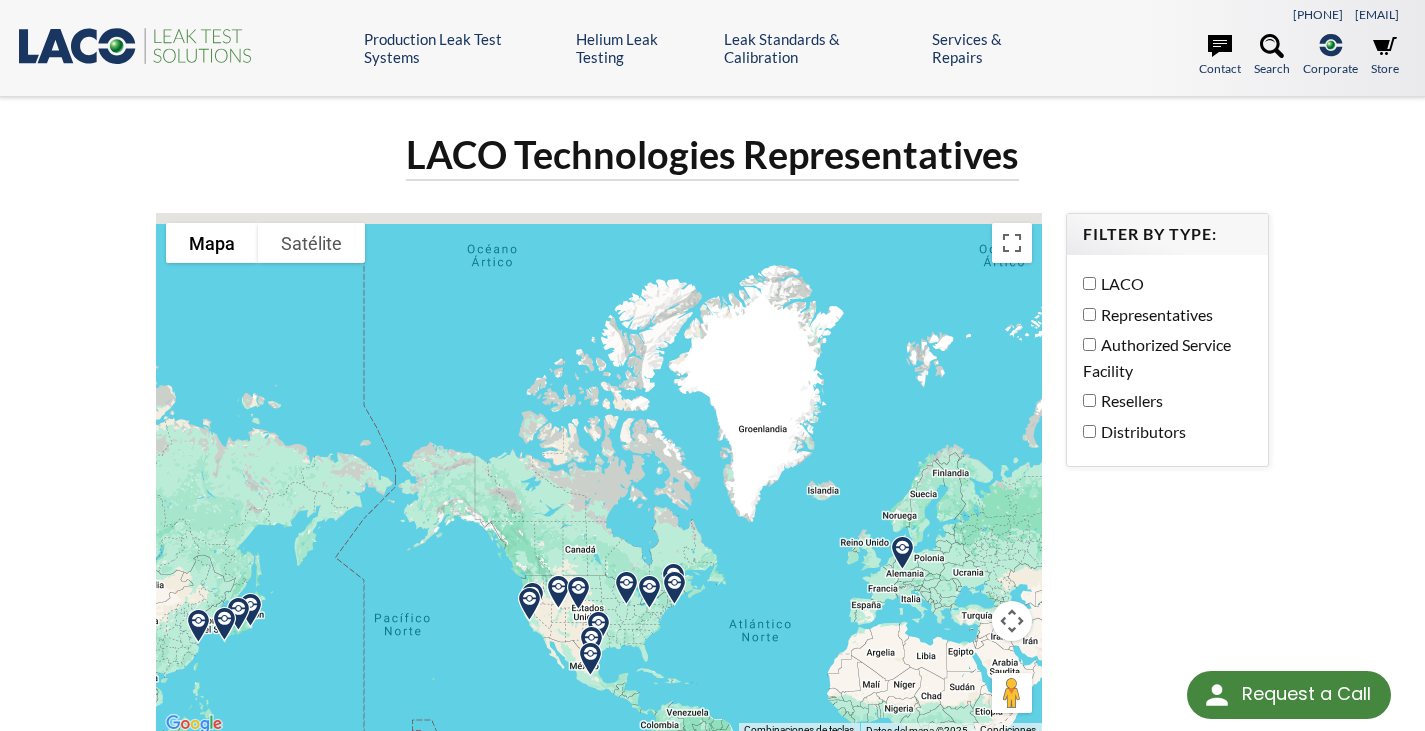 click at bounding box center (558, 592) 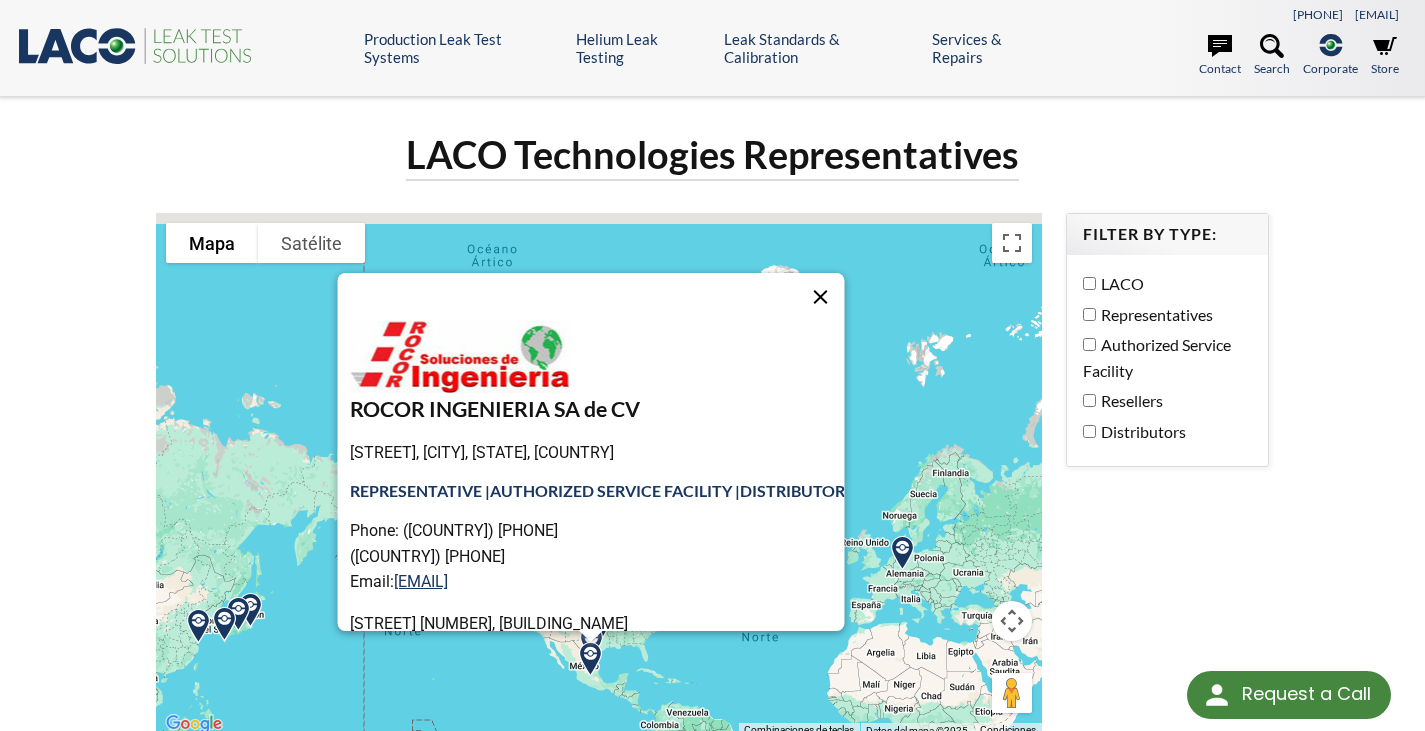 click at bounding box center (820, 297) 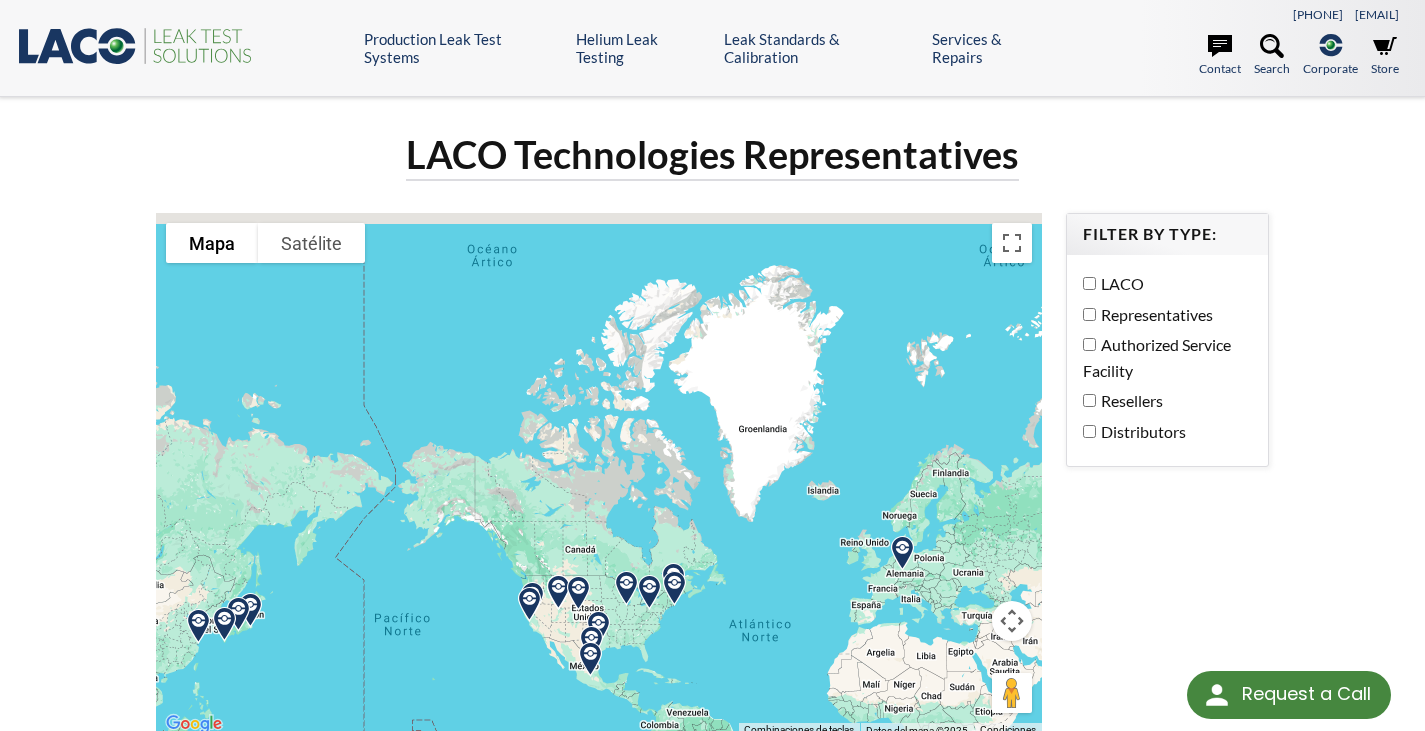 click at bounding box center [558, 592] 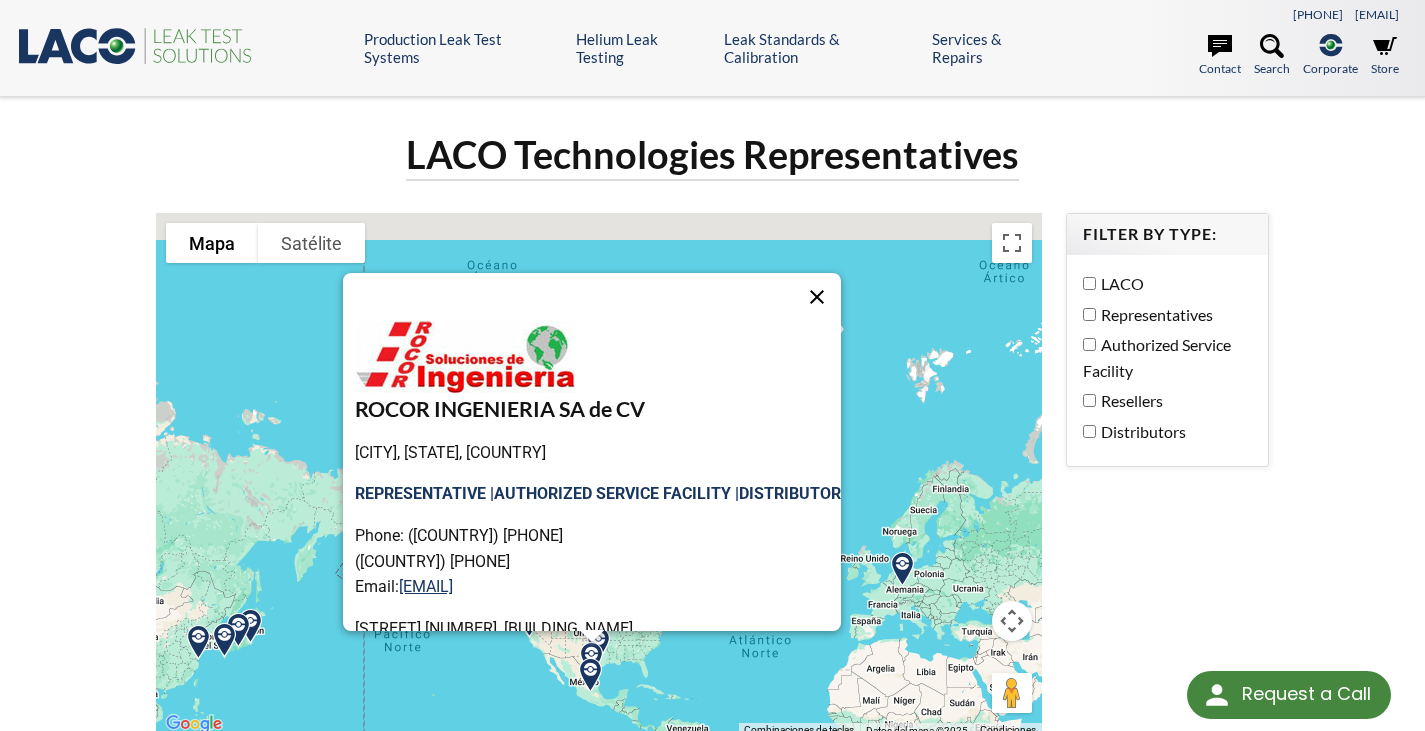 click at bounding box center (817, 297) 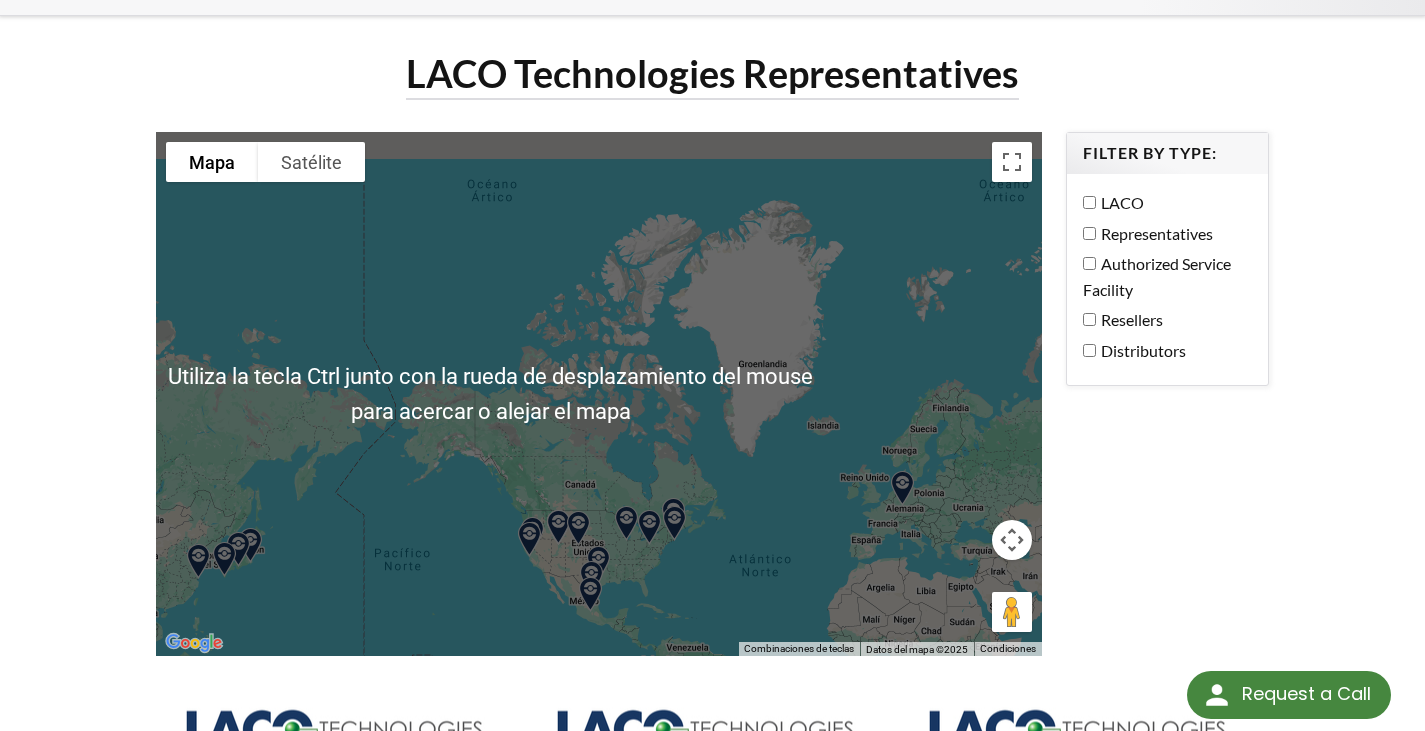 scroll, scrollTop: 100, scrollLeft: 0, axis: vertical 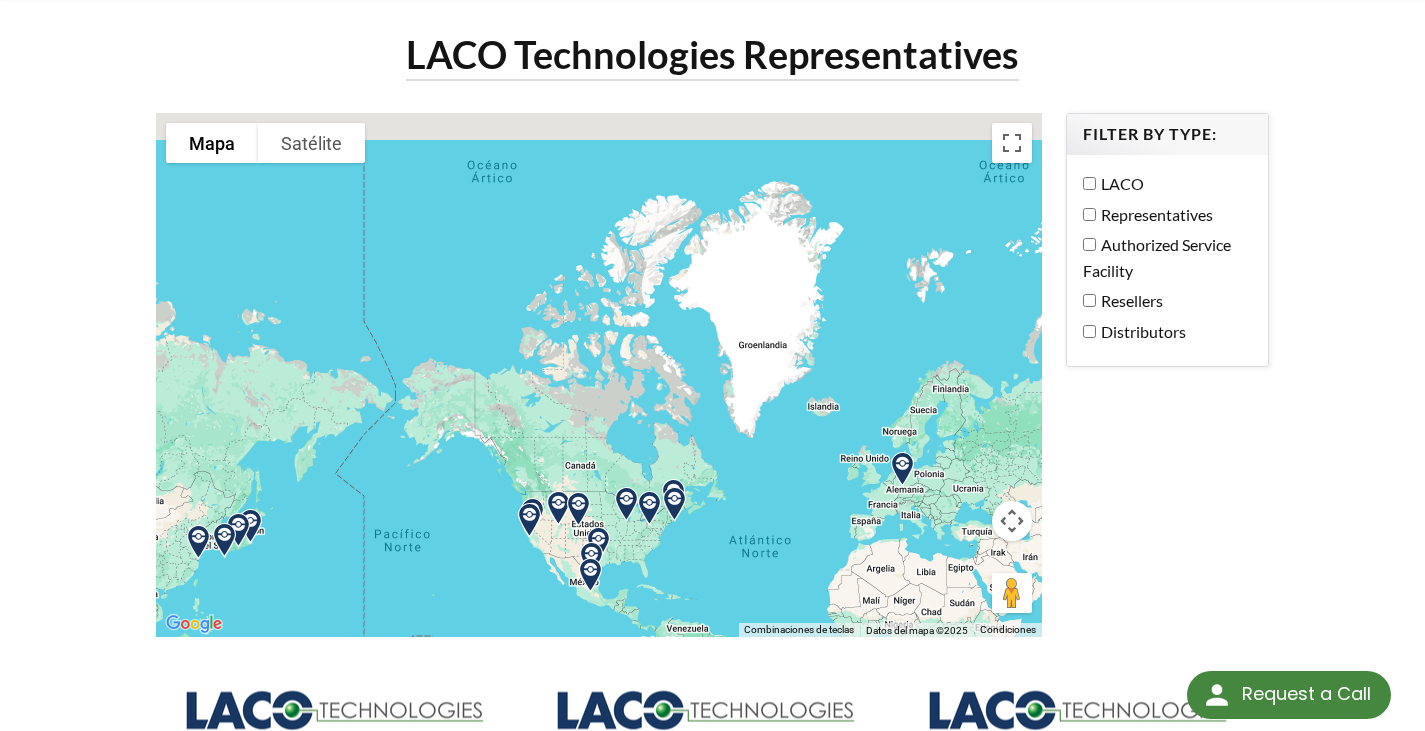 click on "Para navegar, presiona las teclas de flecha." at bounding box center [599, 374] 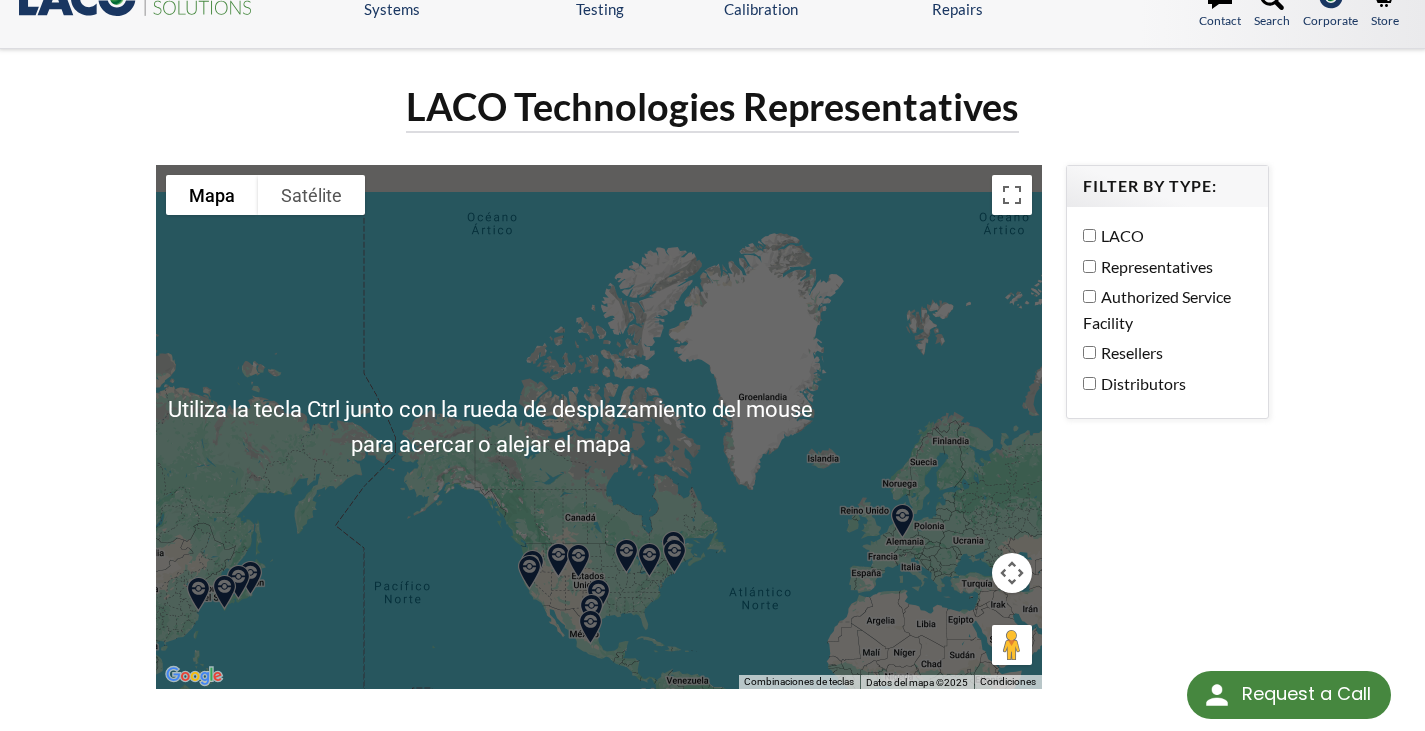 scroll, scrollTop: 0, scrollLeft: 0, axis: both 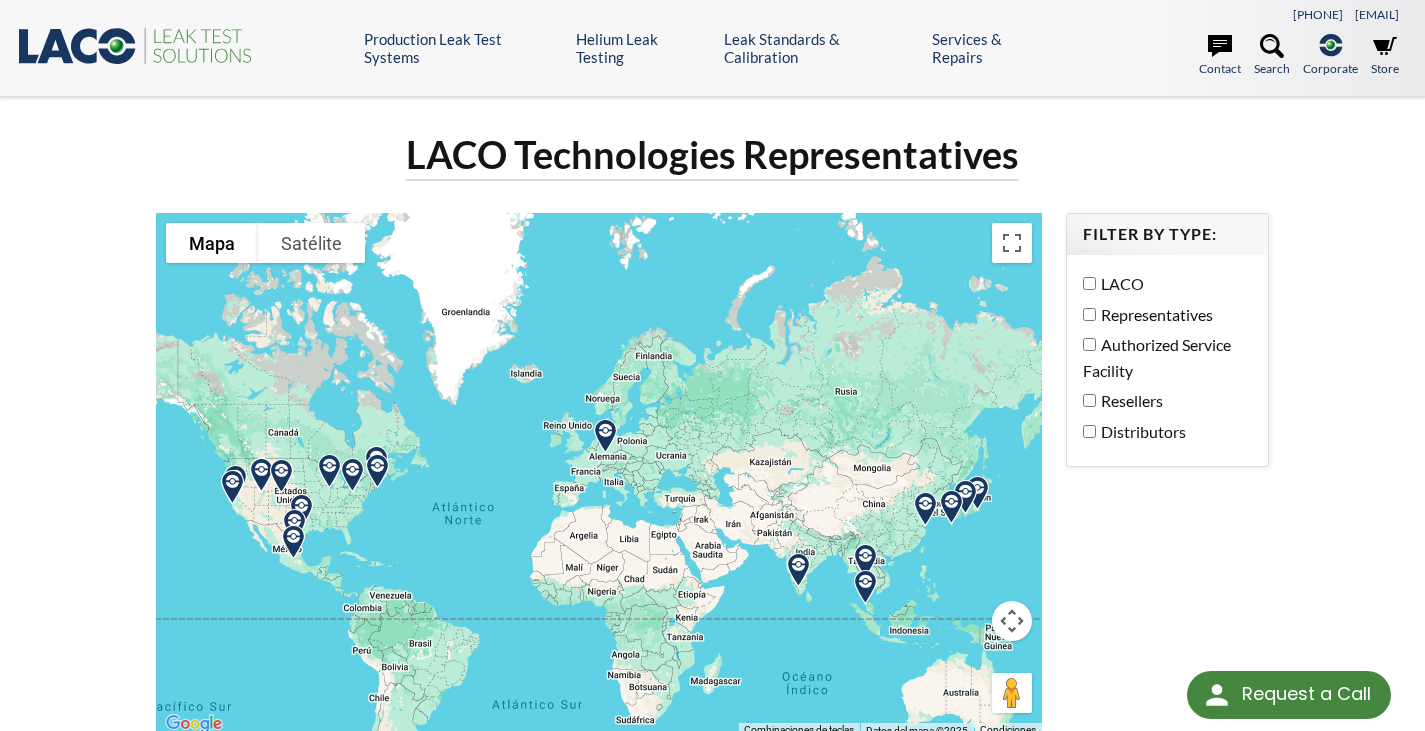 drag, startPoint x: 711, startPoint y: 537, endPoint x: 413, endPoint y: 404, distance: 326.33264 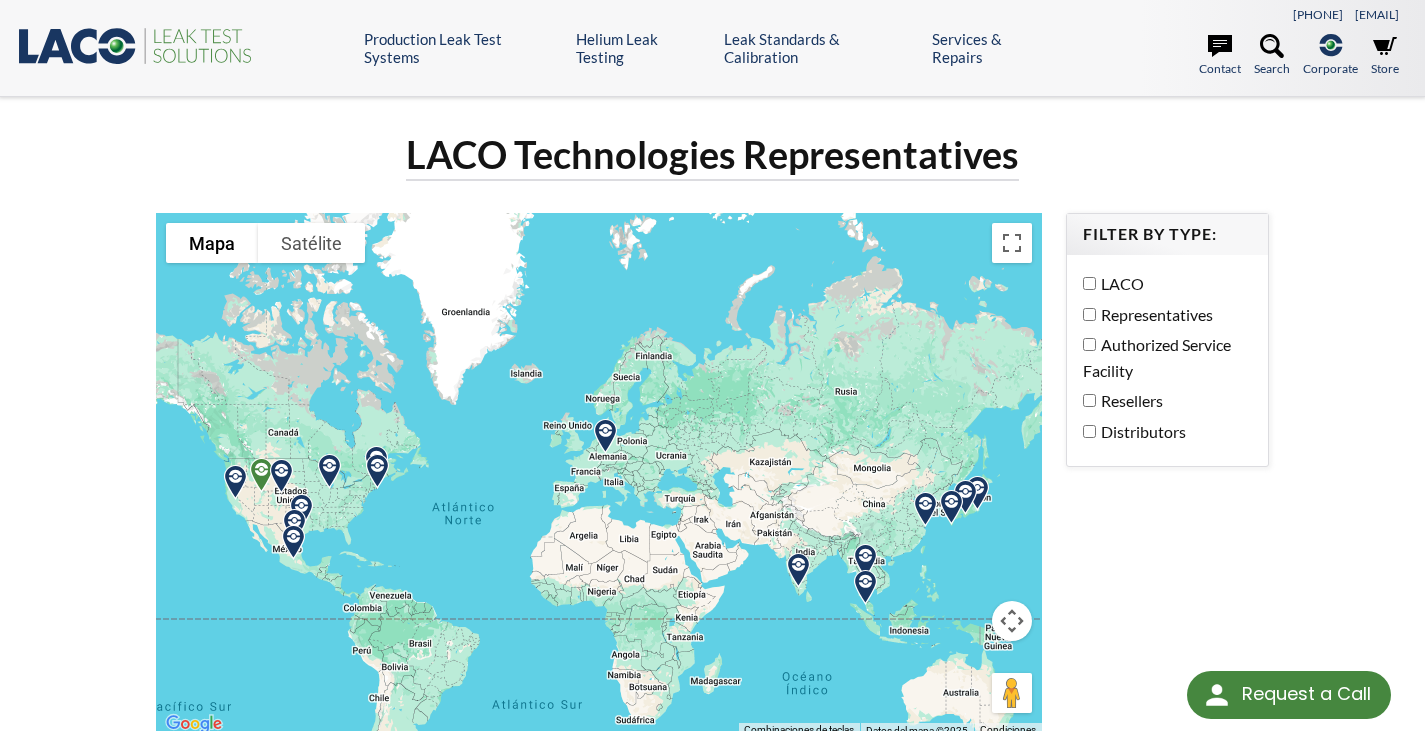click at bounding box center [261, 475] 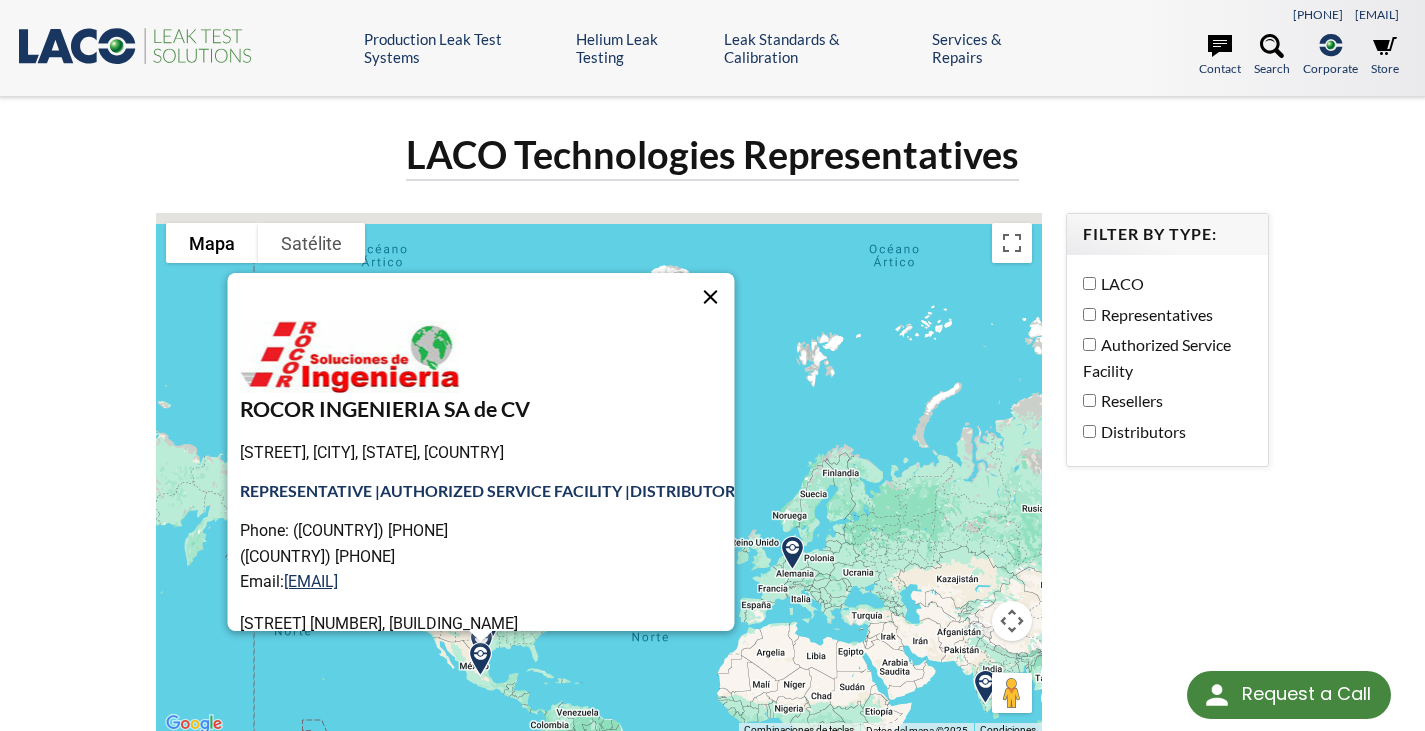 click at bounding box center [710, 297] 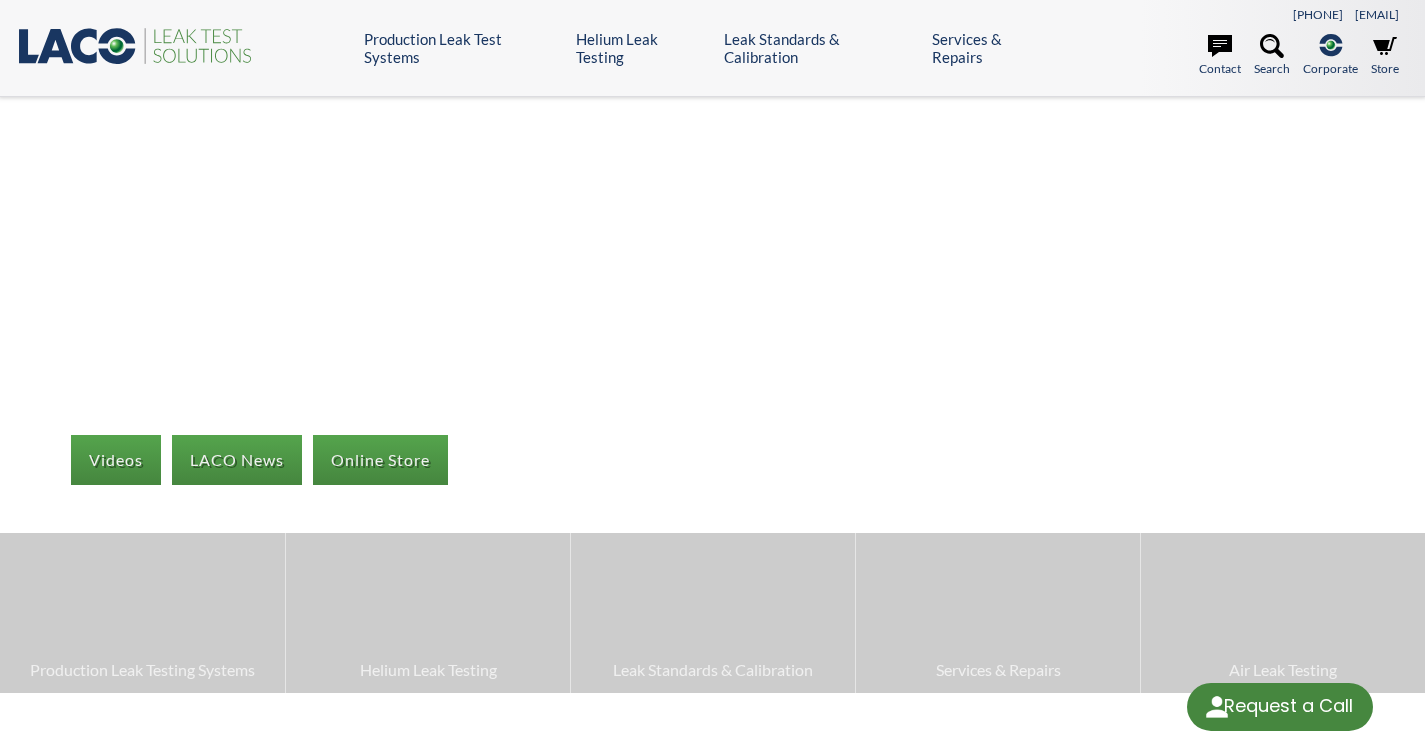 scroll, scrollTop: 600, scrollLeft: 0, axis: vertical 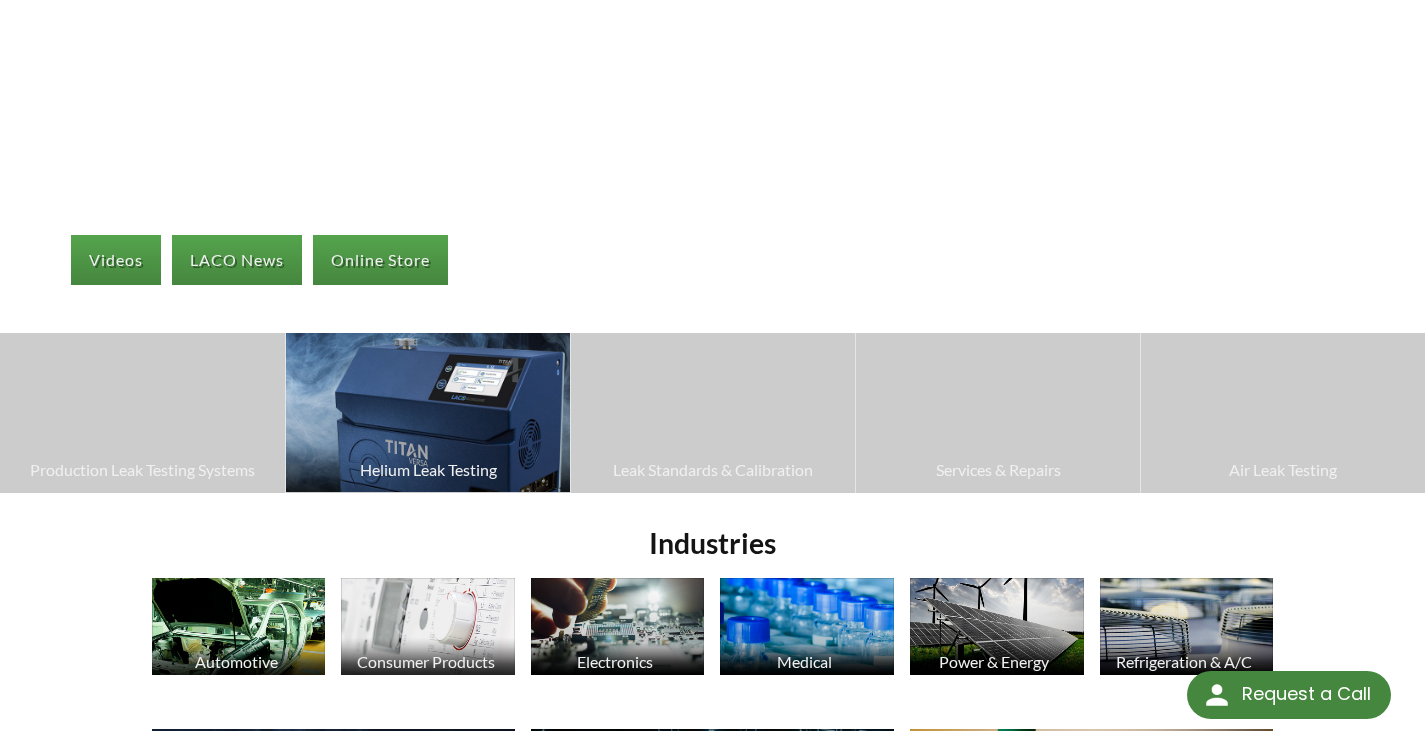 click at bounding box center (428, 412) 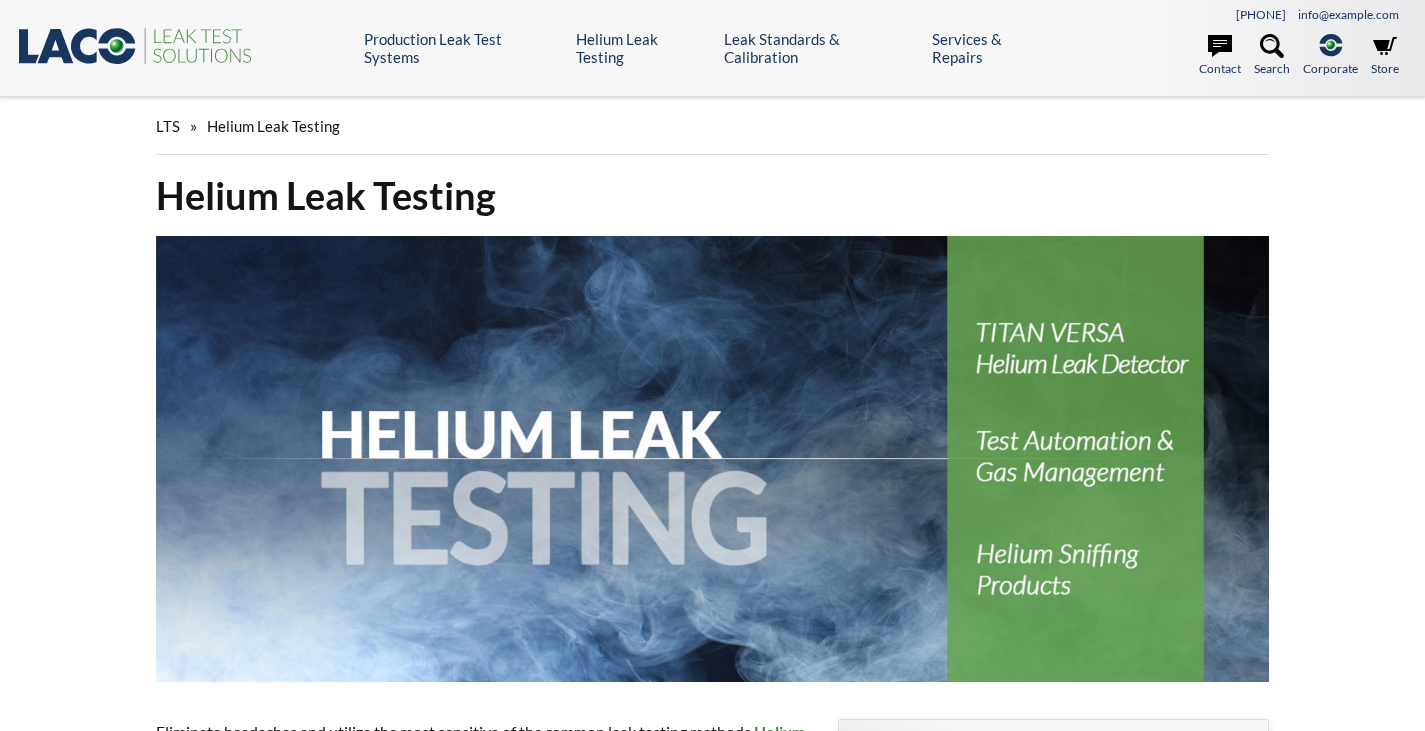 scroll, scrollTop: 0, scrollLeft: 0, axis: both 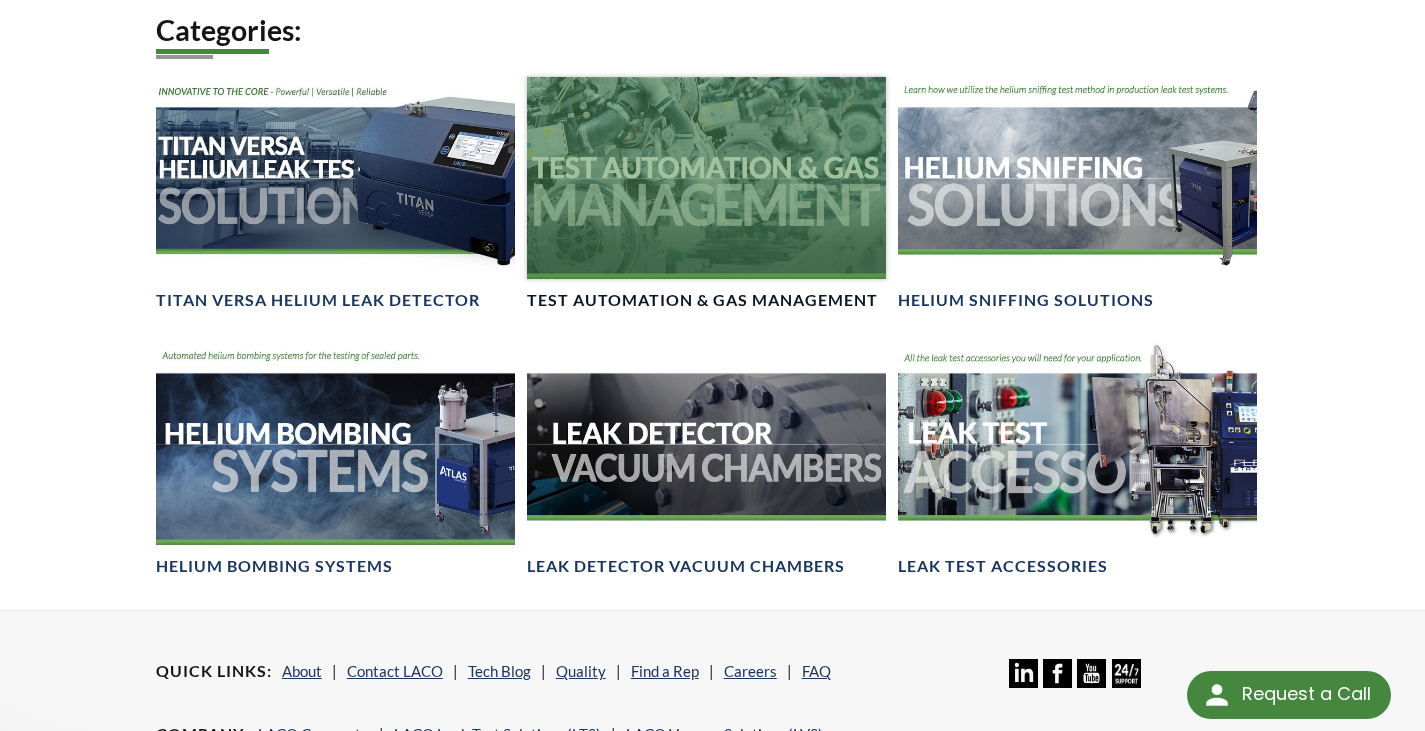 click at bounding box center (706, 178) 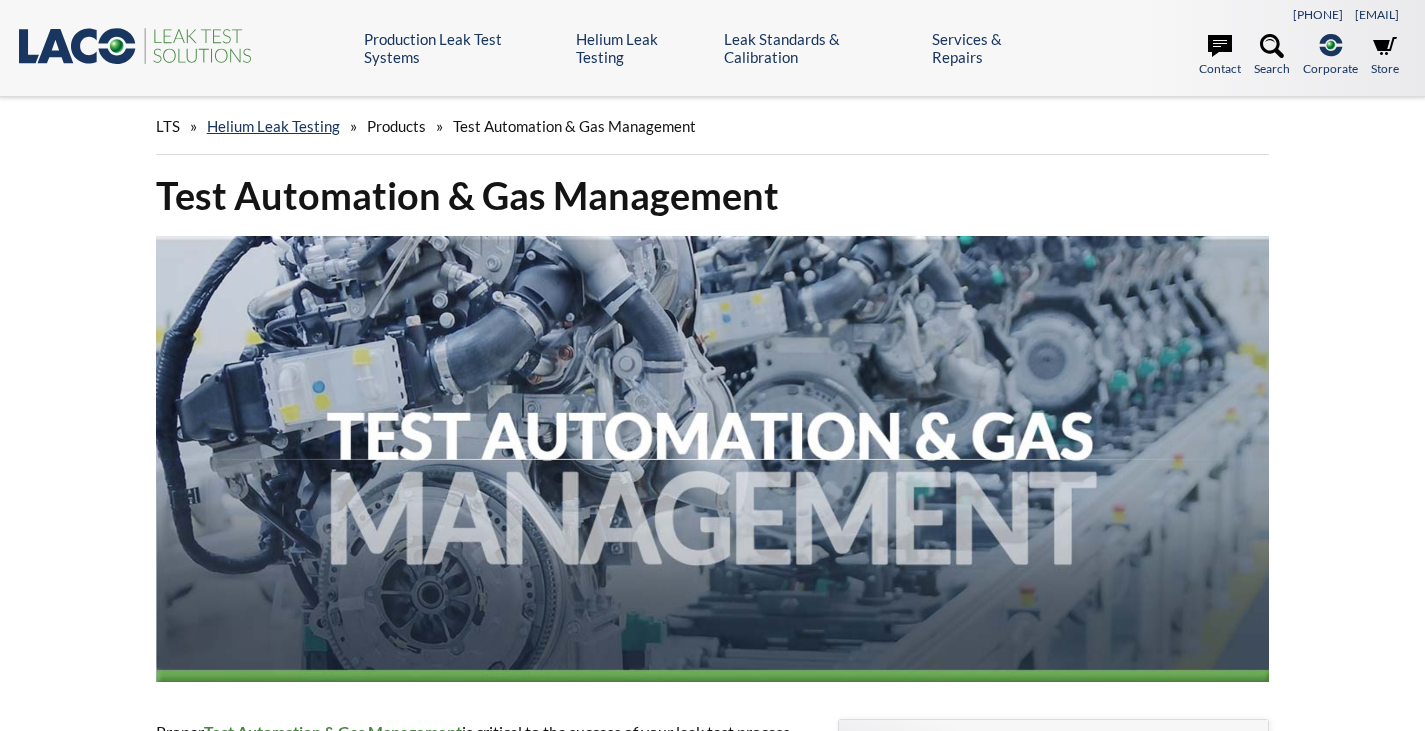 scroll, scrollTop: 0, scrollLeft: 0, axis: both 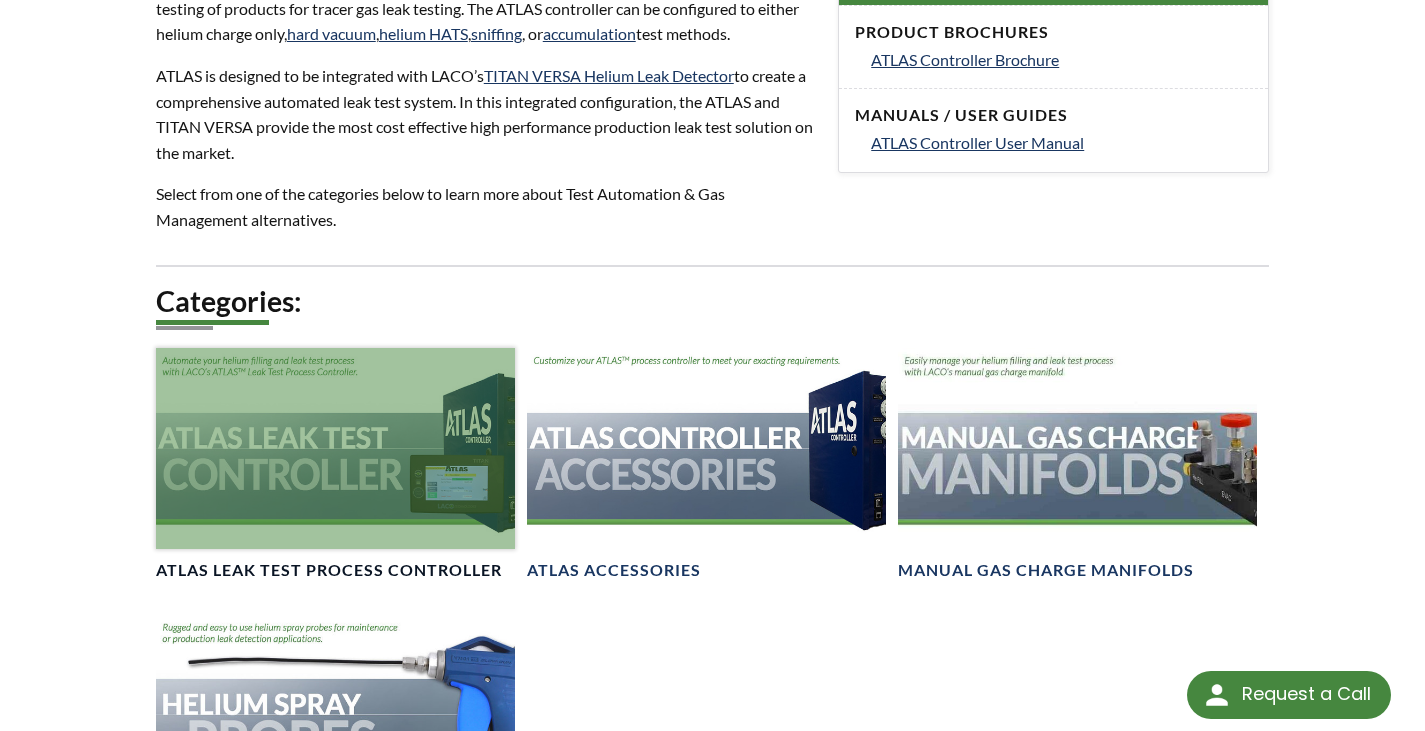 click at bounding box center (335, 449) 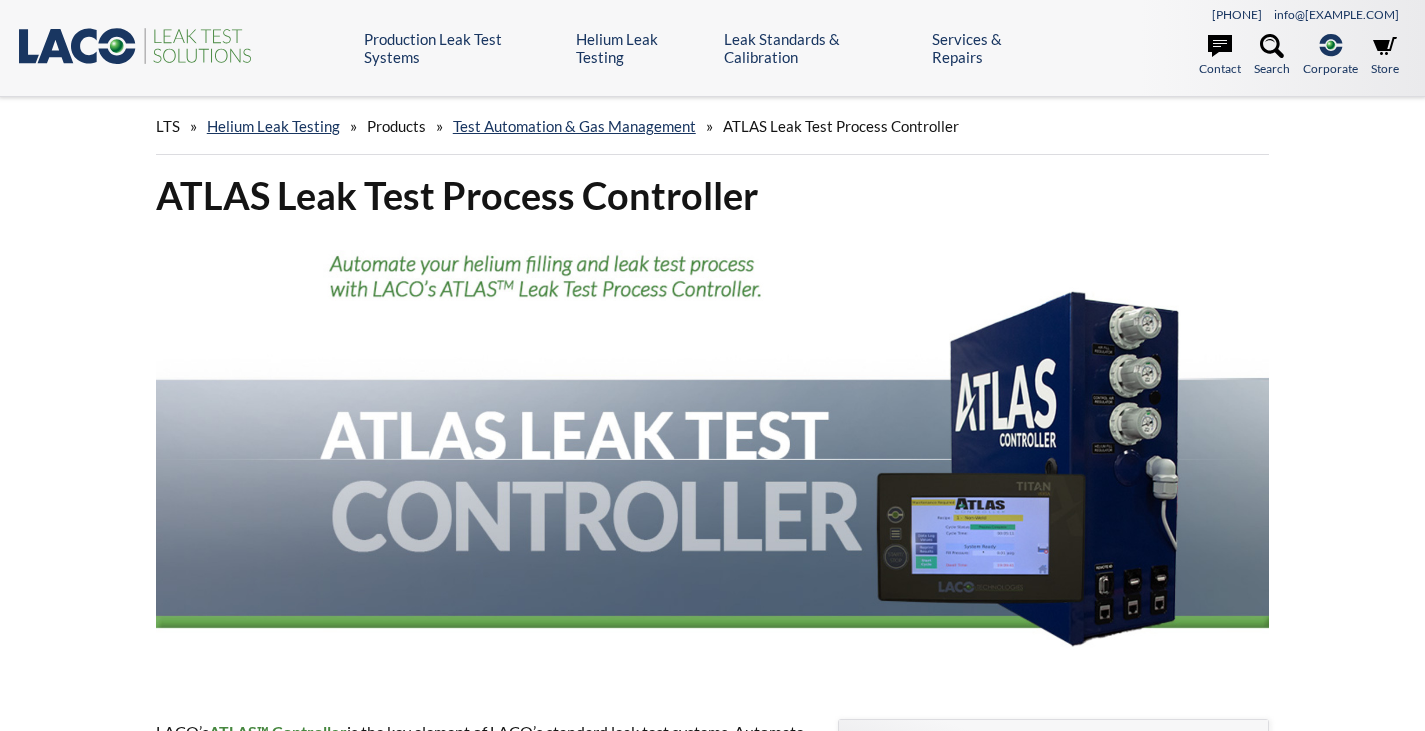 scroll, scrollTop: 0, scrollLeft: 0, axis: both 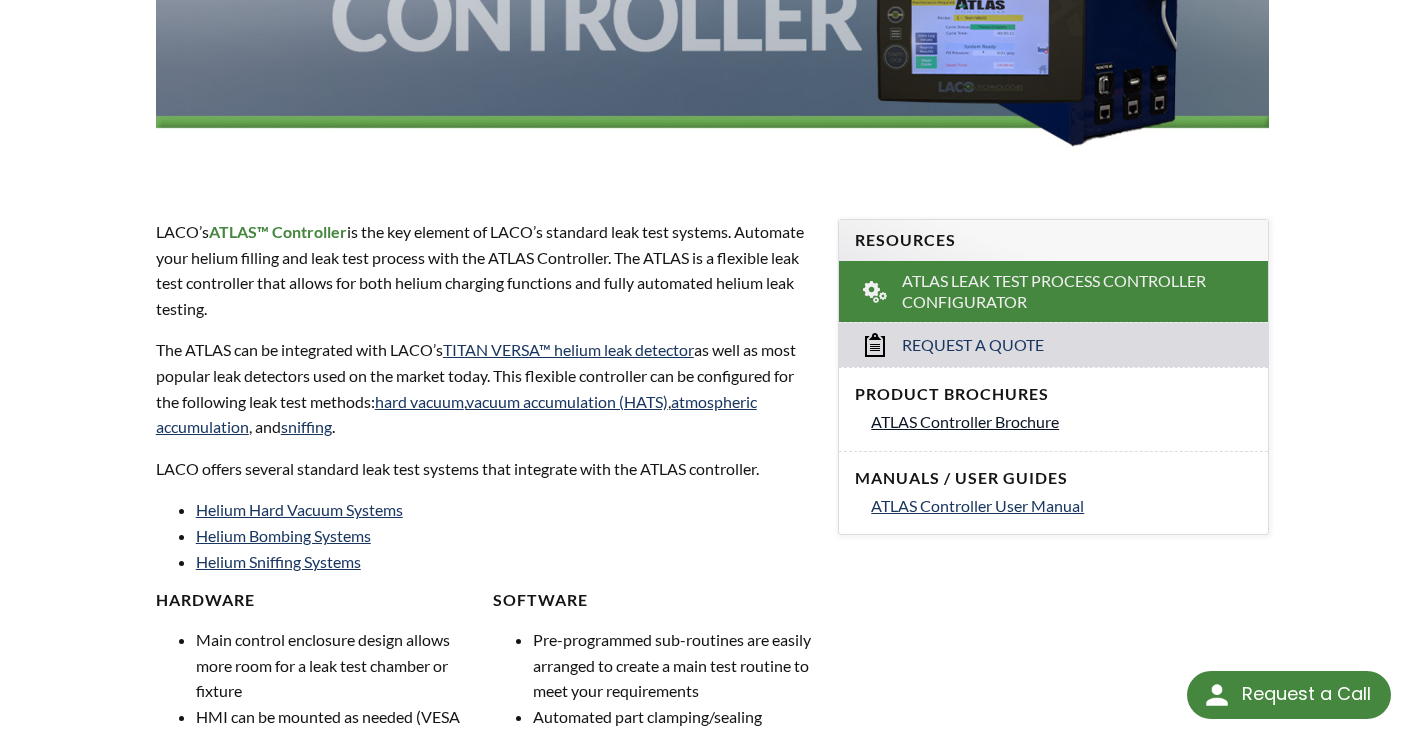 click on "ATLAS Controller Brochure" at bounding box center [965, 421] 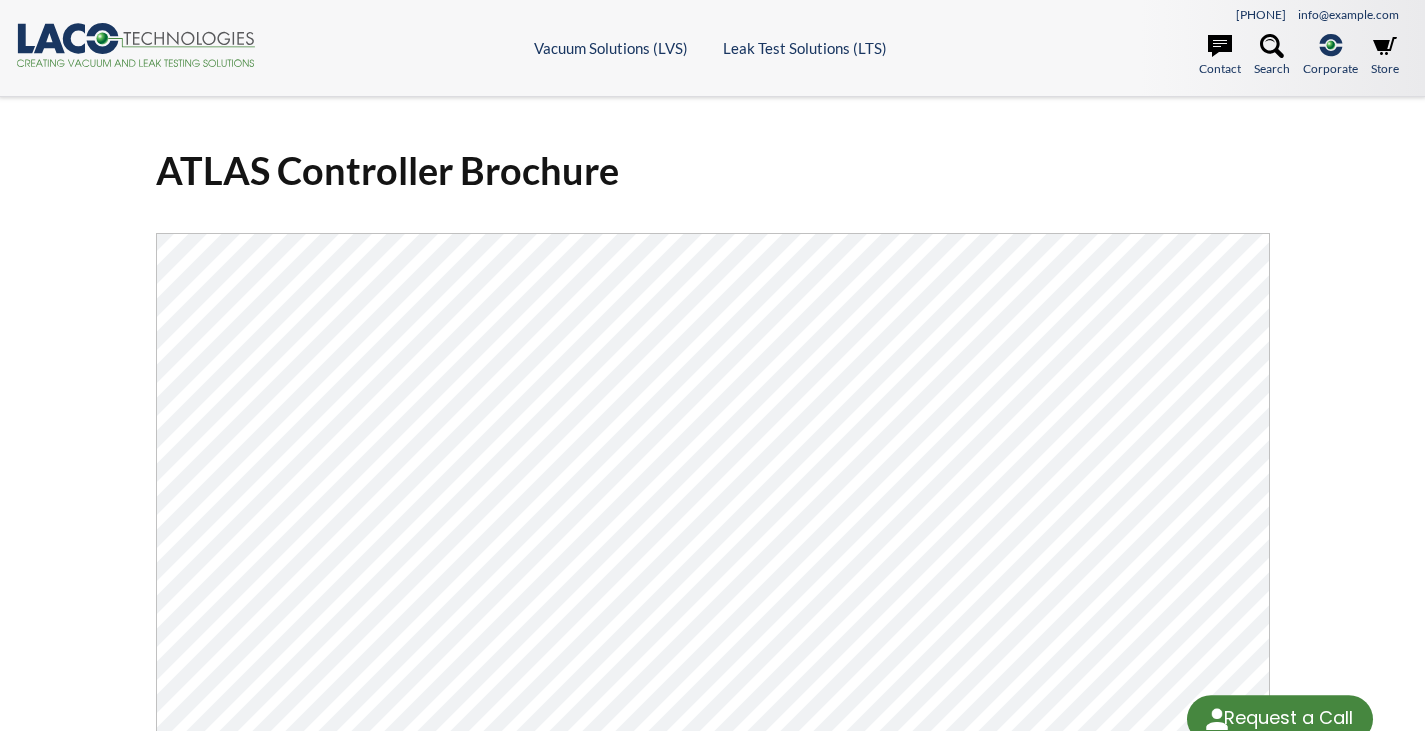 scroll, scrollTop: 0, scrollLeft: 0, axis: both 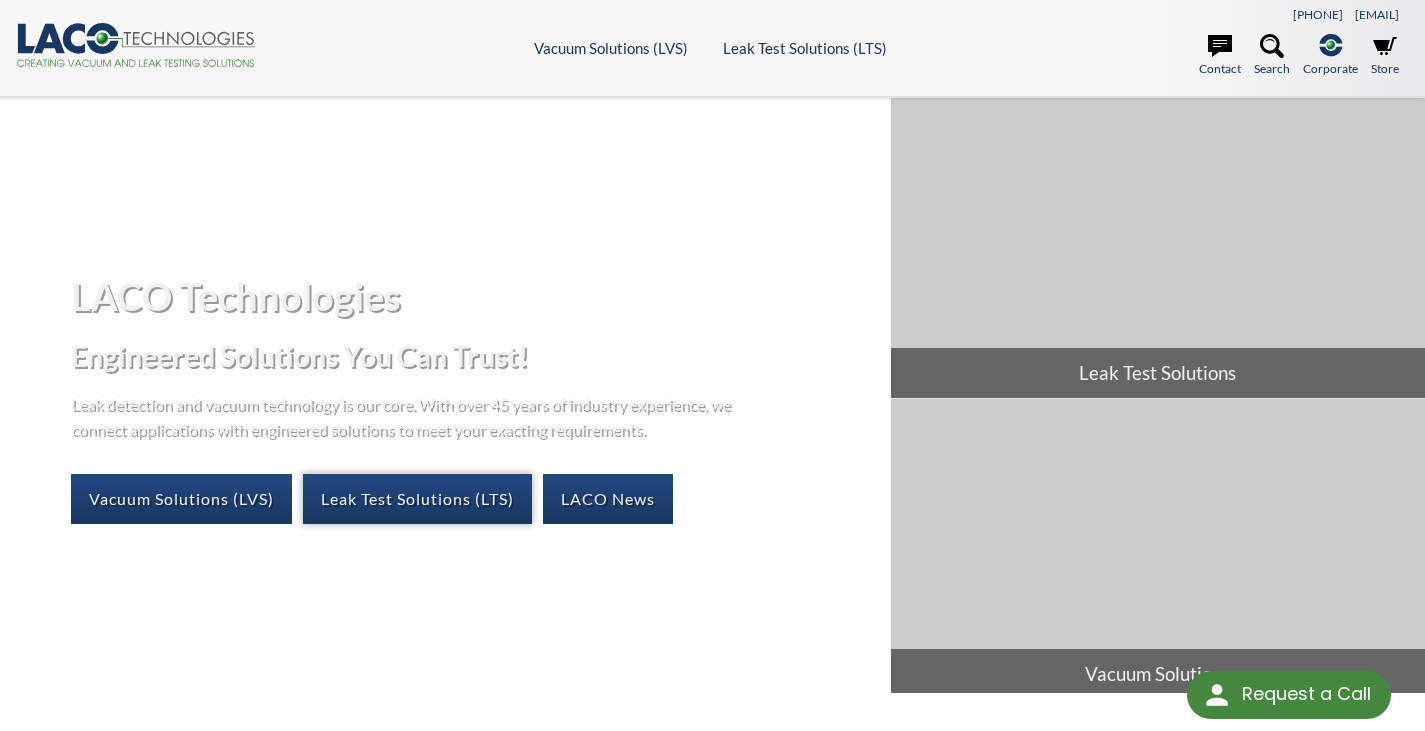 click on "Leak Test Solutions (LTS)" at bounding box center (417, 499) 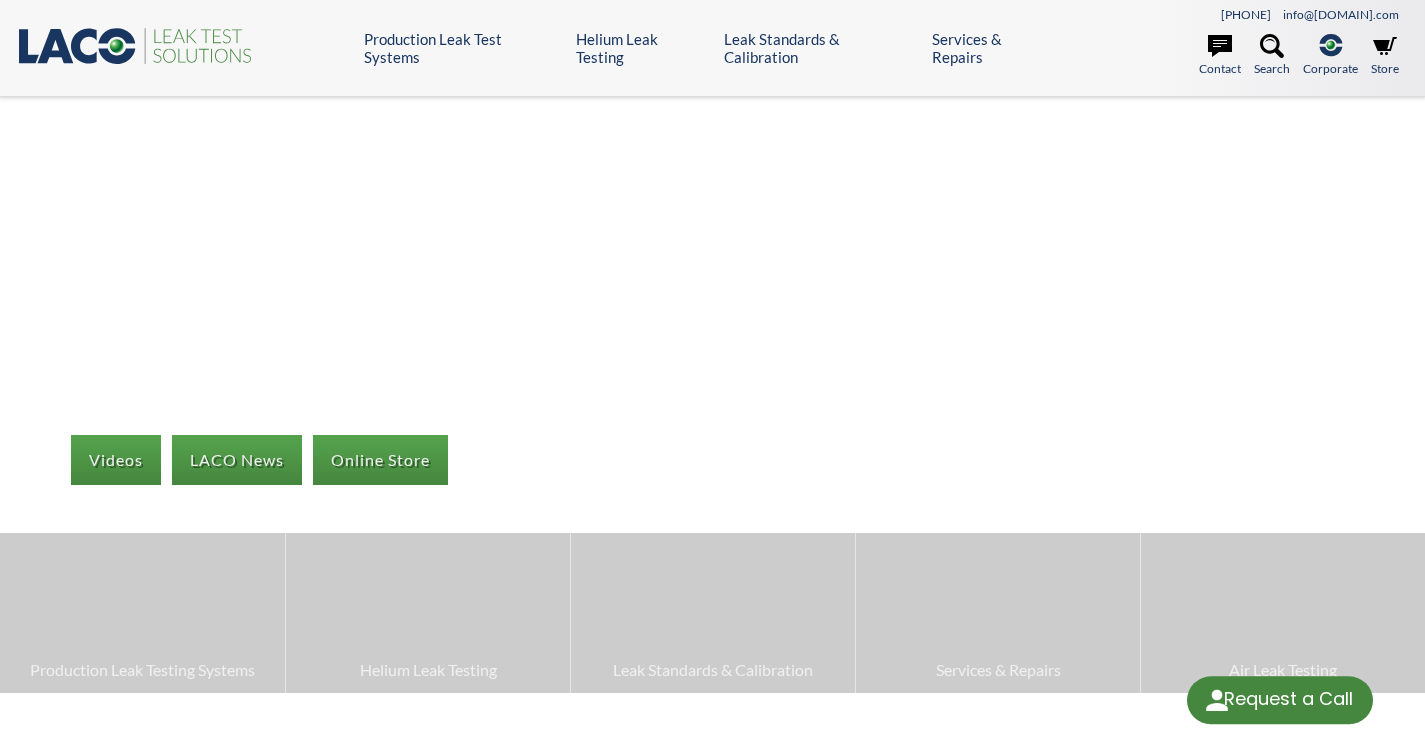 scroll, scrollTop: 0, scrollLeft: 0, axis: both 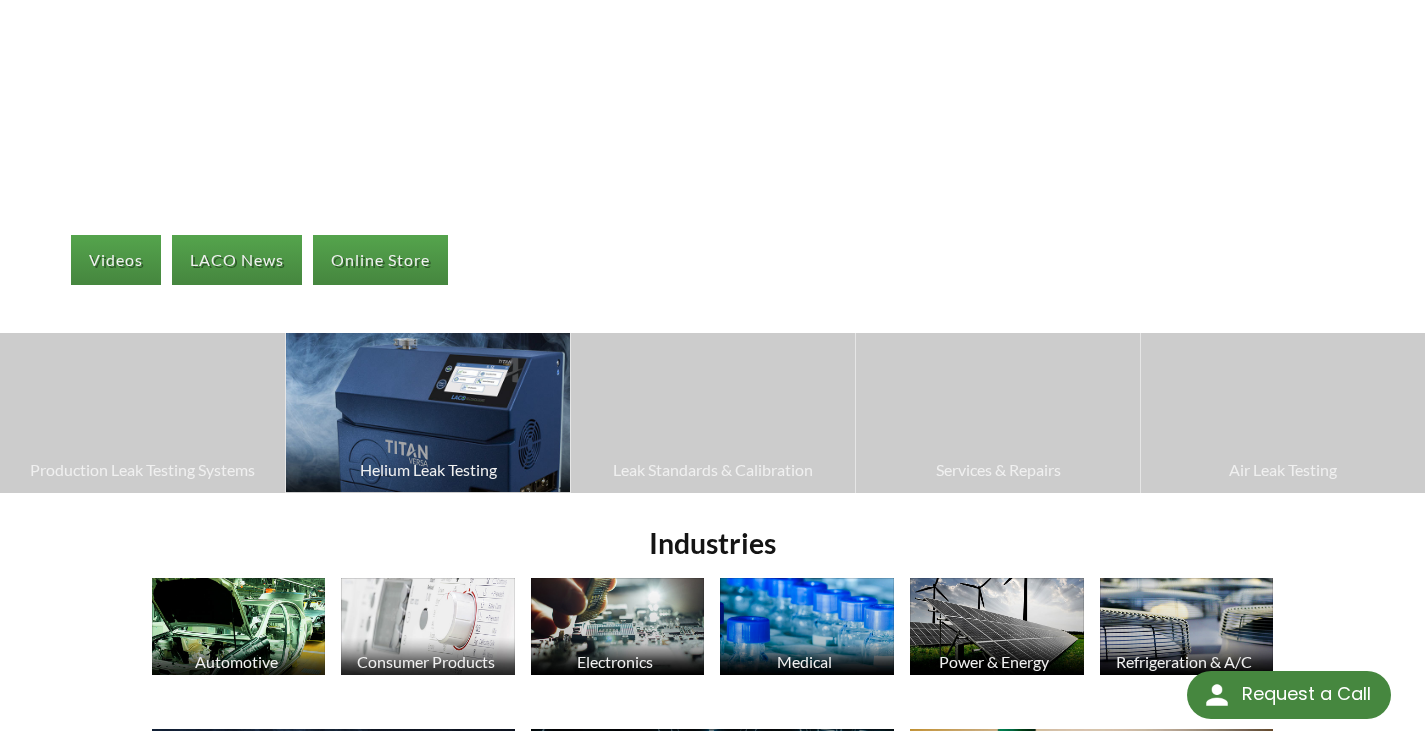 click at bounding box center [428, 412] 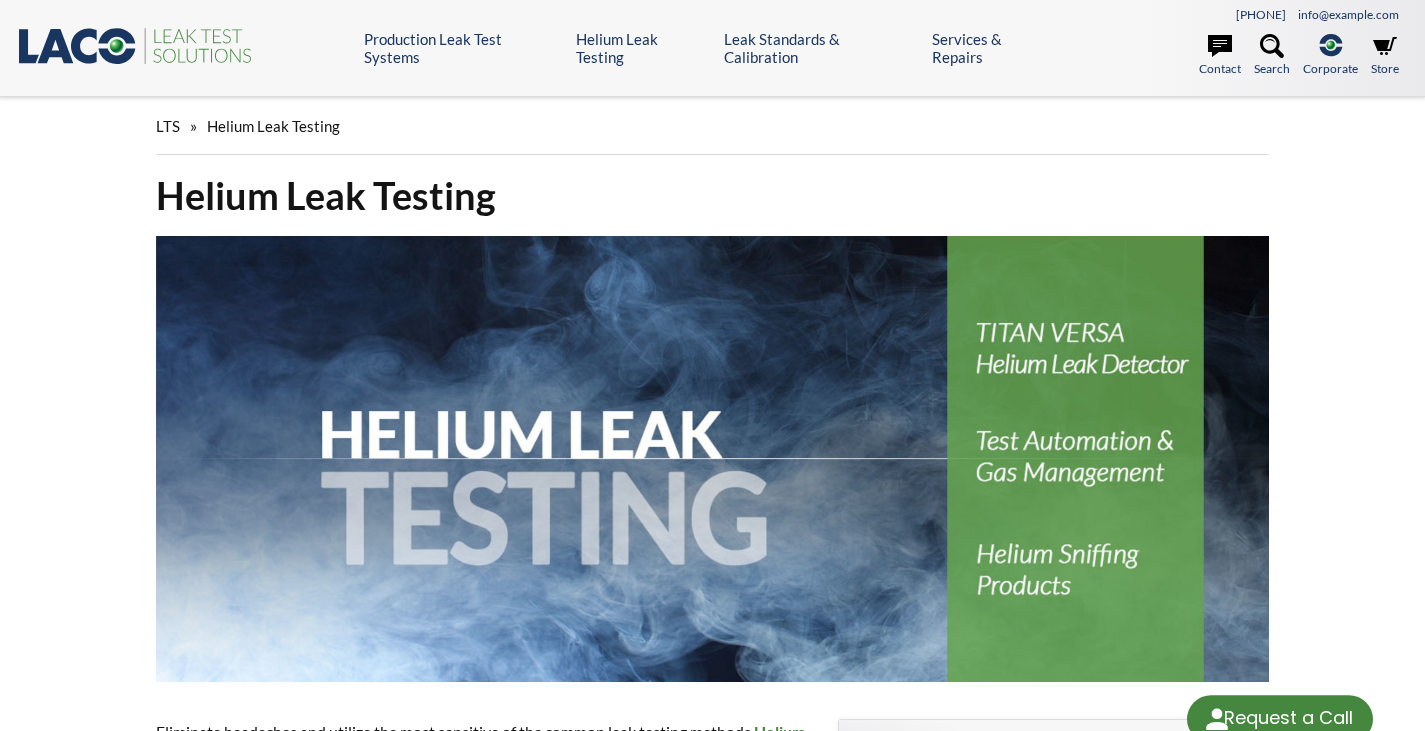 scroll, scrollTop: 0, scrollLeft: 0, axis: both 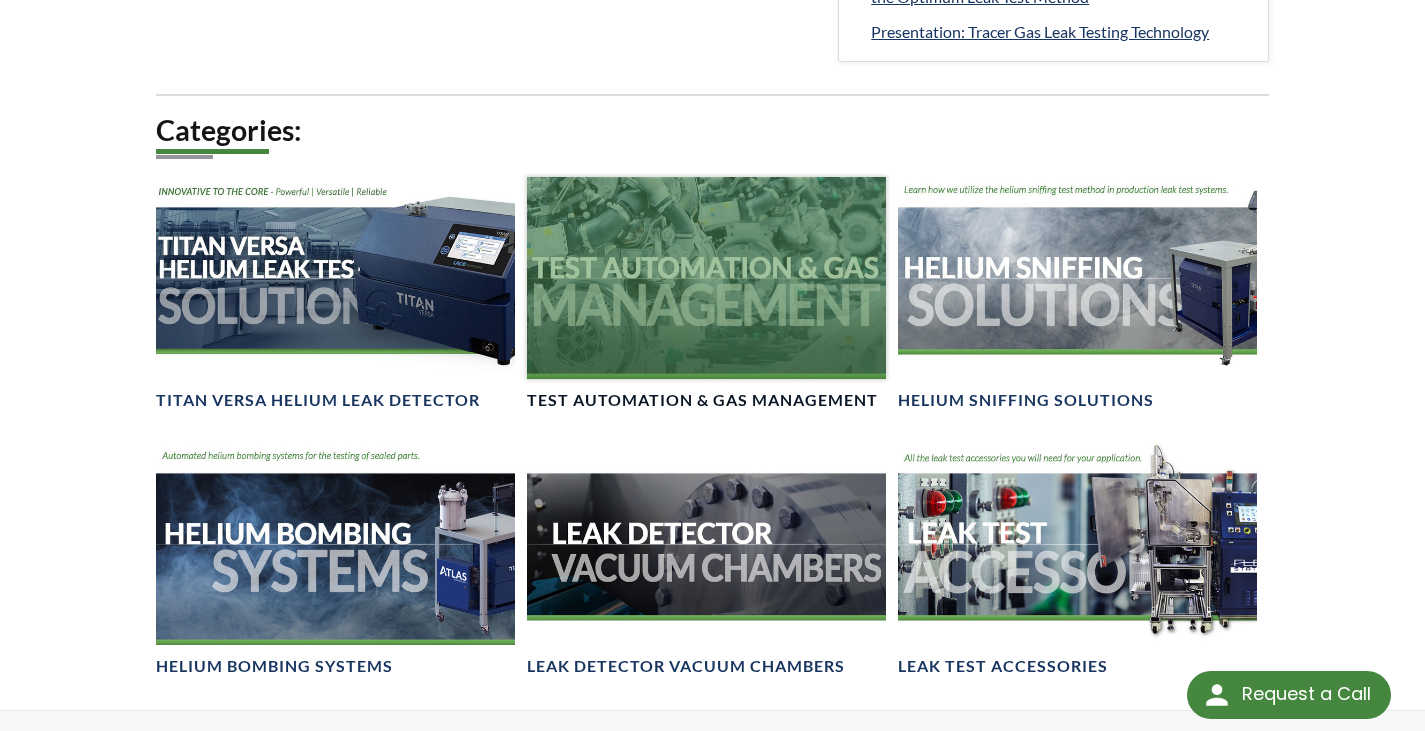 click at bounding box center (706, 278) 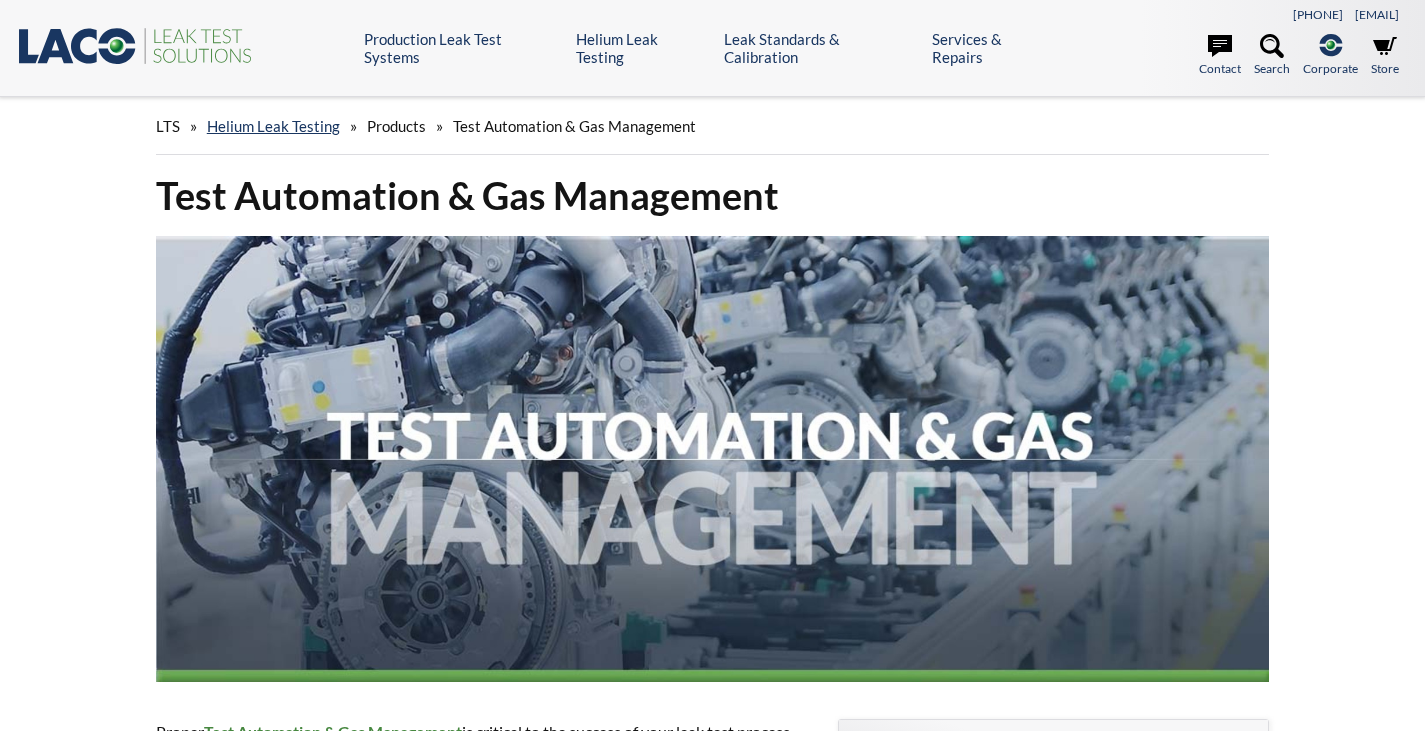 scroll, scrollTop: 0, scrollLeft: 0, axis: both 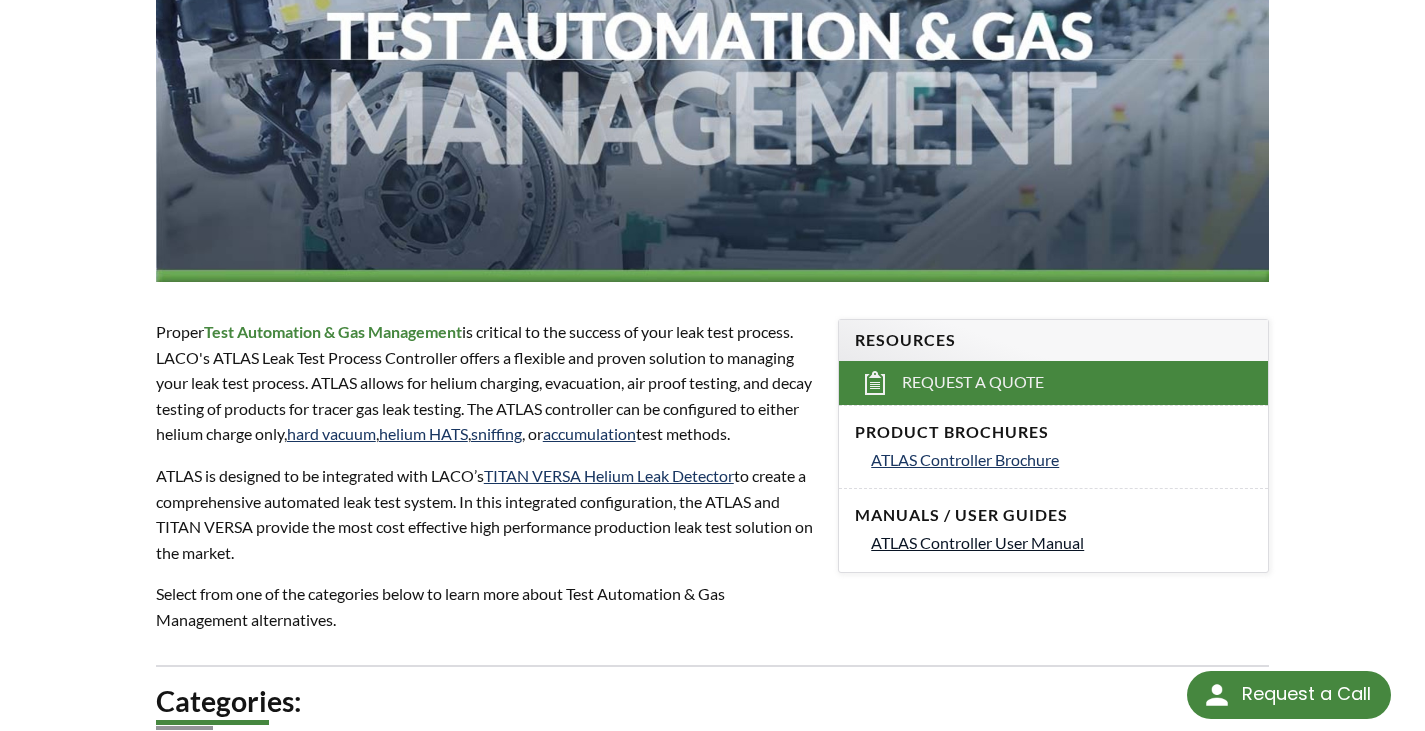 click on "ATLAS Controller User Manual" at bounding box center (977, 542) 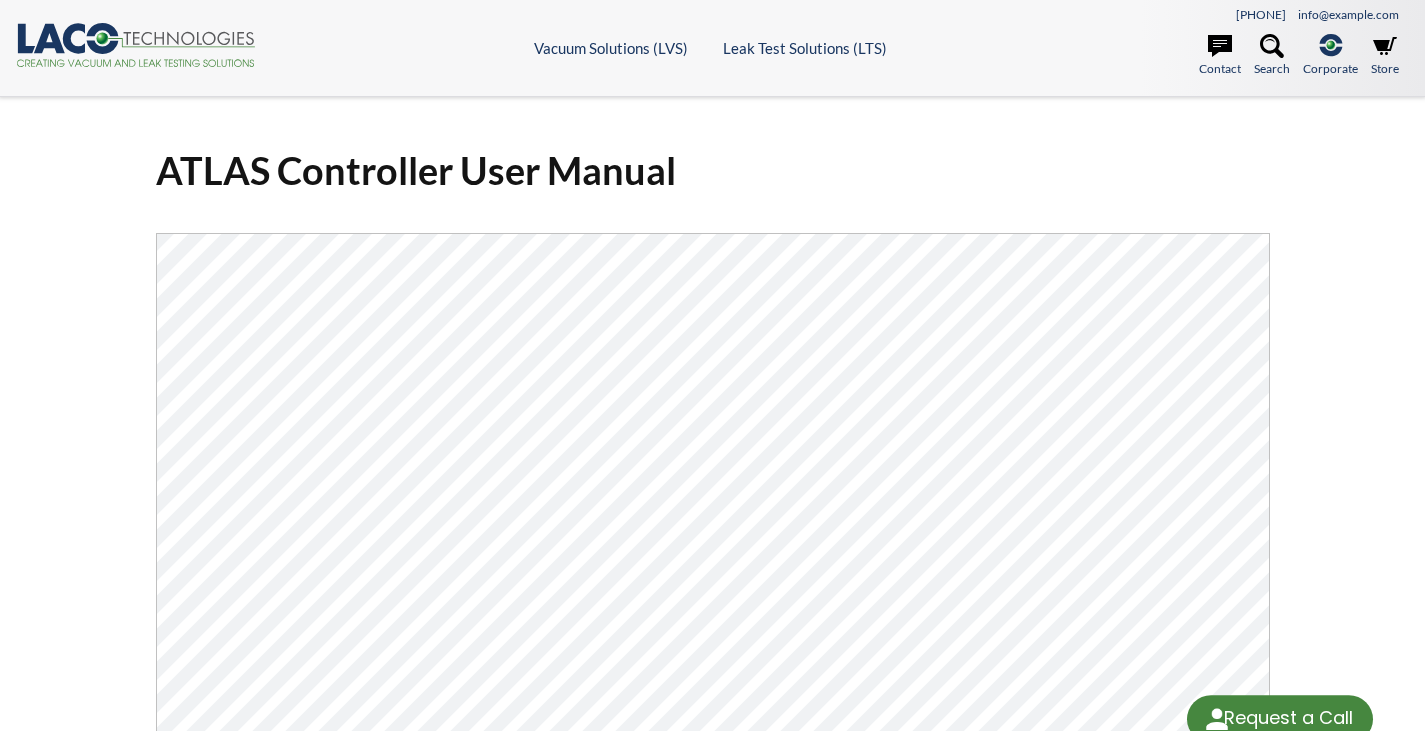 scroll, scrollTop: 0, scrollLeft: 0, axis: both 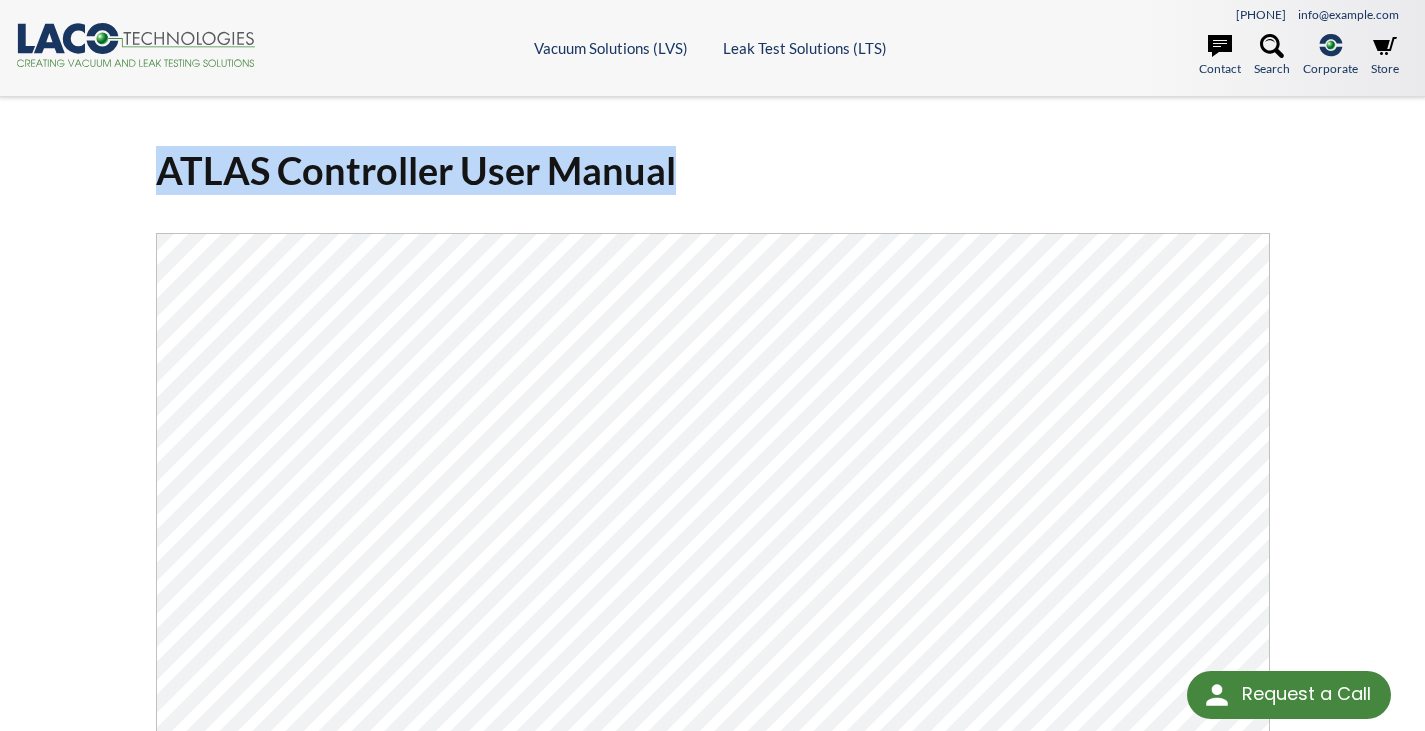 drag, startPoint x: 159, startPoint y: 170, endPoint x: 680, endPoint y: 167, distance: 521.00867 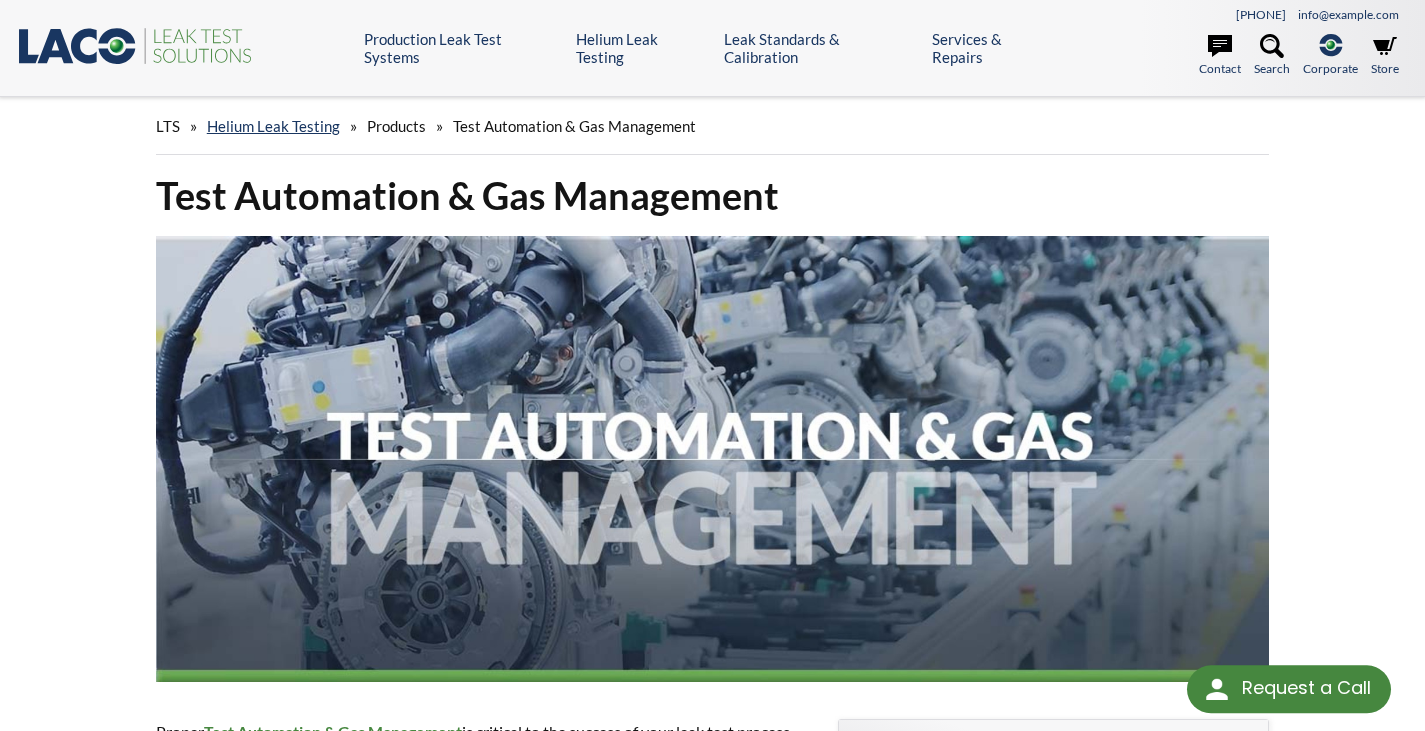 scroll, scrollTop: 400, scrollLeft: 0, axis: vertical 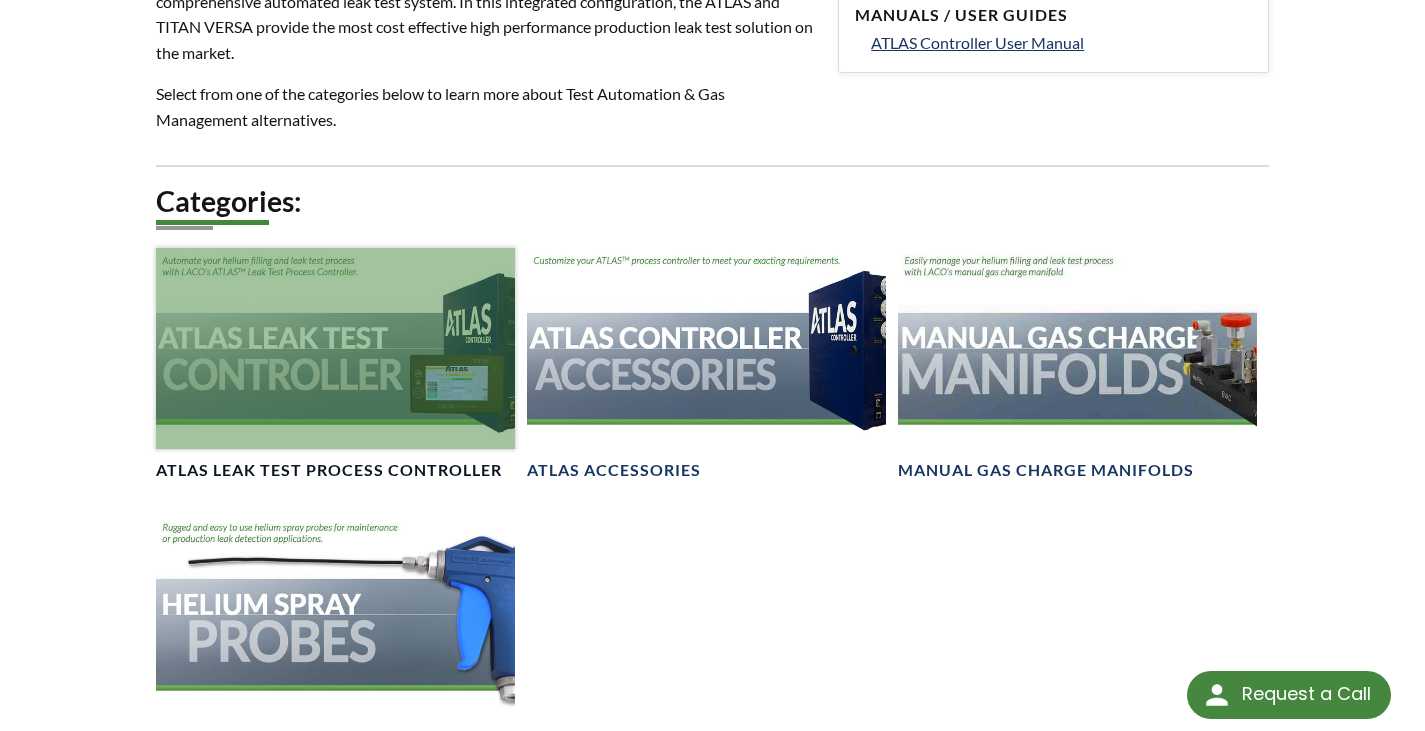 click at bounding box center [335, 349] 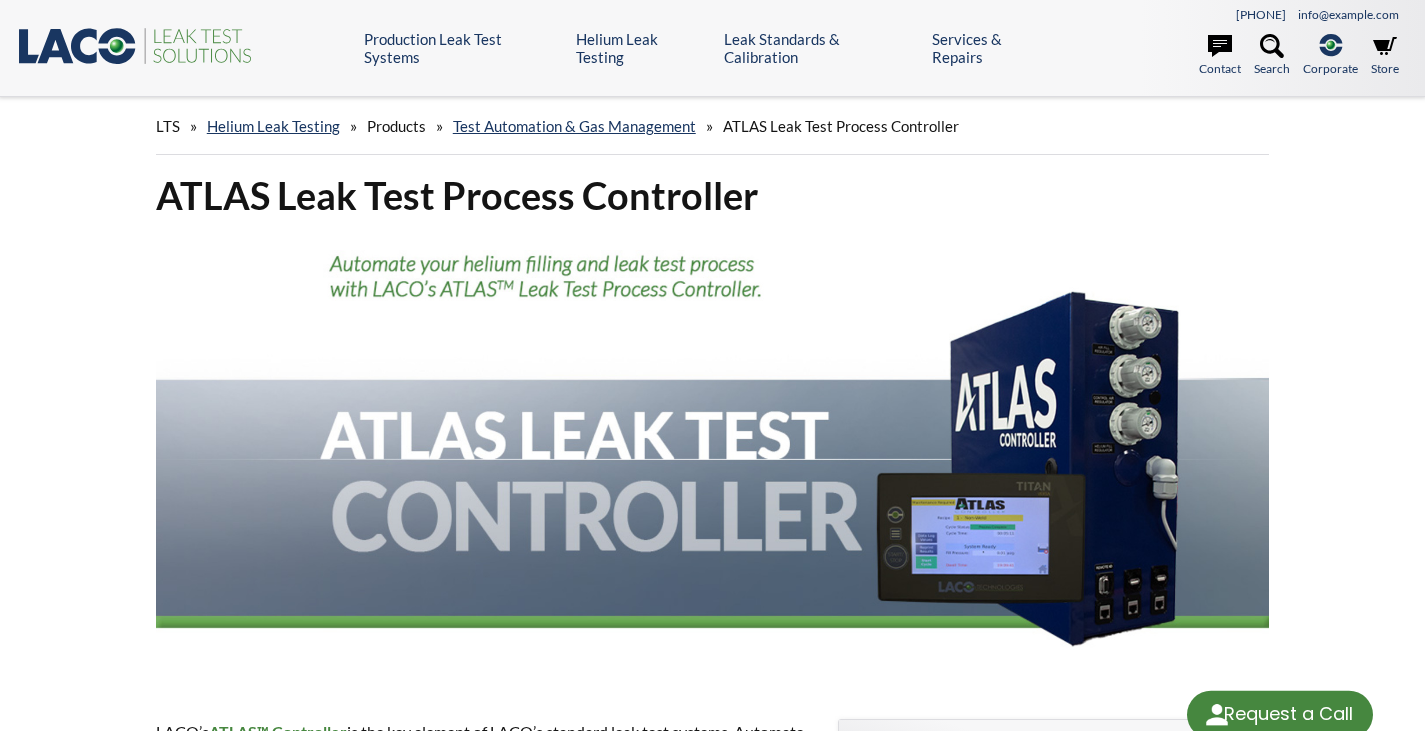 scroll, scrollTop: 0, scrollLeft: 0, axis: both 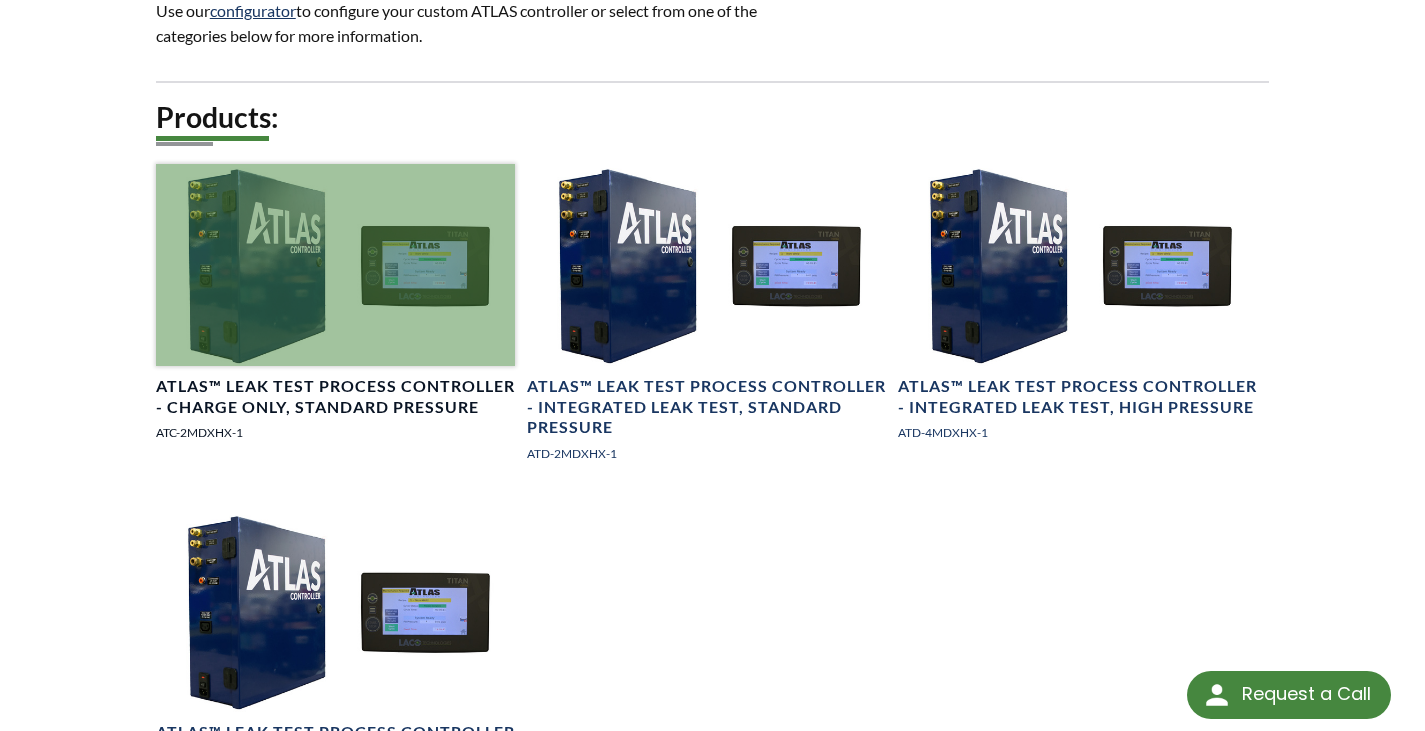 click on "ATLAS™ Leak Test Process Controller - Charge Only, Standard Pressure" at bounding box center [335, 397] 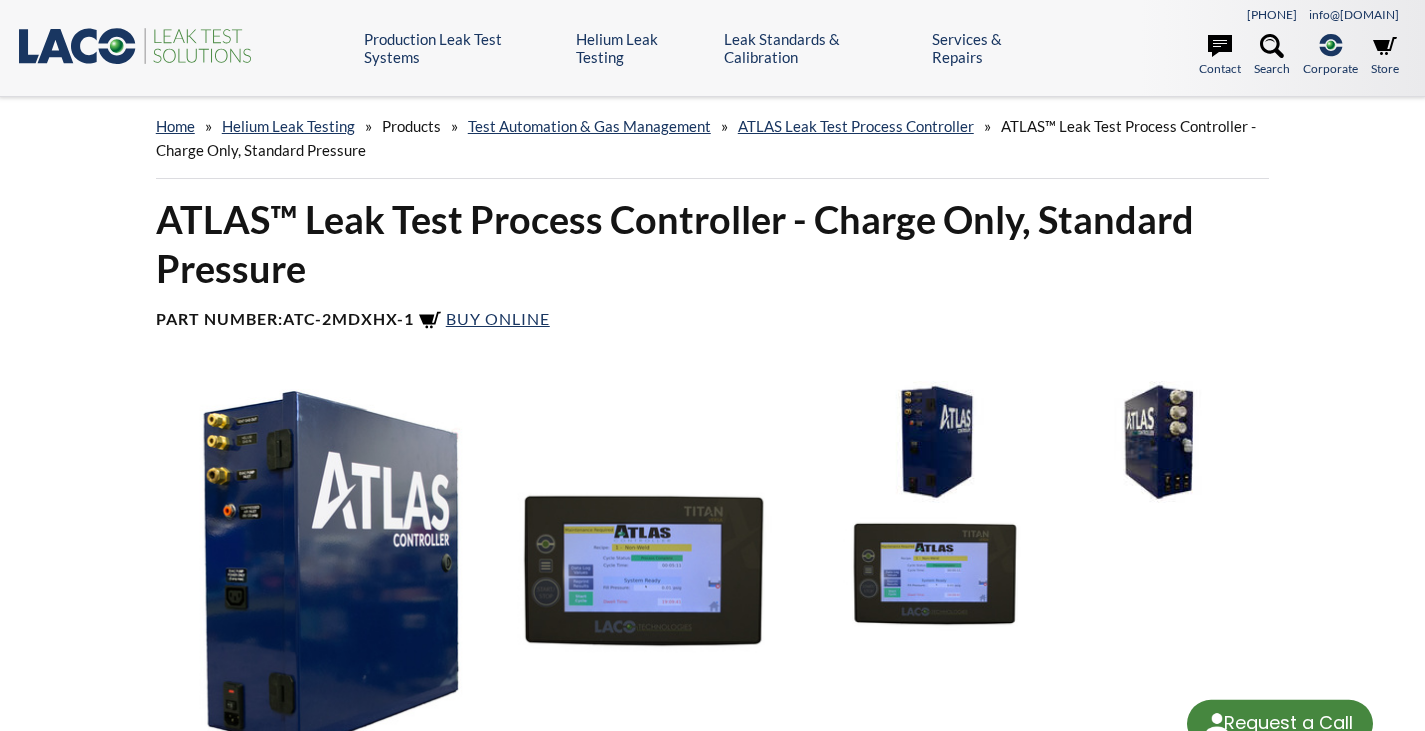 scroll, scrollTop: 0, scrollLeft: 0, axis: both 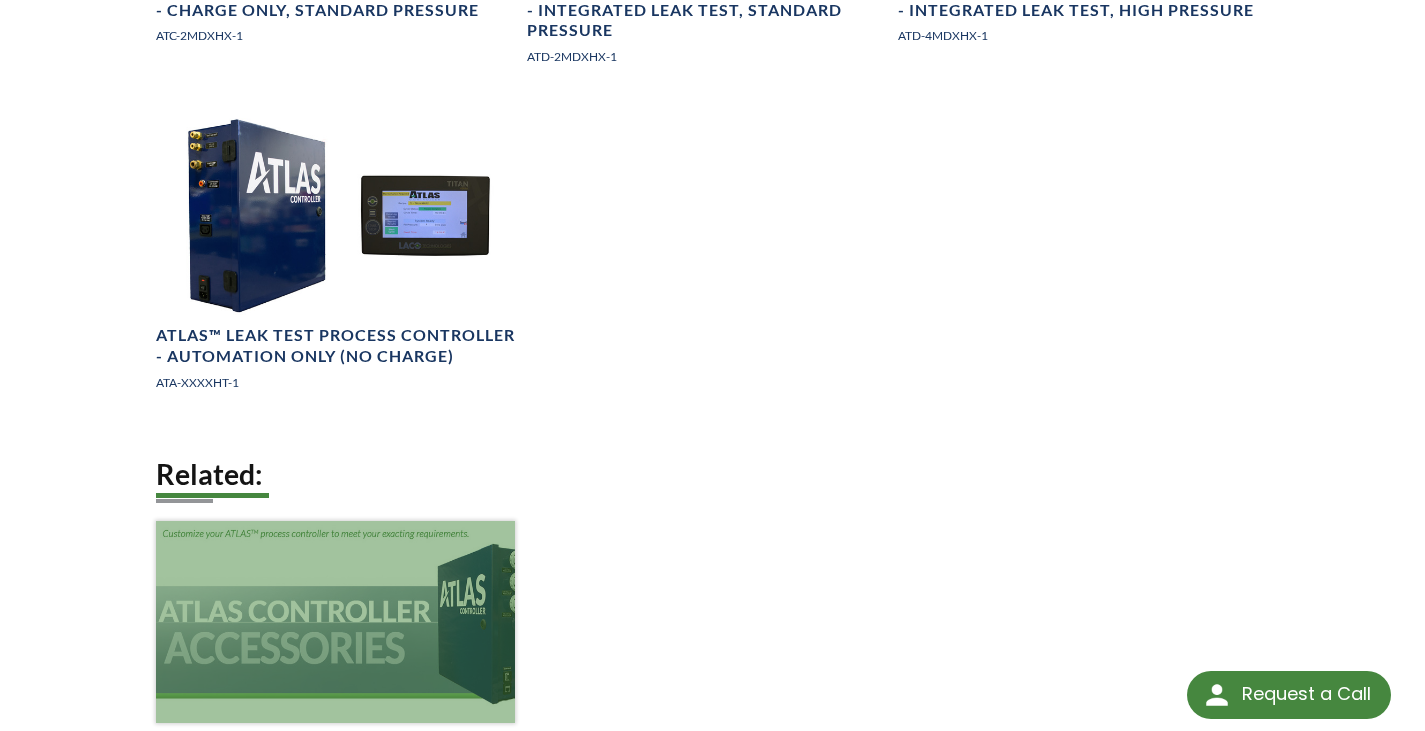 click at bounding box center (335, 622) 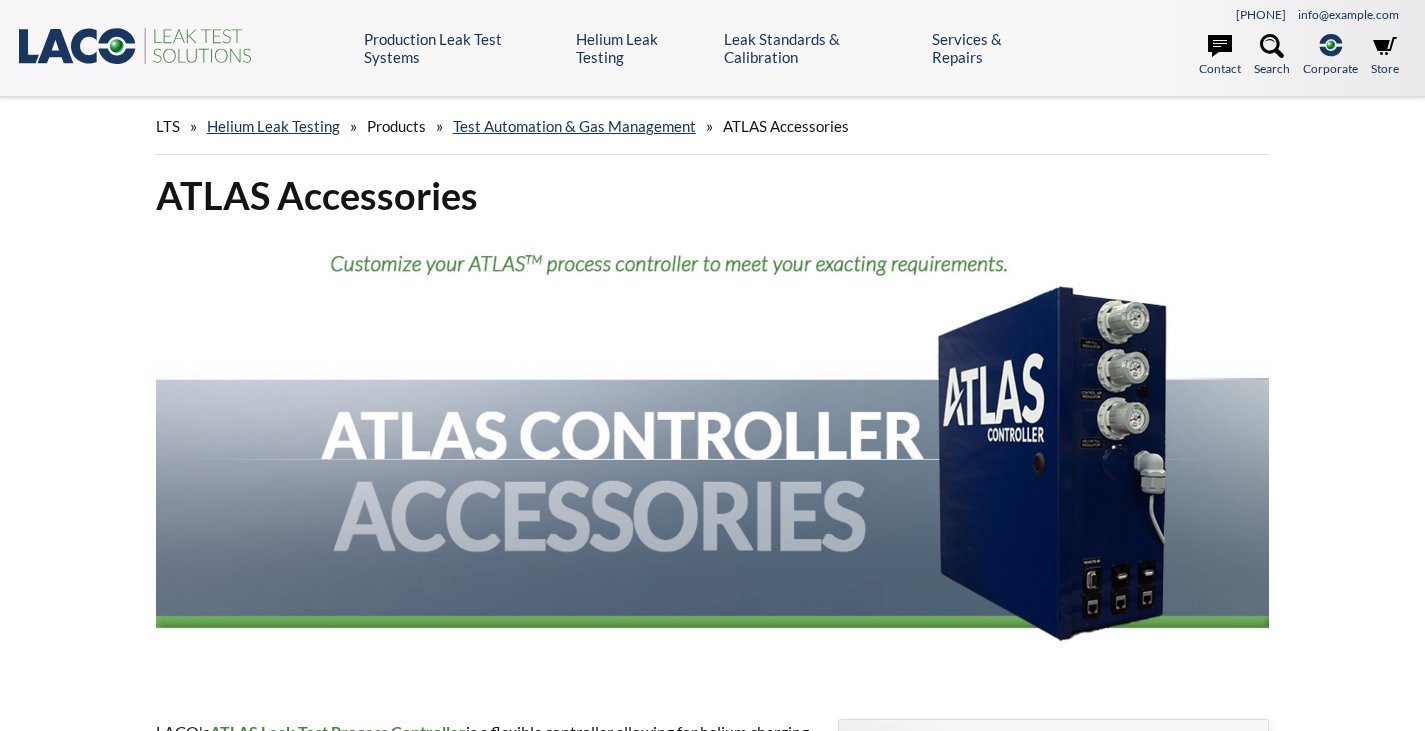 scroll, scrollTop: 0, scrollLeft: 0, axis: both 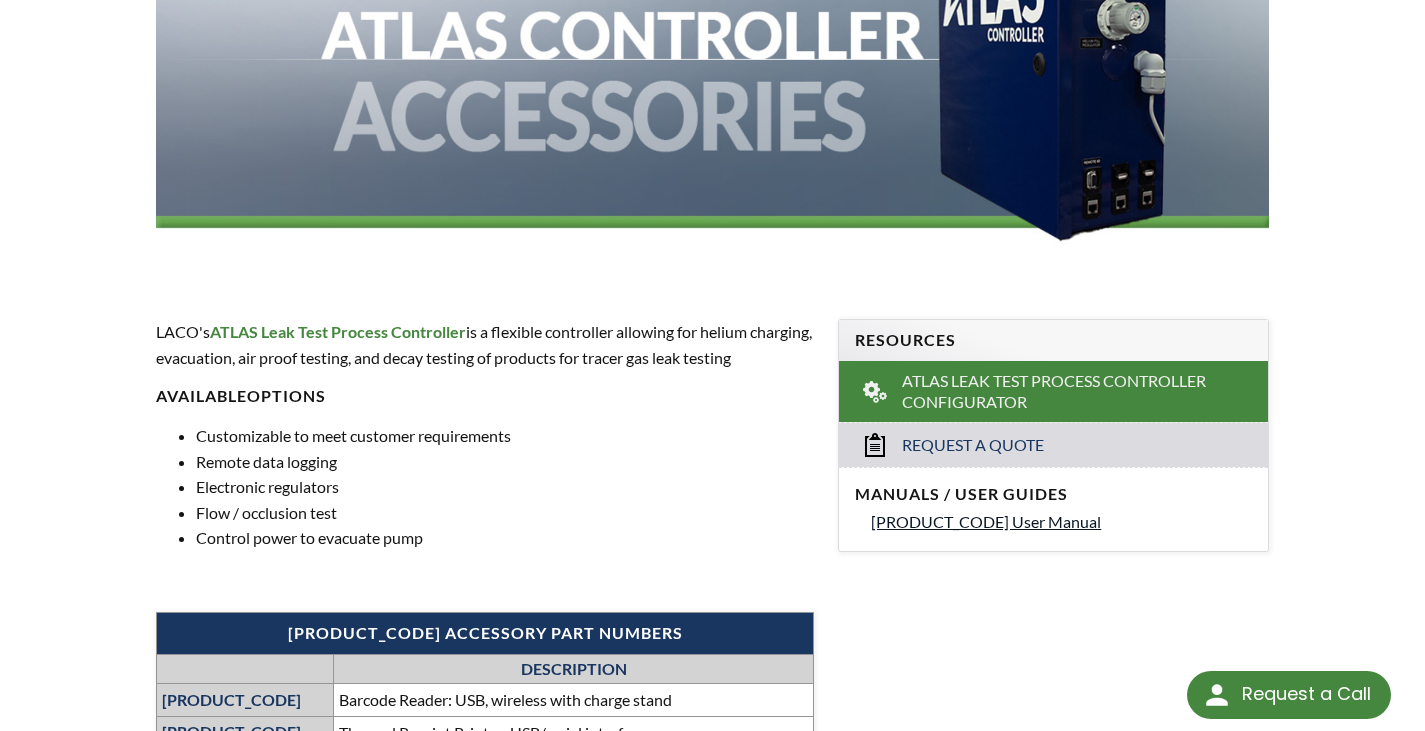 click on "MVP 030 User Manual" at bounding box center (986, 521) 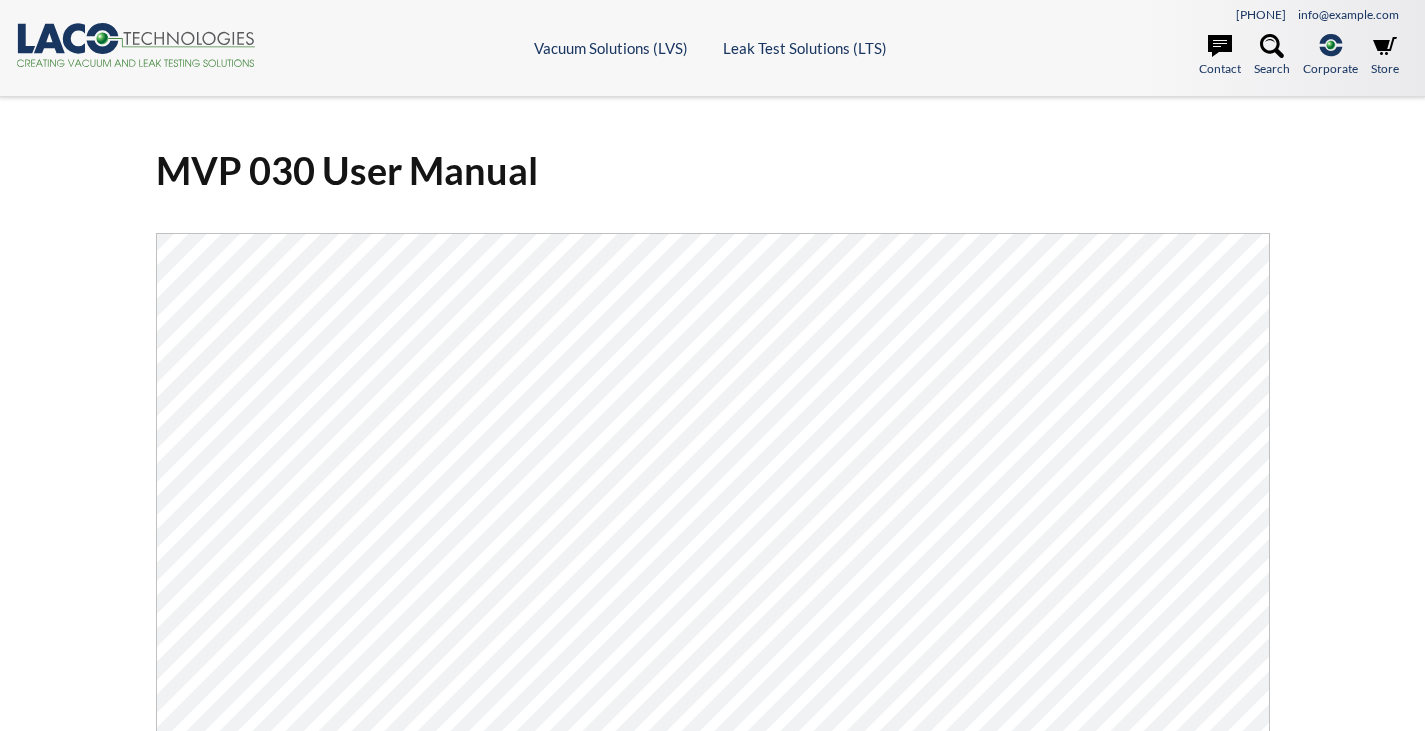 scroll, scrollTop: 0, scrollLeft: 0, axis: both 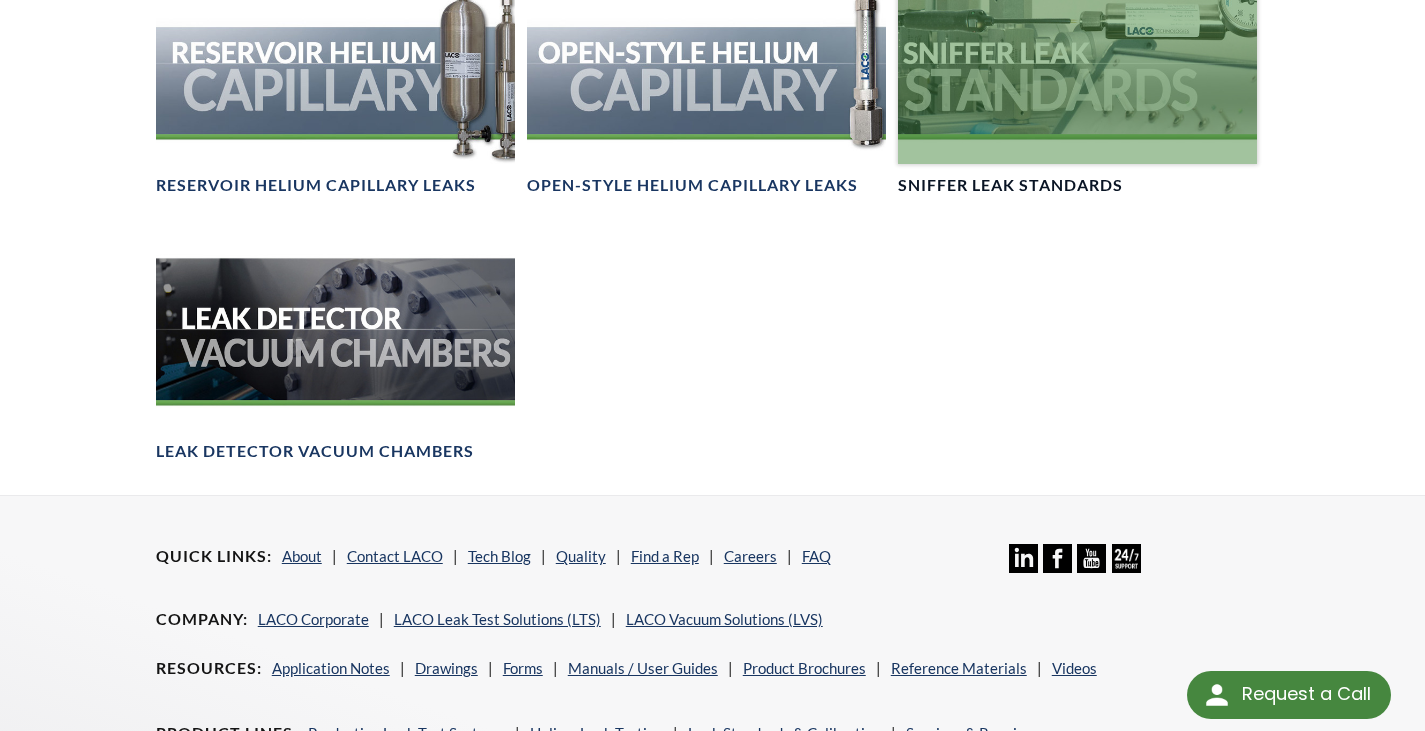 click on "Sniffer Leak Standards" at bounding box center [1010, 185] 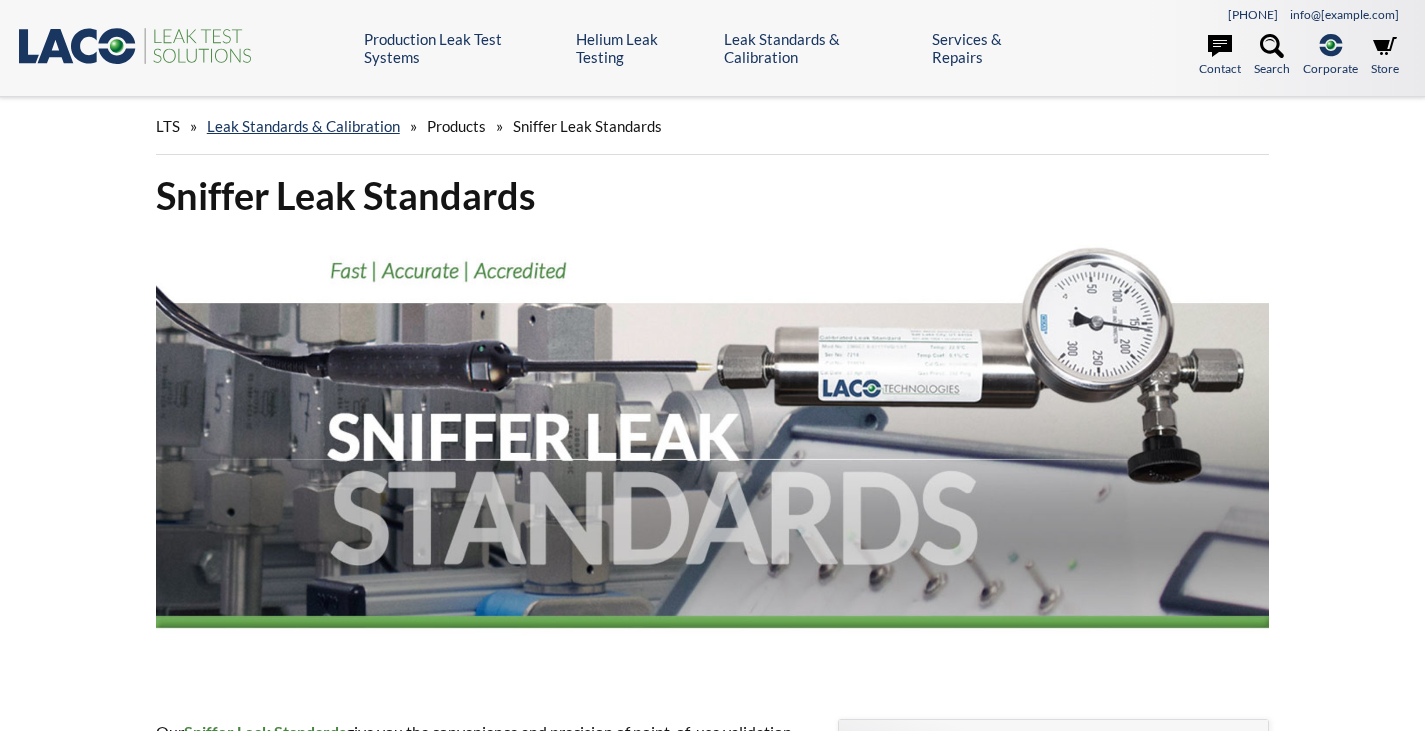 scroll, scrollTop: 0, scrollLeft: 0, axis: both 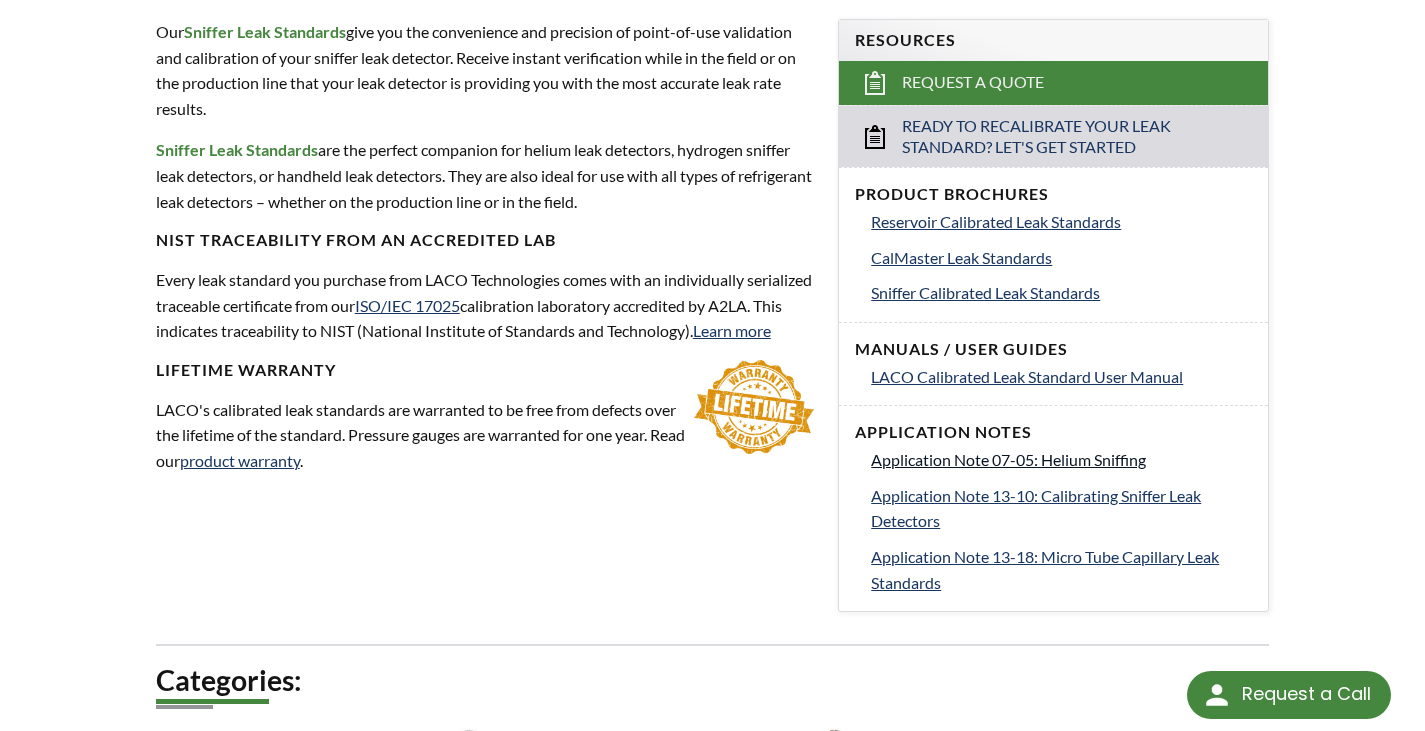 click on "Application Note 07-05: Helium Sniffing" at bounding box center (1008, 459) 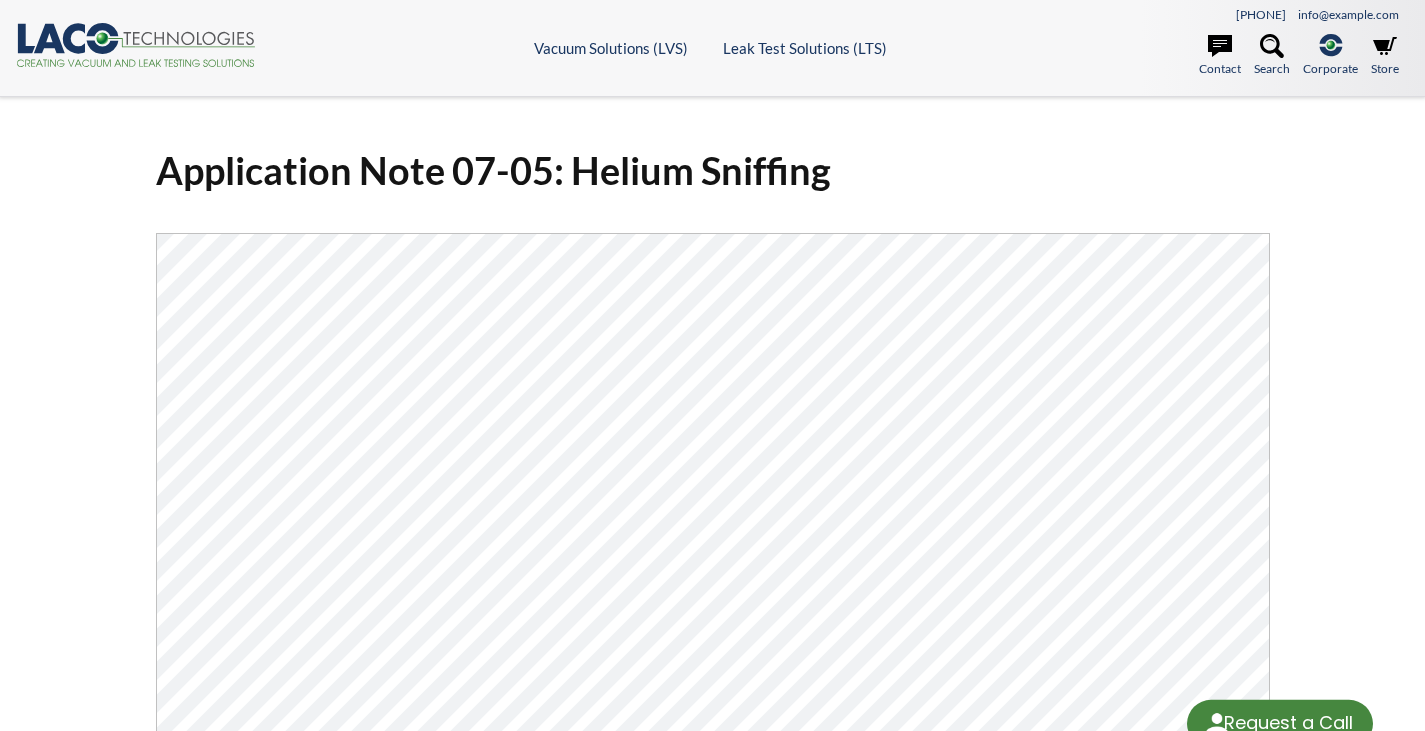 scroll, scrollTop: 0, scrollLeft: 0, axis: both 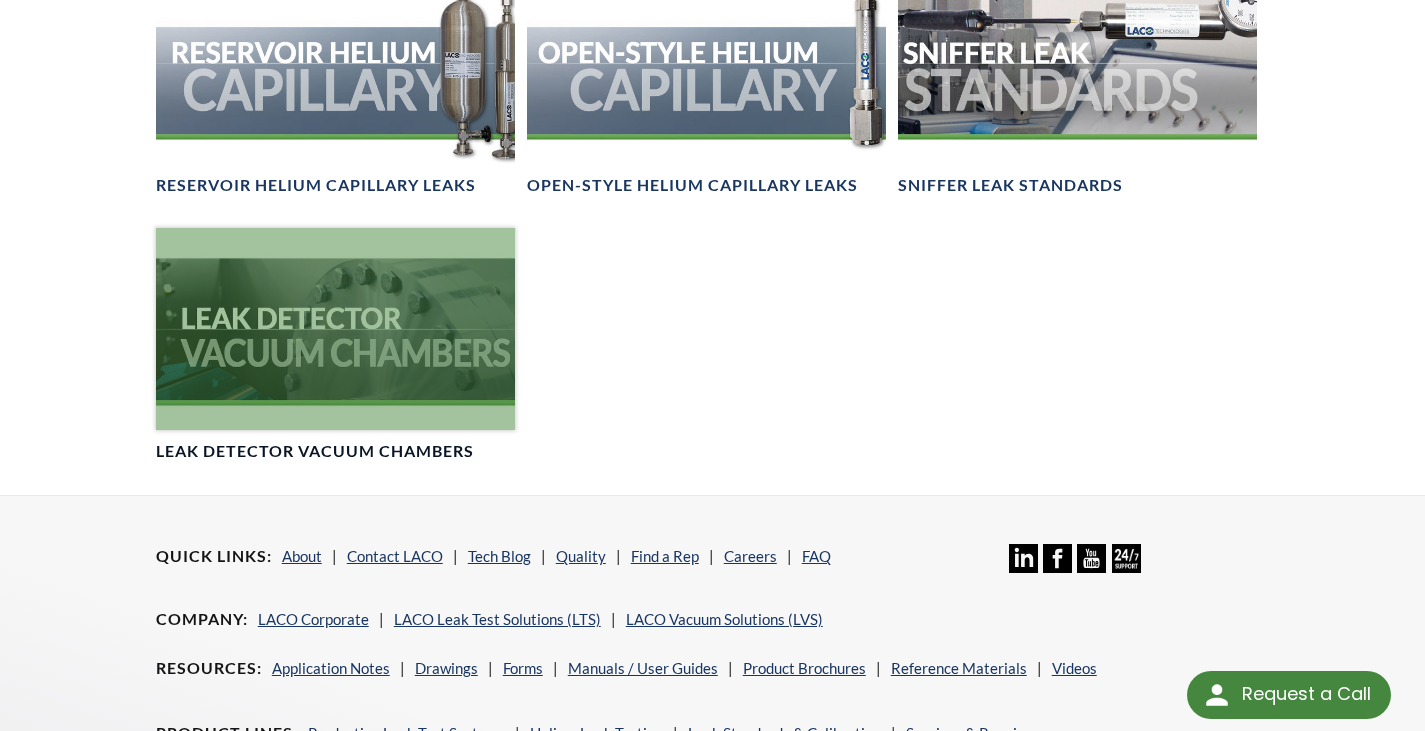 click at bounding box center (335, 329) 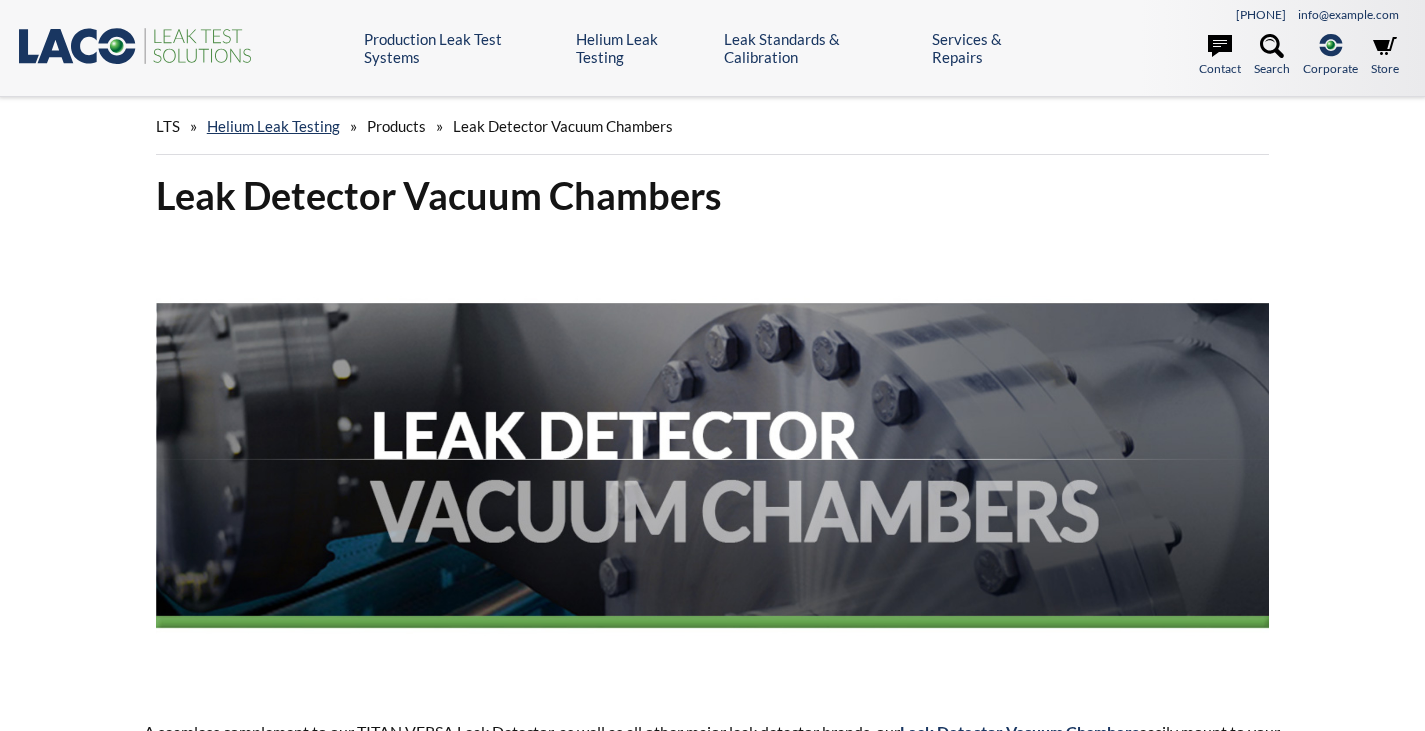 scroll, scrollTop: 0, scrollLeft: 0, axis: both 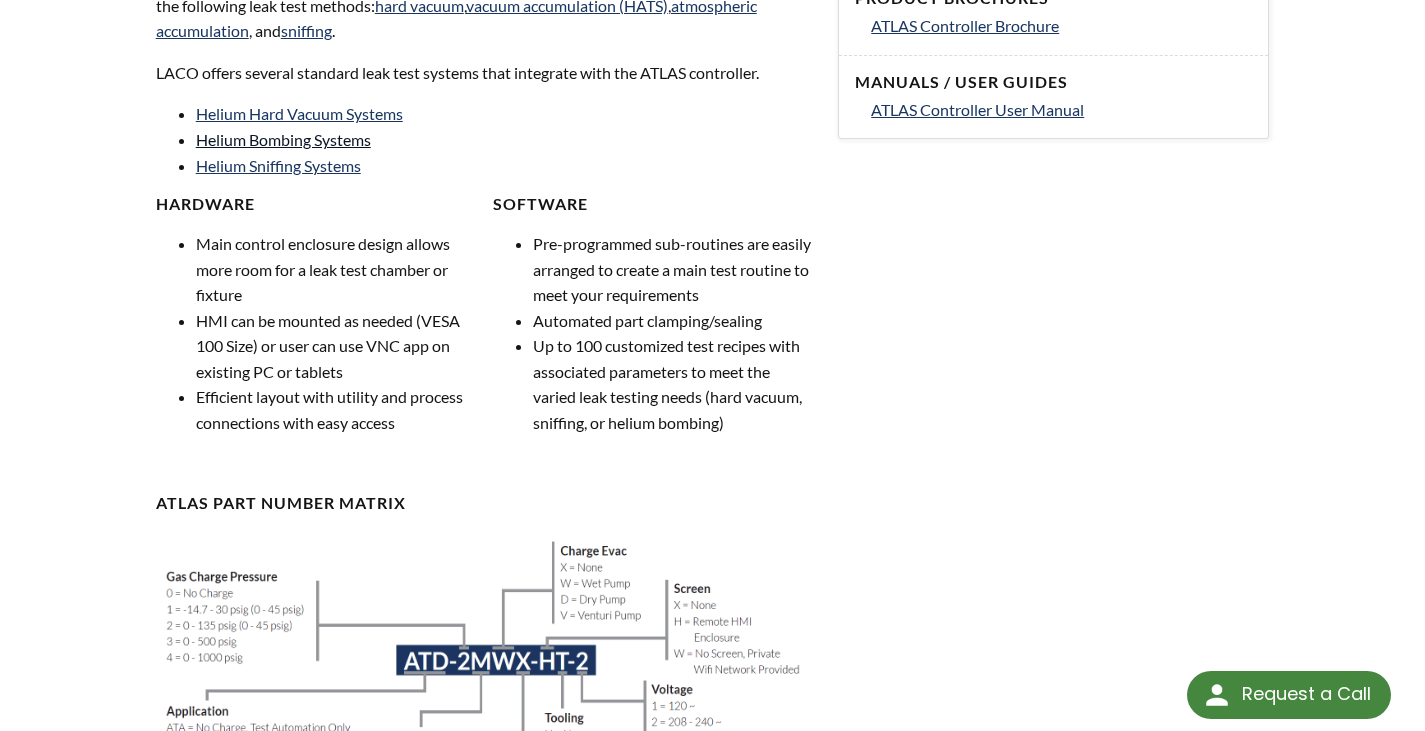 click on "Helium Bombing Systems" at bounding box center [283, 139] 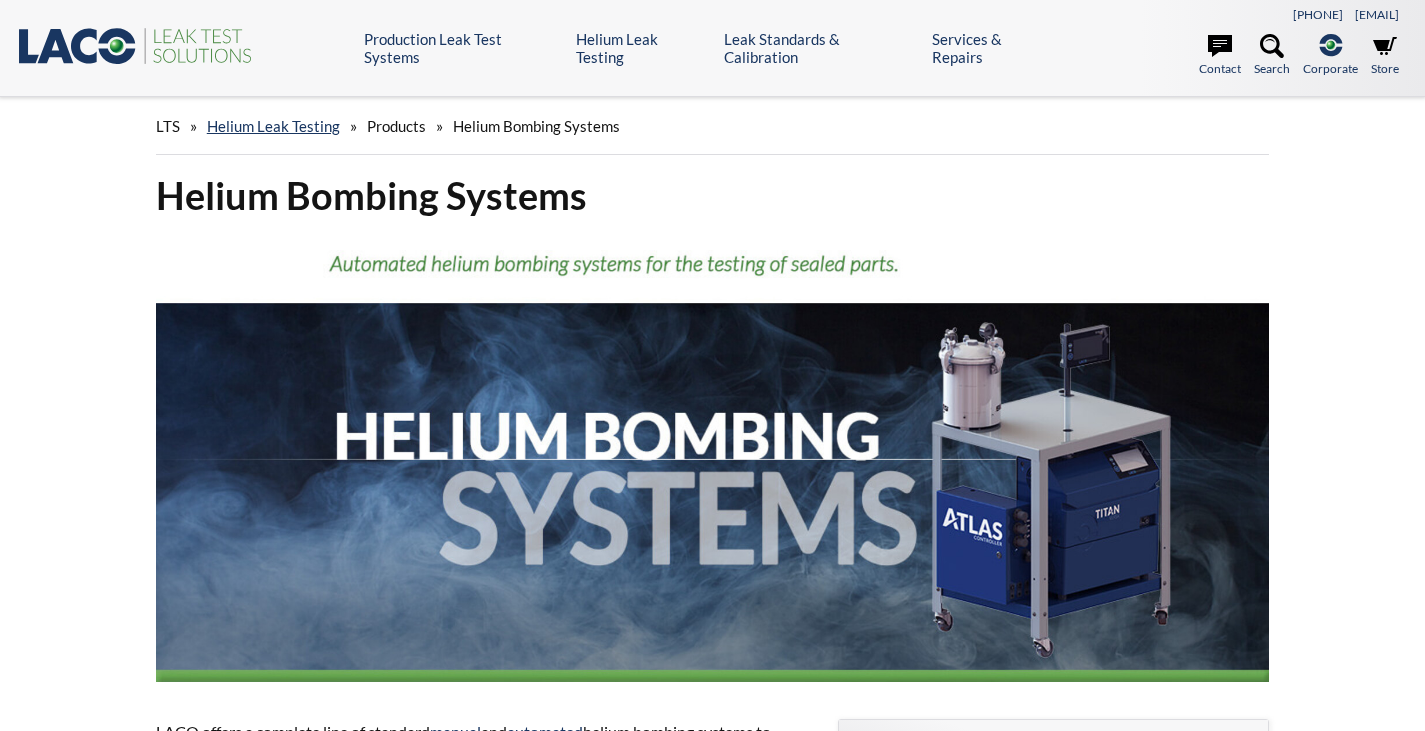 scroll, scrollTop: 0, scrollLeft: 0, axis: both 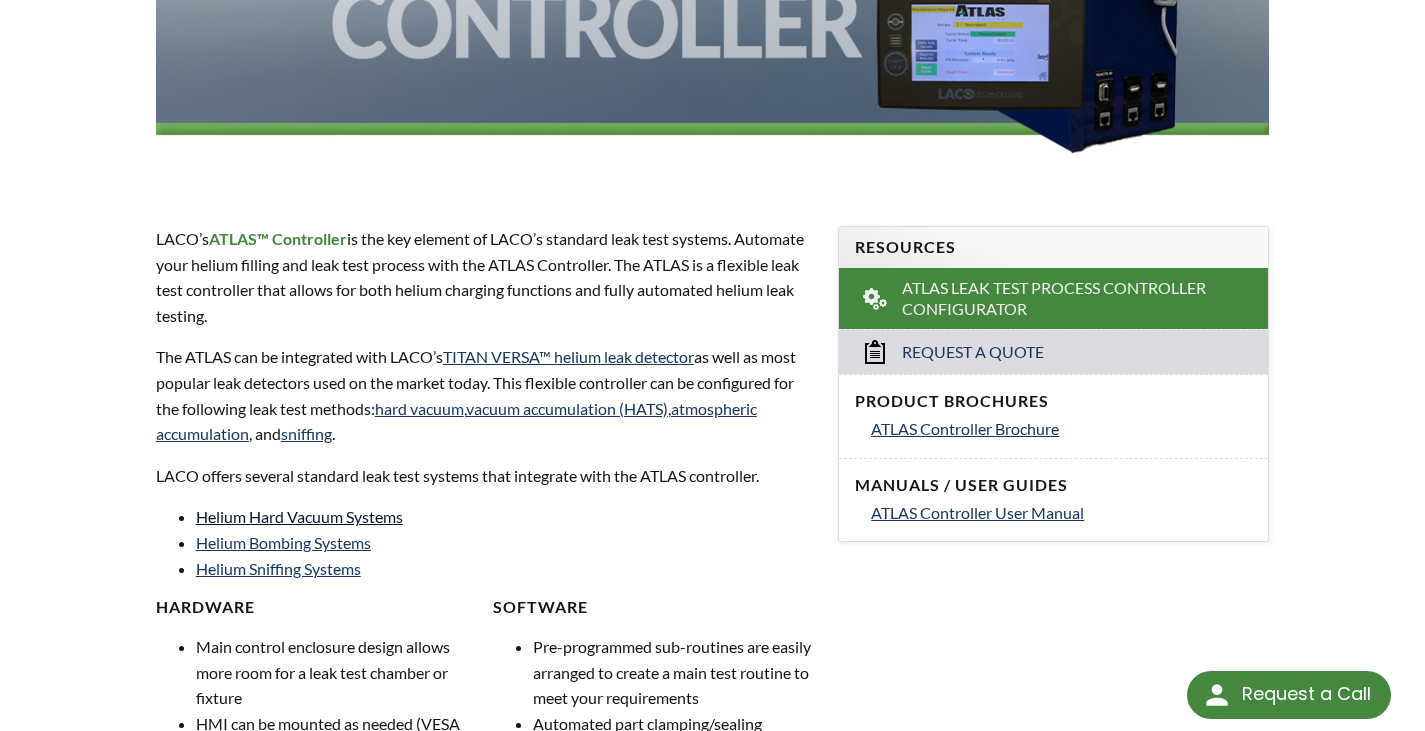 click on "Helium Hard Vacuum Systems" at bounding box center (299, 516) 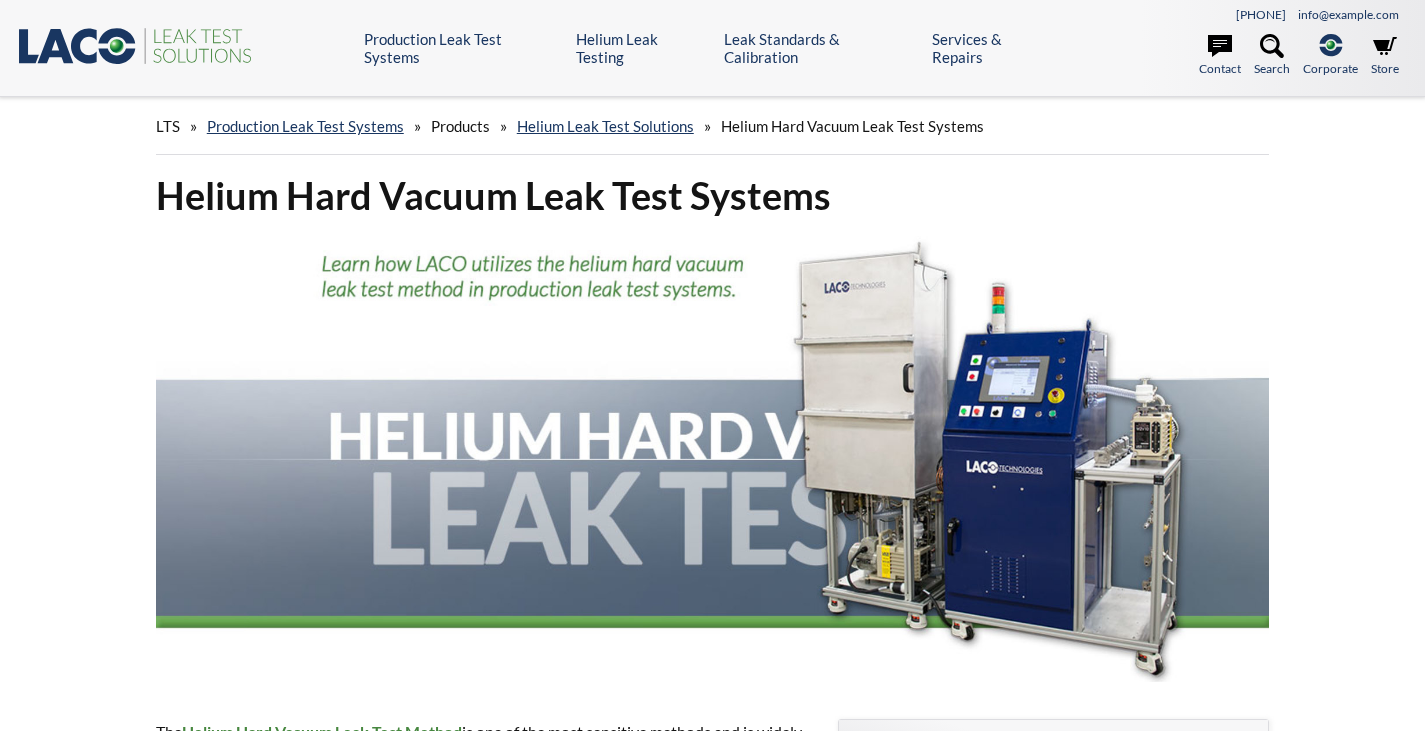 scroll, scrollTop: 0, scrollLeft: 0, axis: both 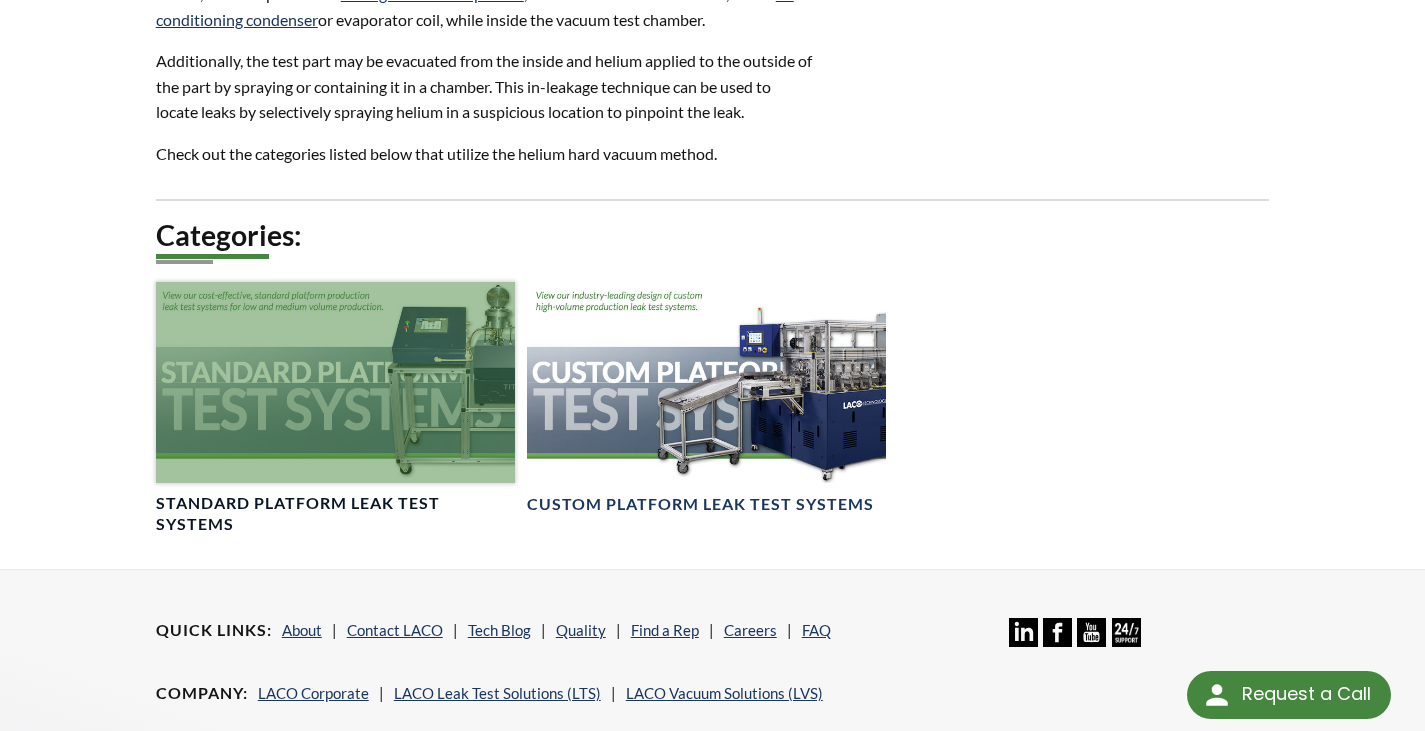 click on "Standard Platform Leak Test Systems" at bounding box center [335, 514] 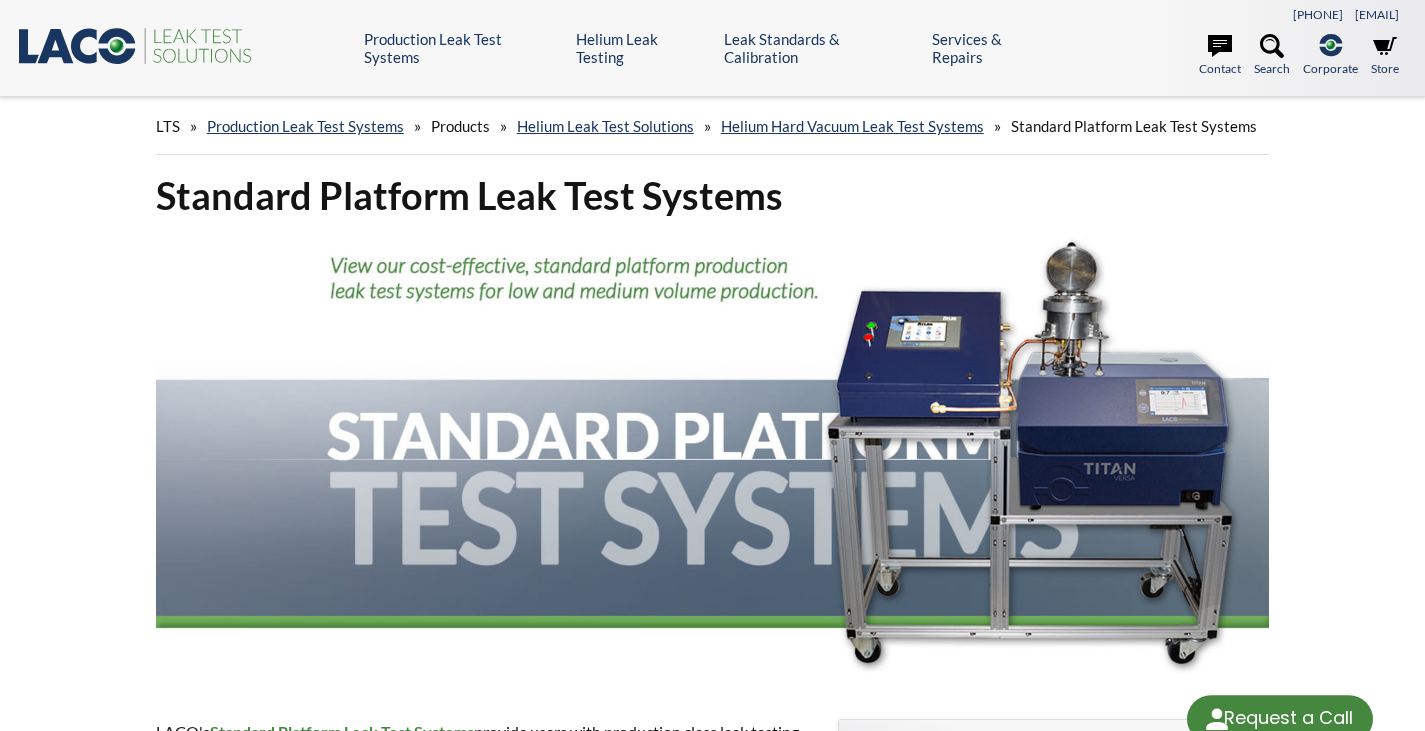 scroll, scrollTop: 0, scrollLeft: 0, axis: both 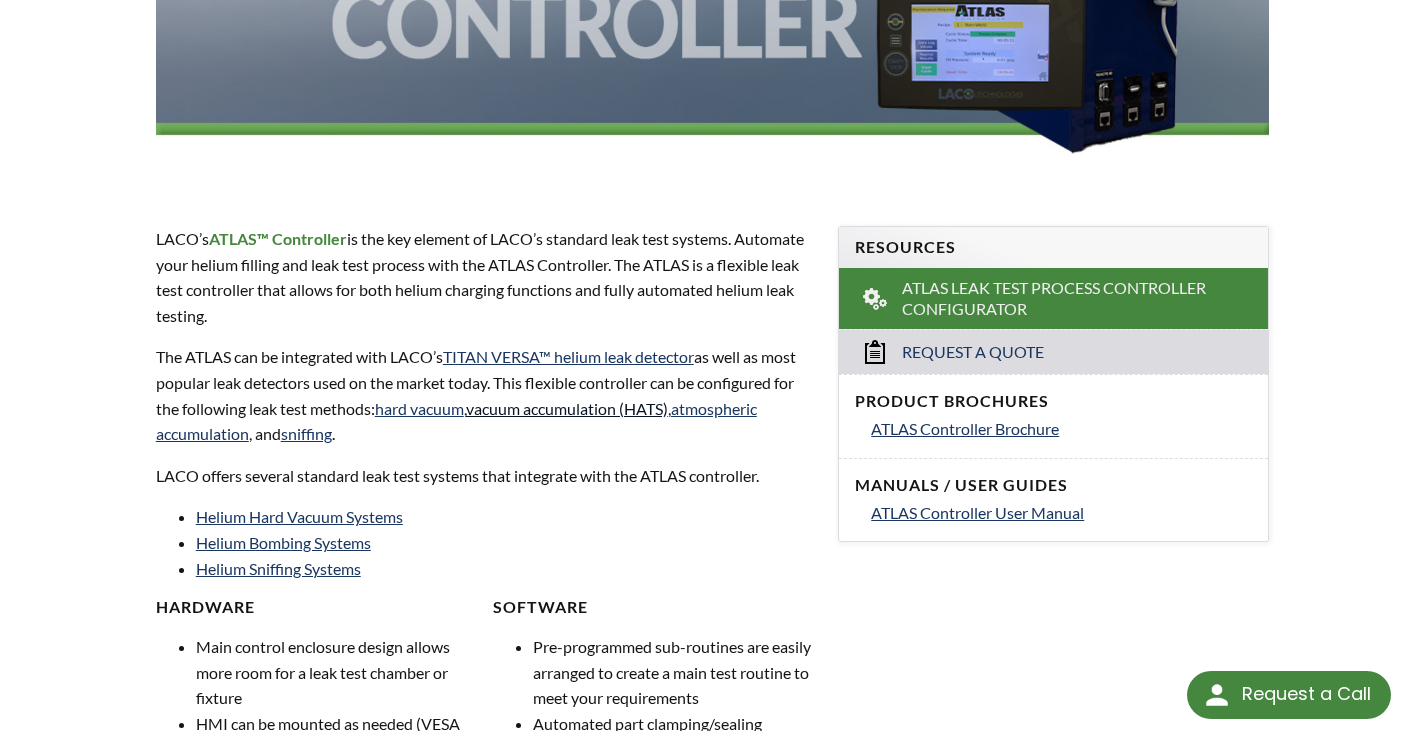 click on "vacuum accumulation (HATS)" at bounding box center (567, 408) 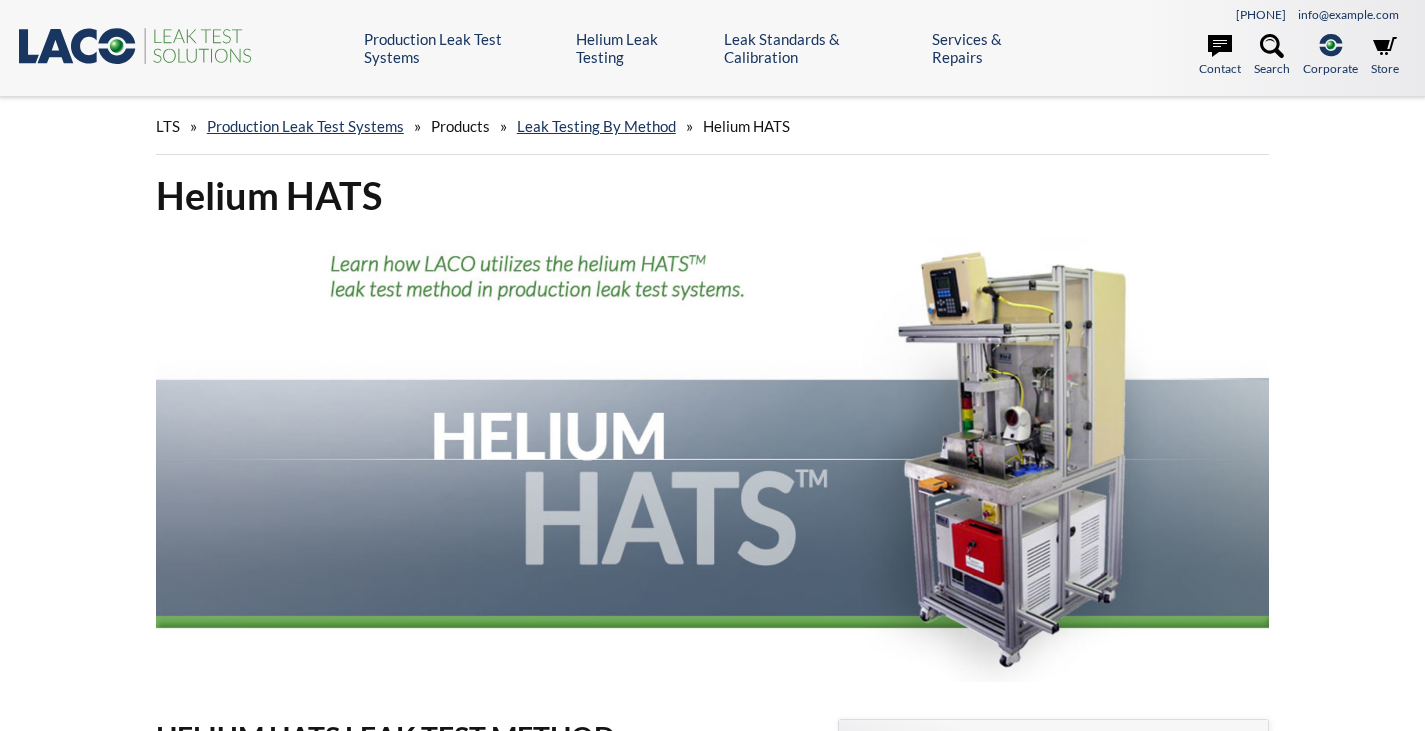 scroll, scrollTop: 0, scrollLeft: 0, axis: both 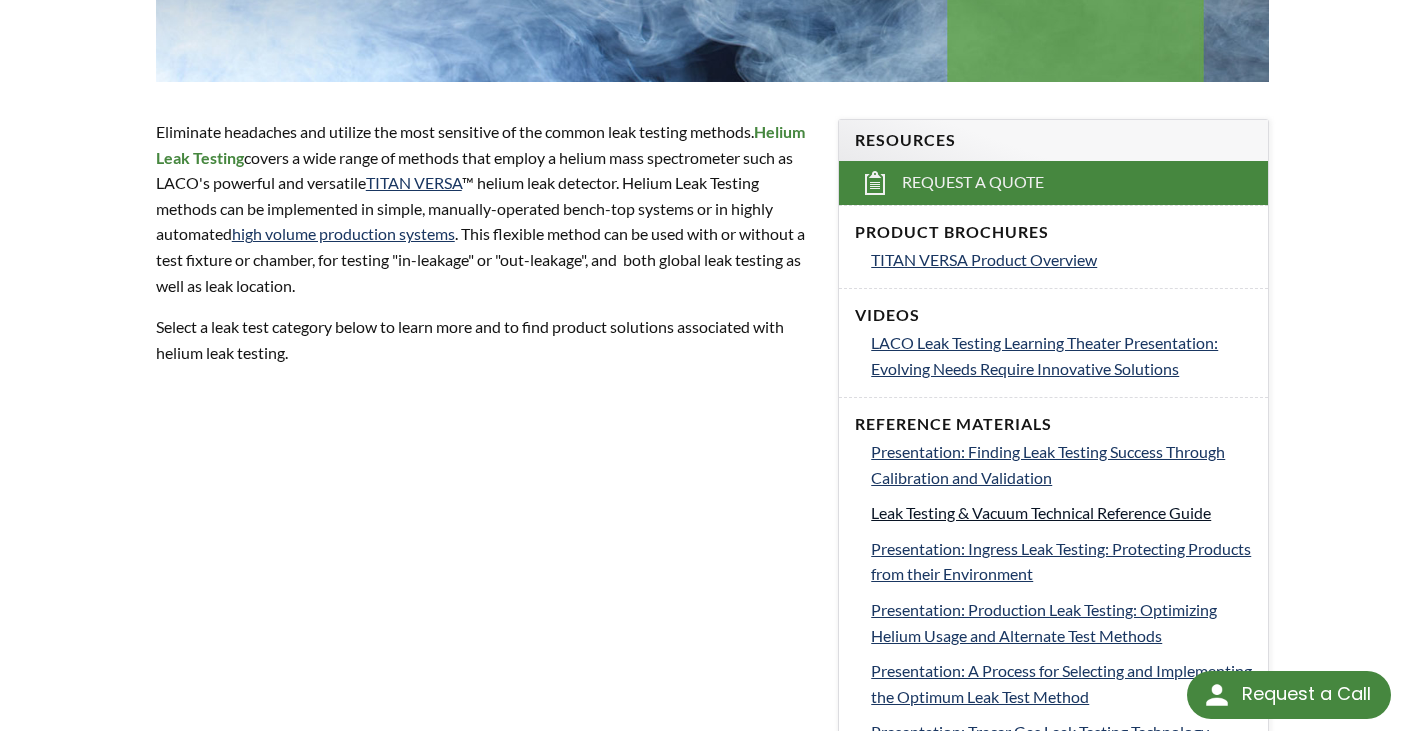 click on "Leak Testing & Vacuum Technical Reference Guide" at bounding box center (1041, 512) 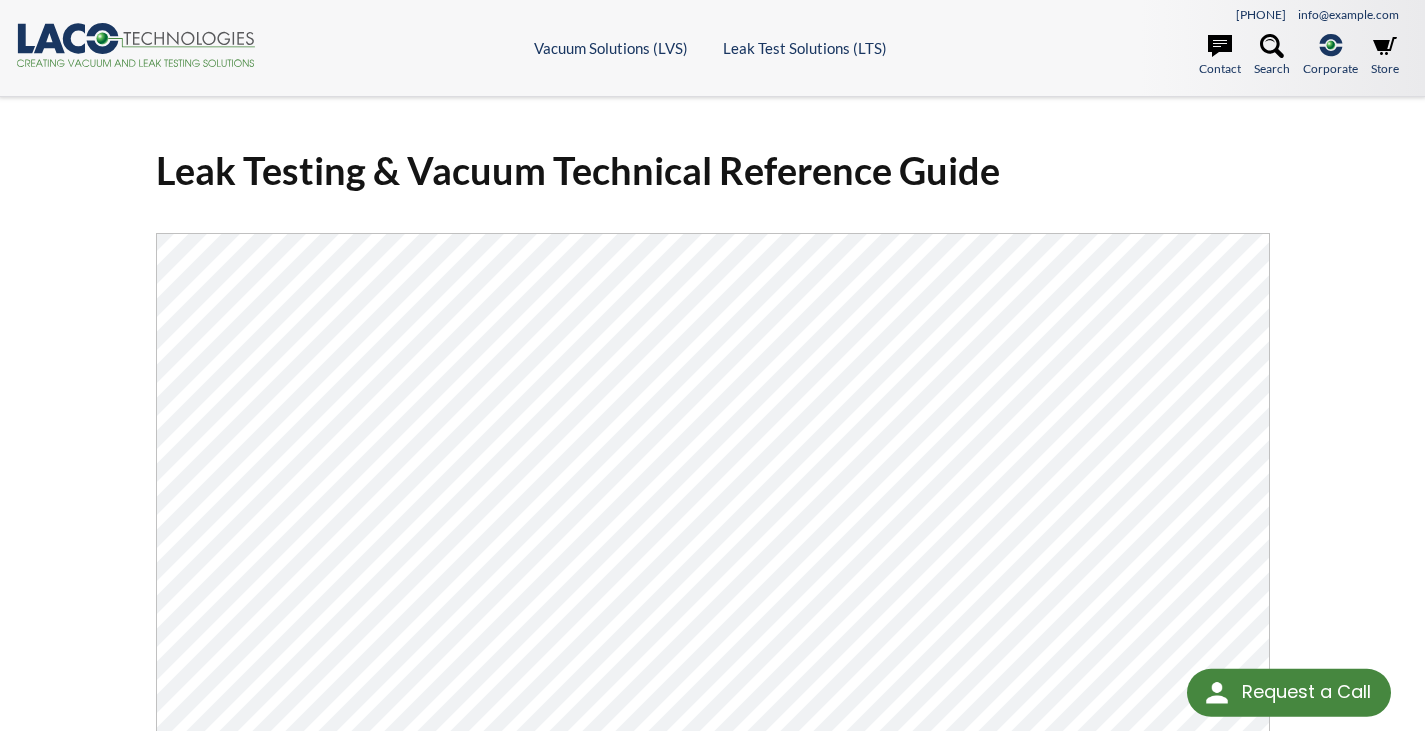 scroll, scrollTop: 0, scrollLeft: 0, axis: both 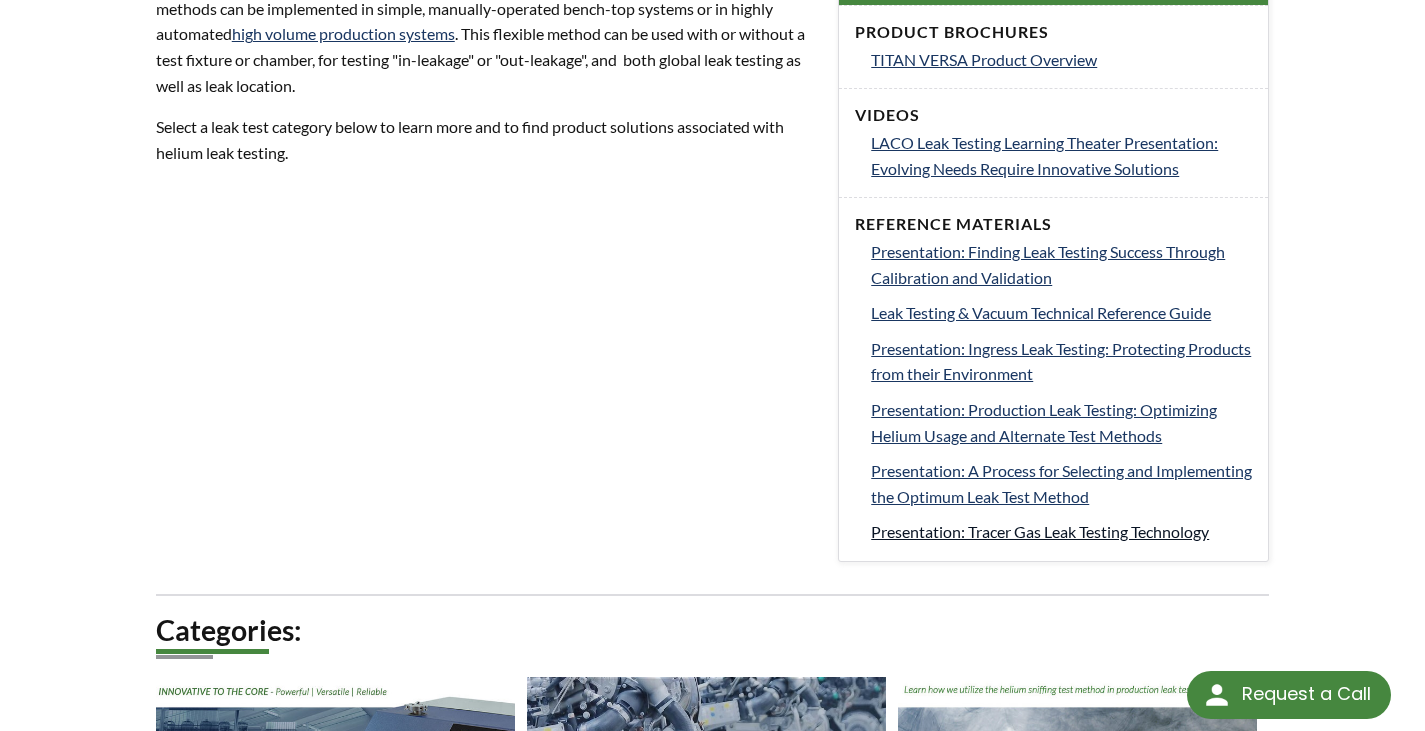 click on "Presentation: Tracer Gas Leak Testing Technology" at bounding box center [1040, 531] 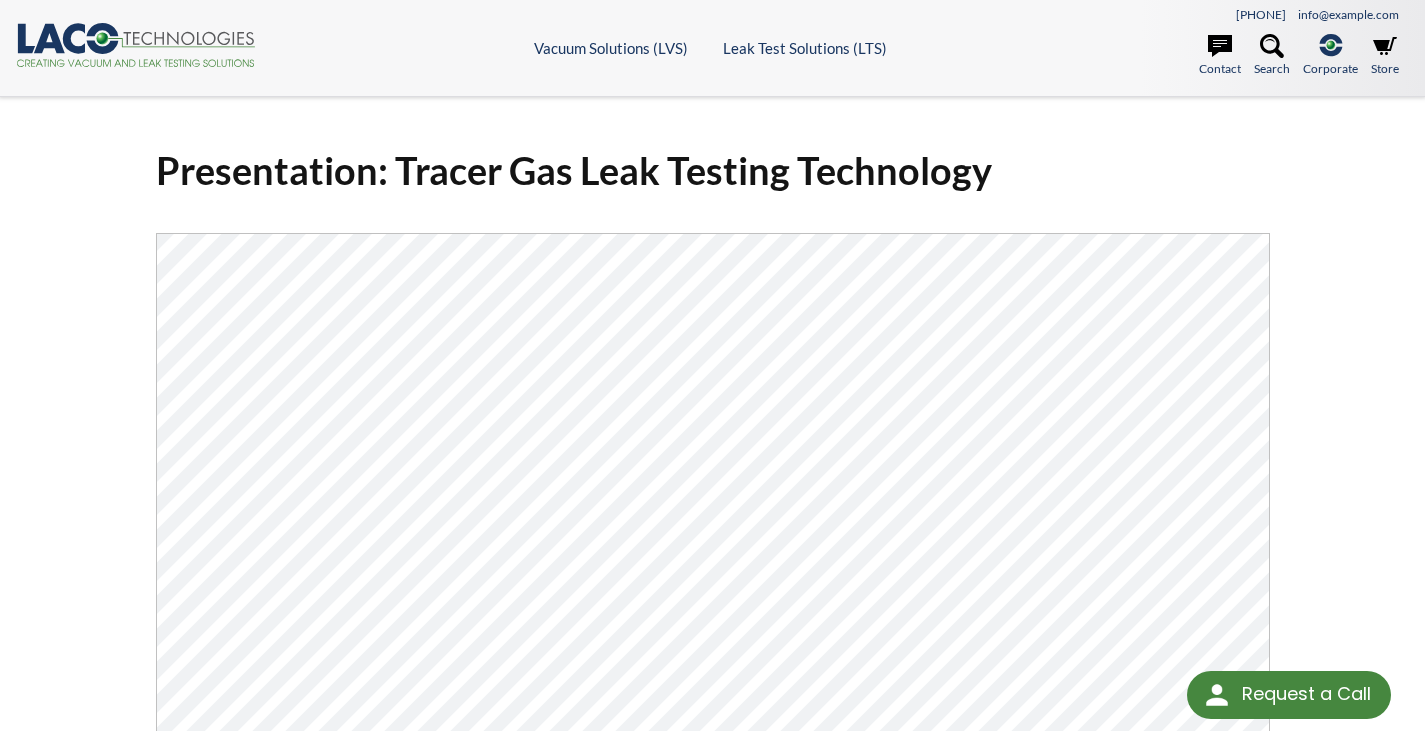 scroll, scrollTop: 0, scrollLeft: 0, axis: both 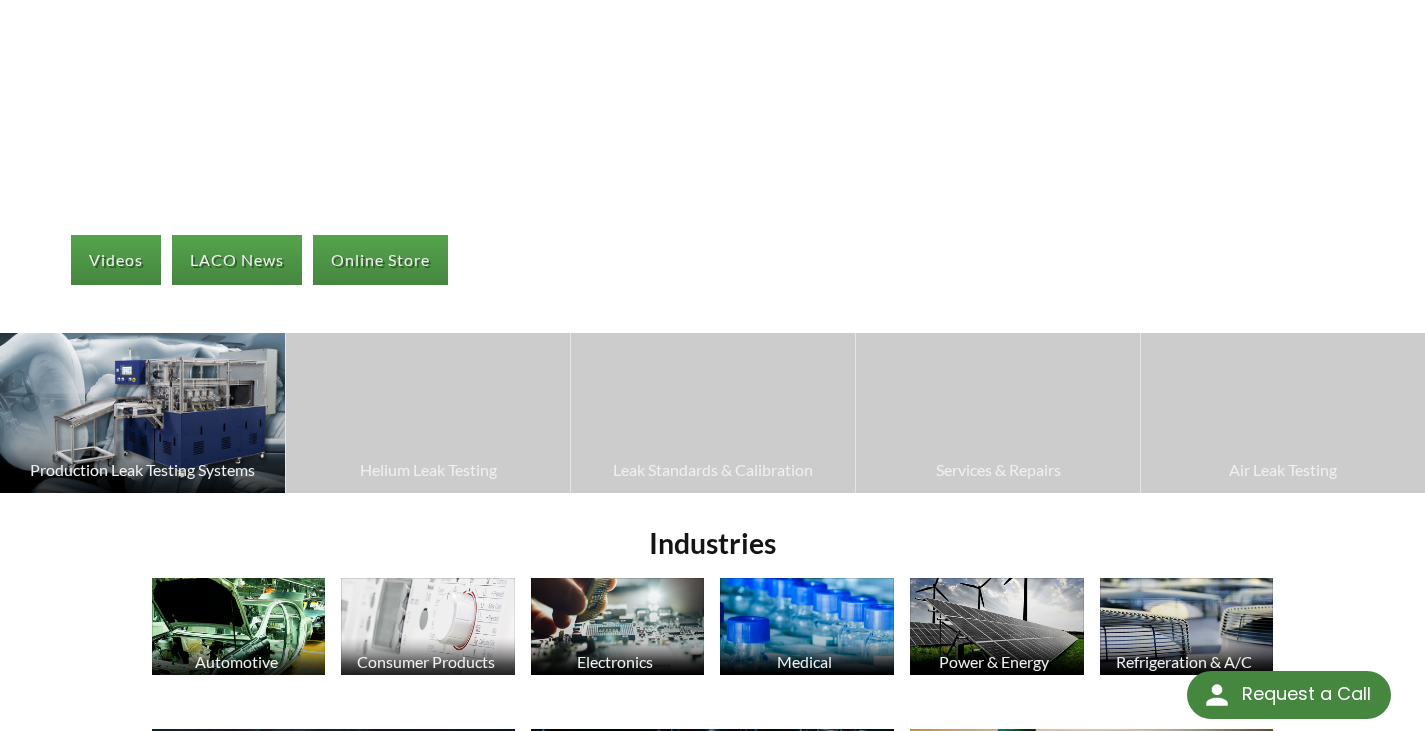 click at bounding box center [142, 413] 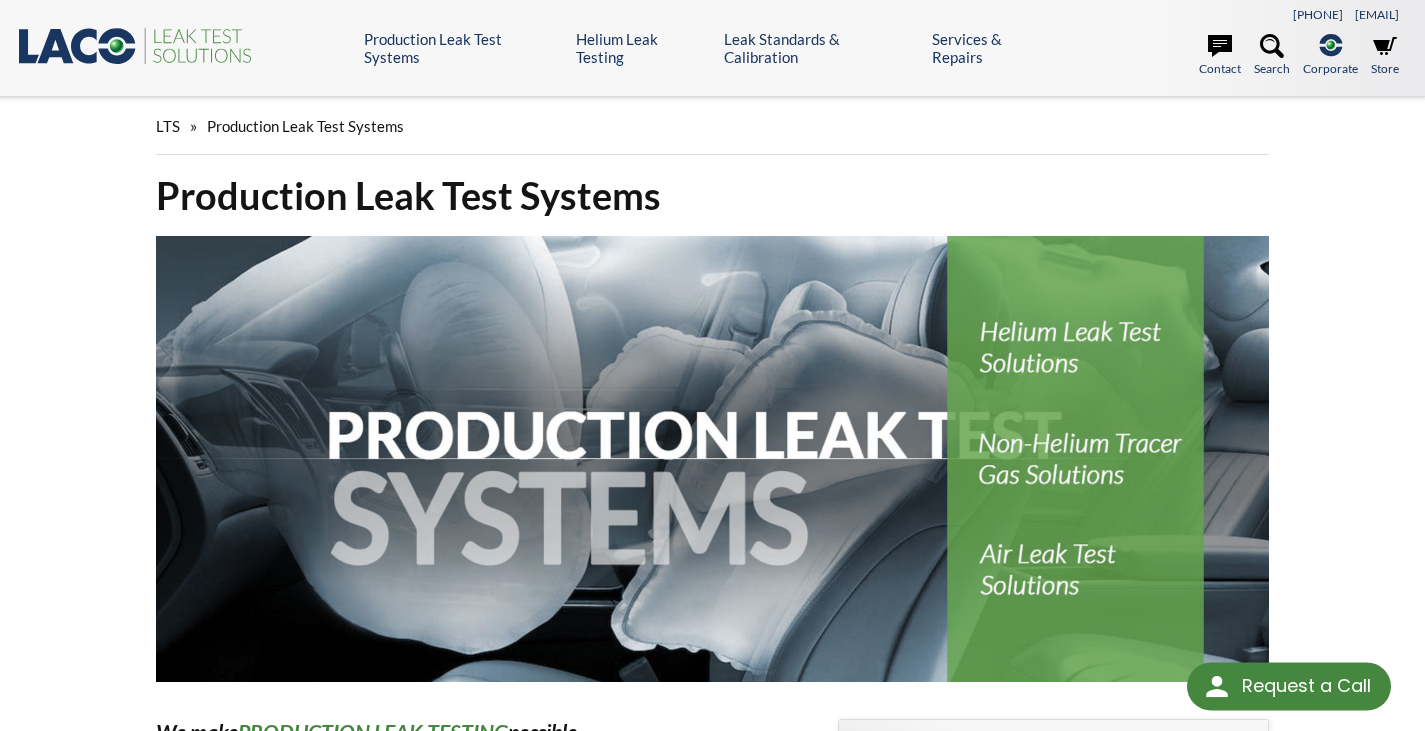 scroll, scrollTop: 0, scrollLeft: 0, axis: both 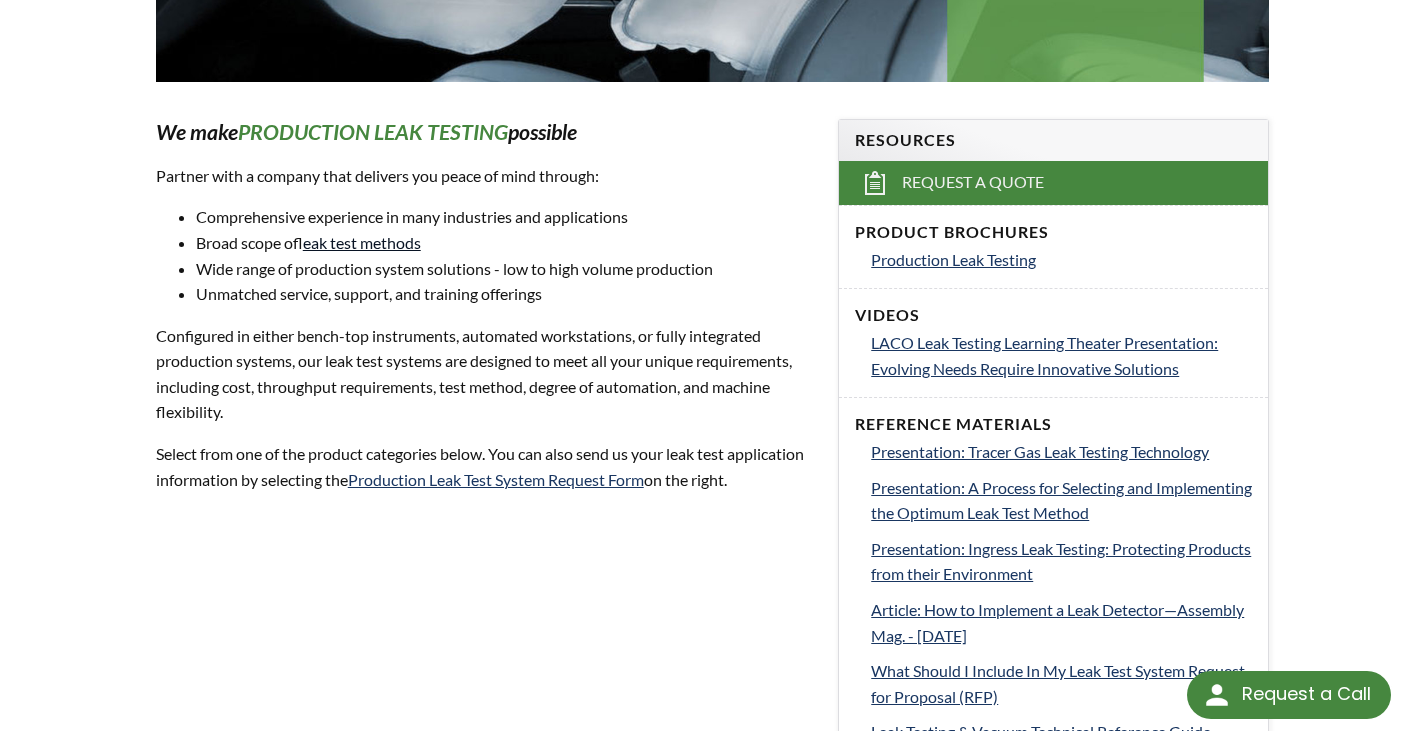 click on "leak test methods" at bounding box center (362, 242) 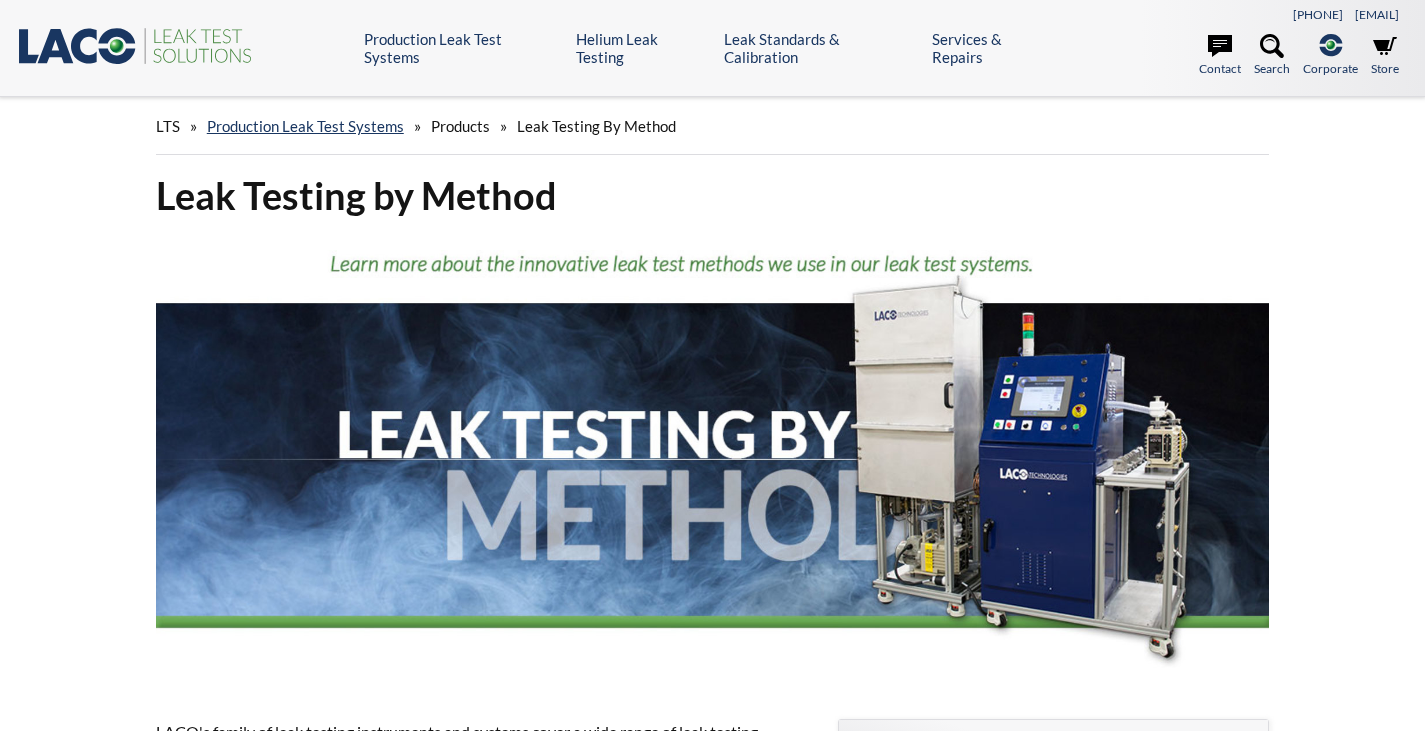 scroll, scrollTop: 0, scrollLeft: 0, axis: both 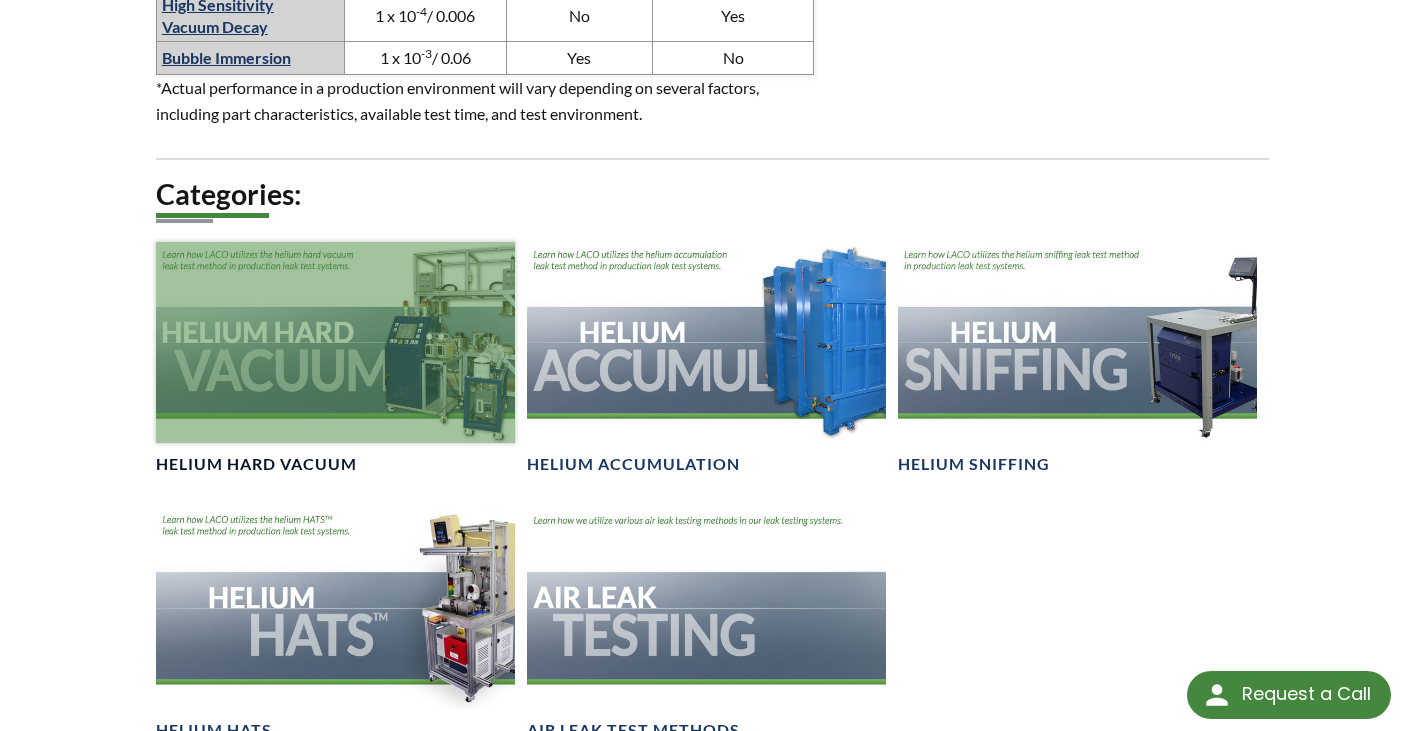 click at bounding box center [335, 343] 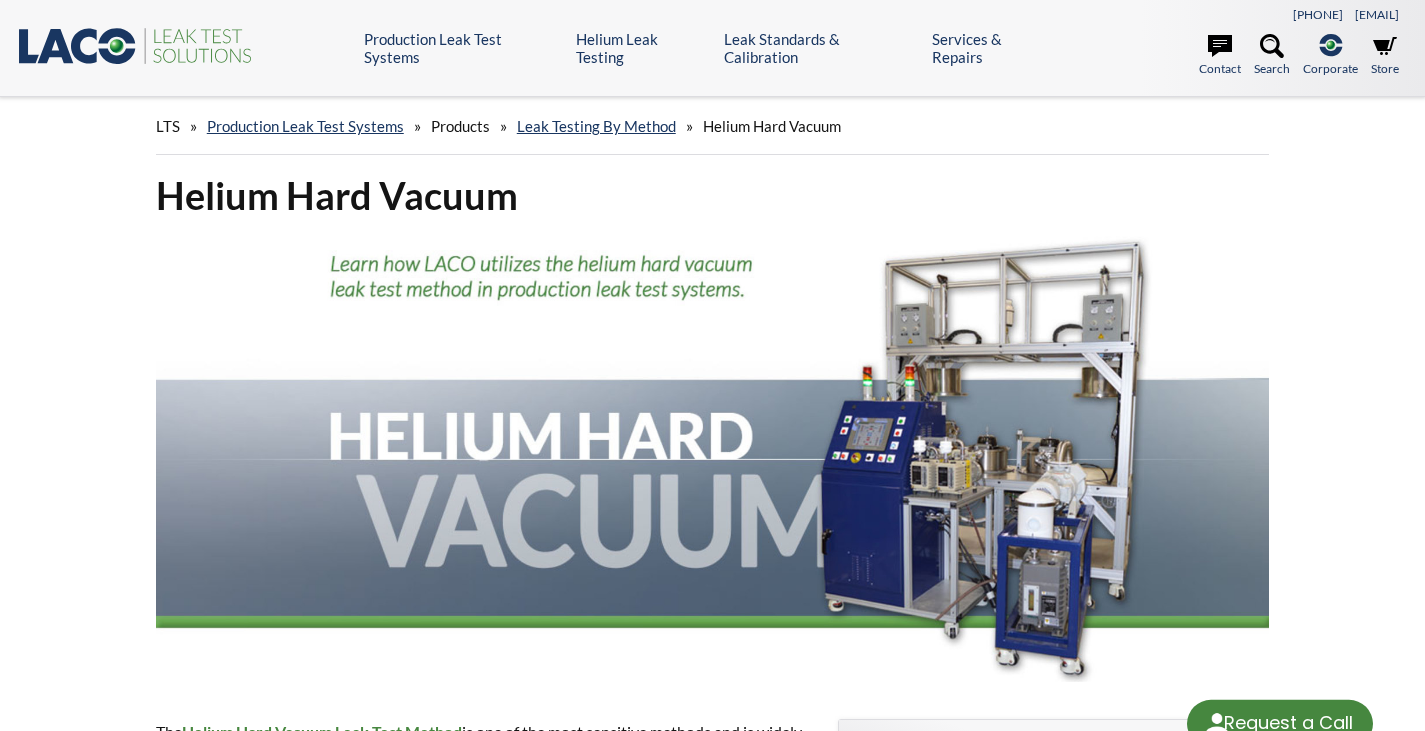 scroll, scrollTop: 0, scrollLeft: 0, axis: both 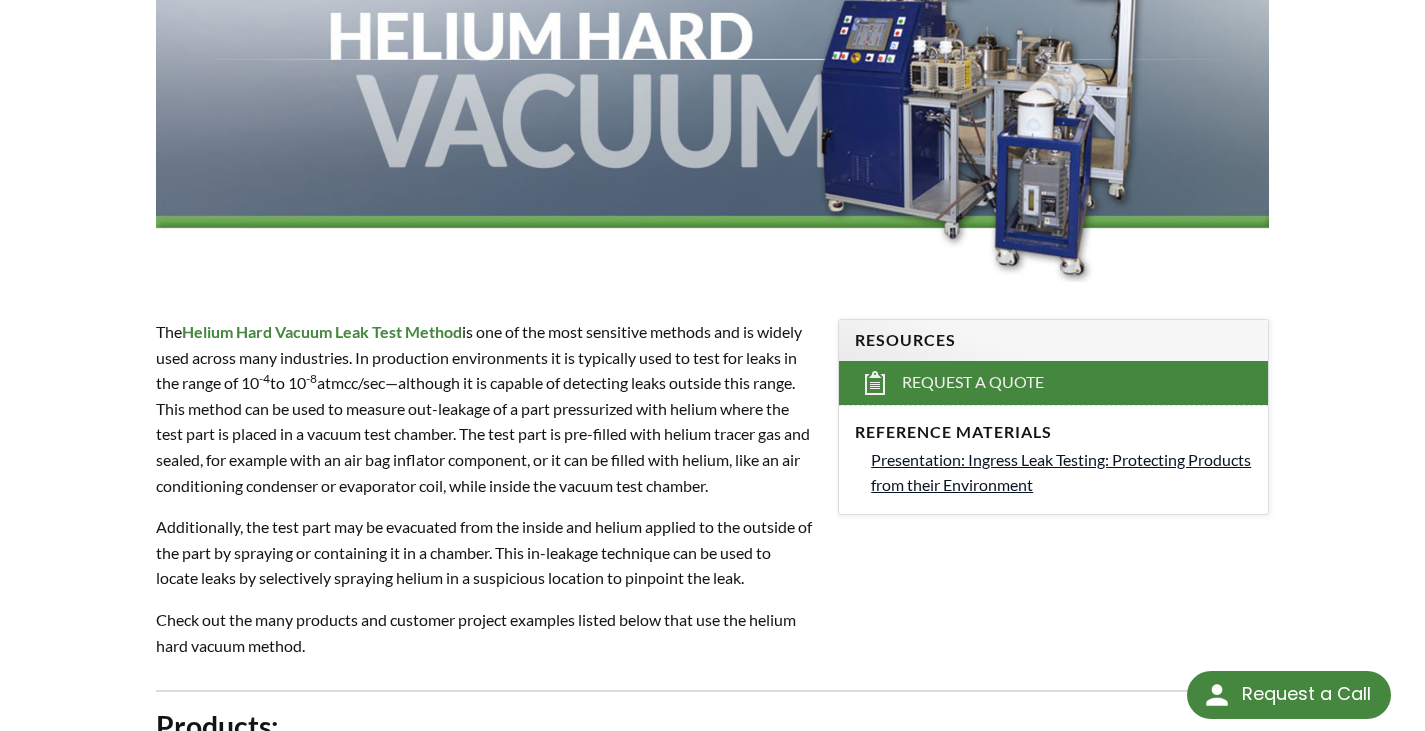 click on "Presentation: Ingress Leak Testing: Protecting Products from their Environment" at bounding box center [1061, 472] 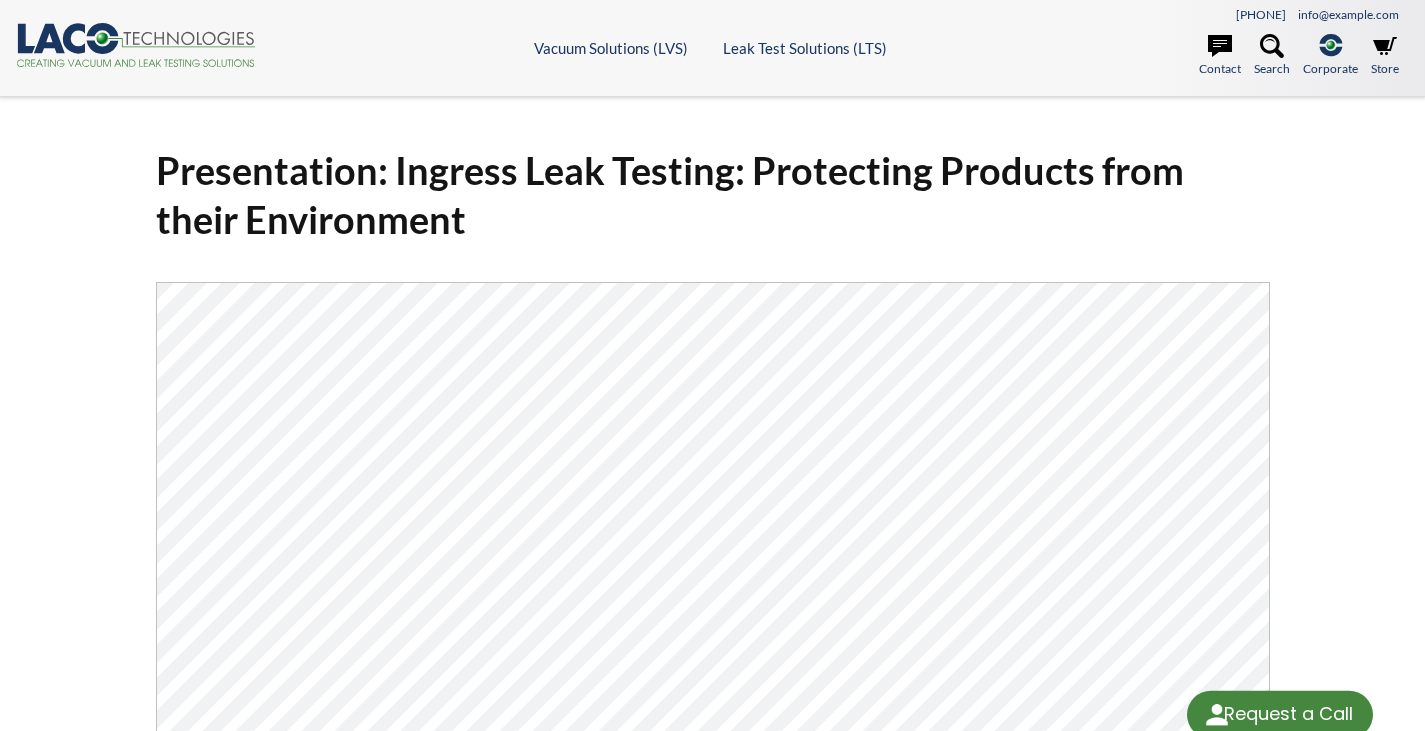 scroll, scrollTop: 0, scrollLeft: 0, axis: both 